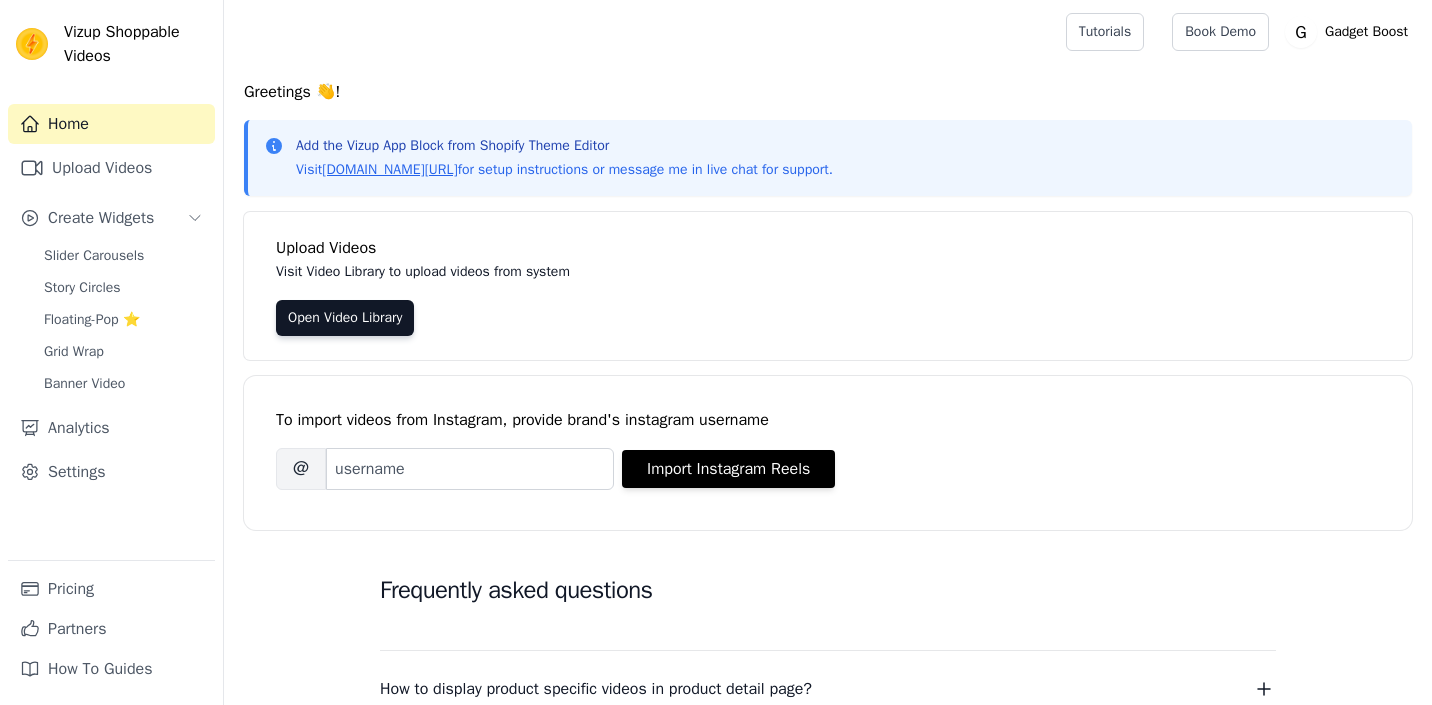 scroll, scrollTop: 0, scrollLeft: 0, axis: both 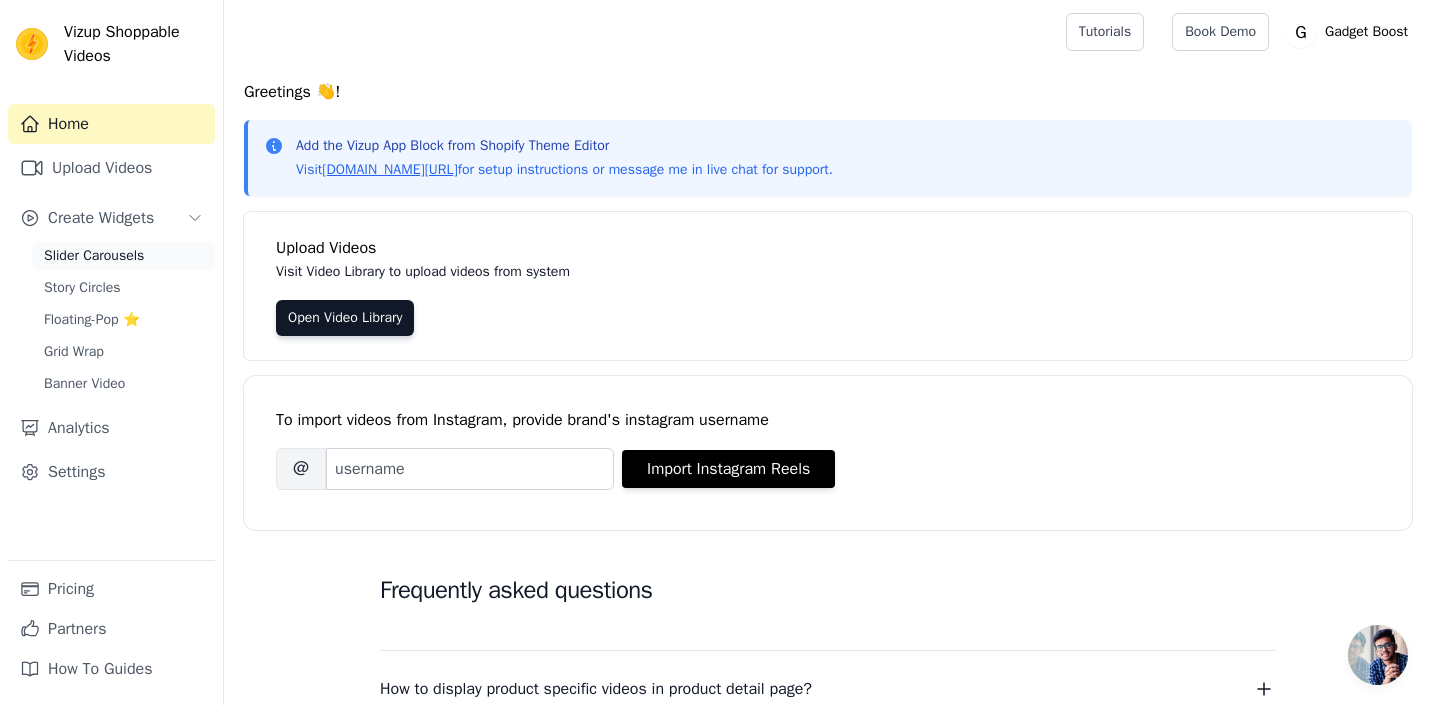 click on "Slider Carousels" at bounding box center [94, 256] 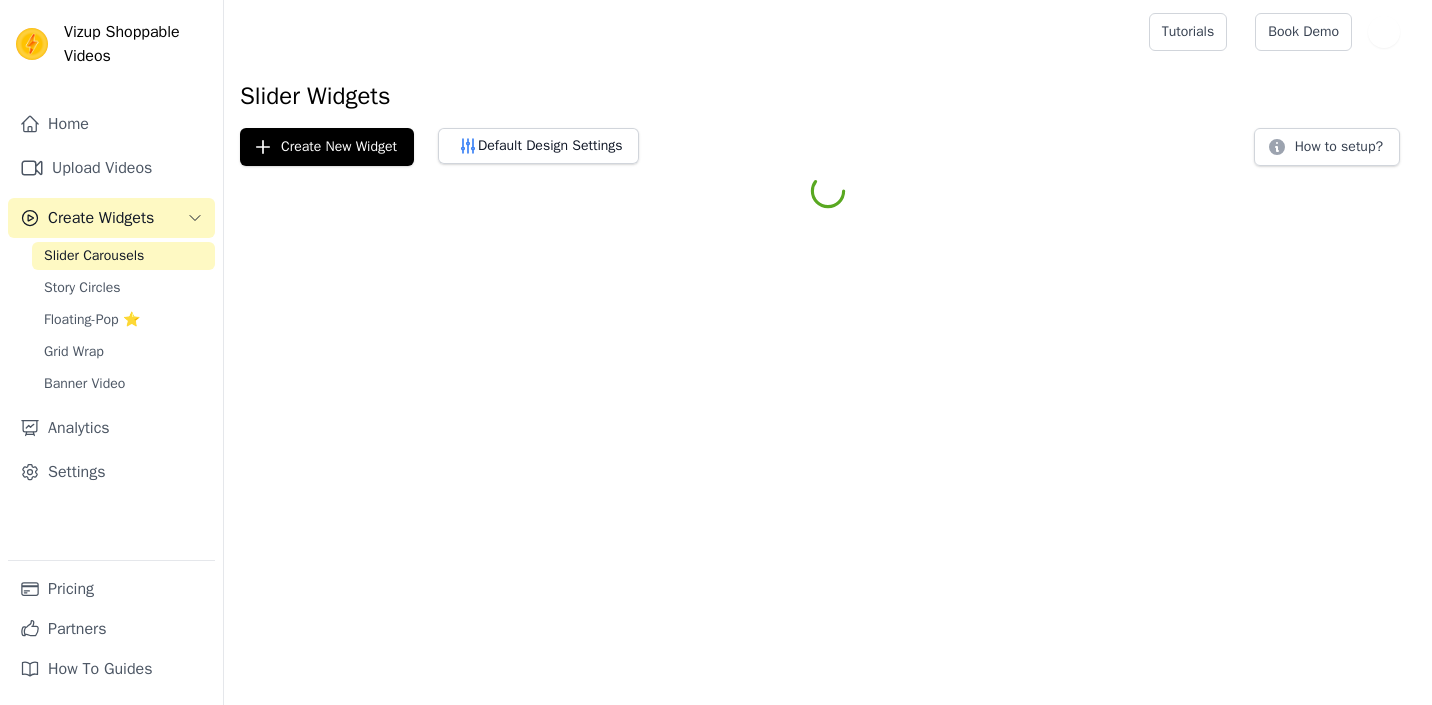 scroll, scrollTop: 0, scrollLeft: 0, axis: both 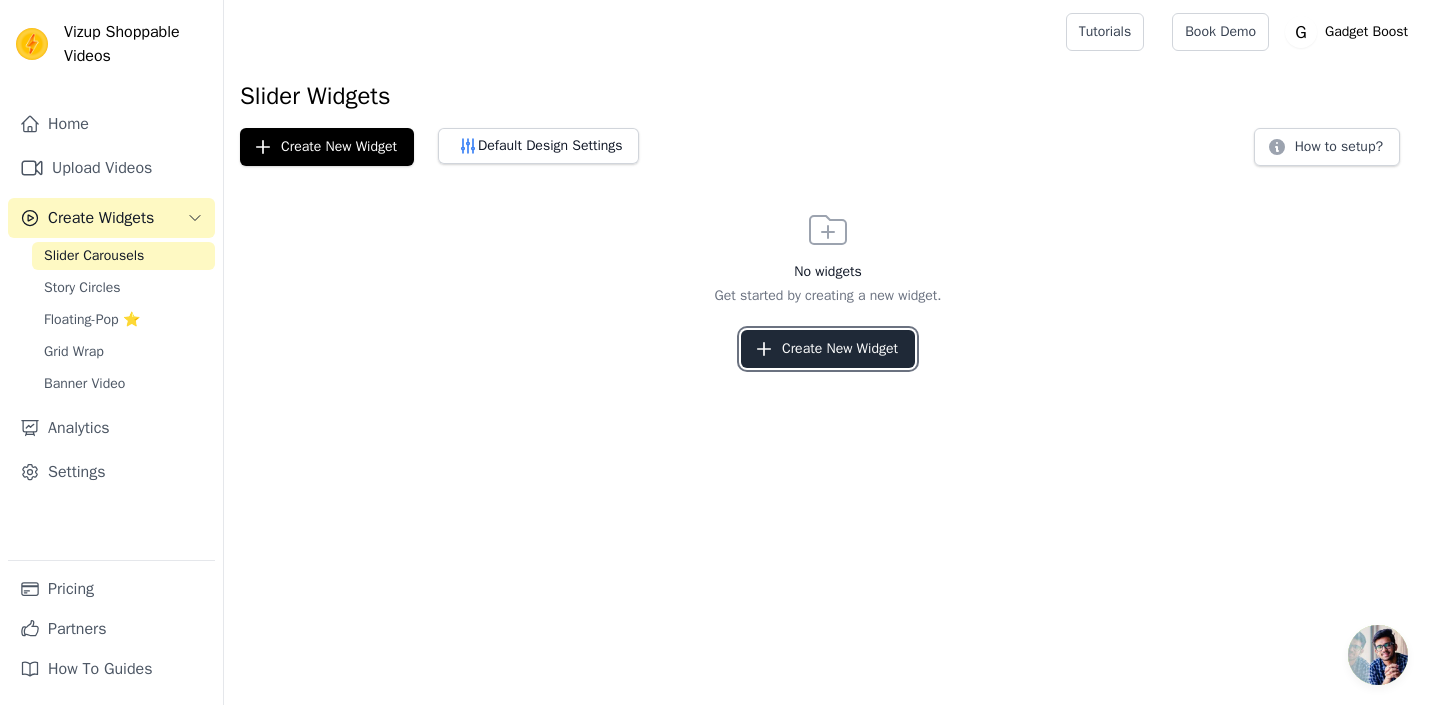 click on "Create New Widget" at bounding box center [828, 349] 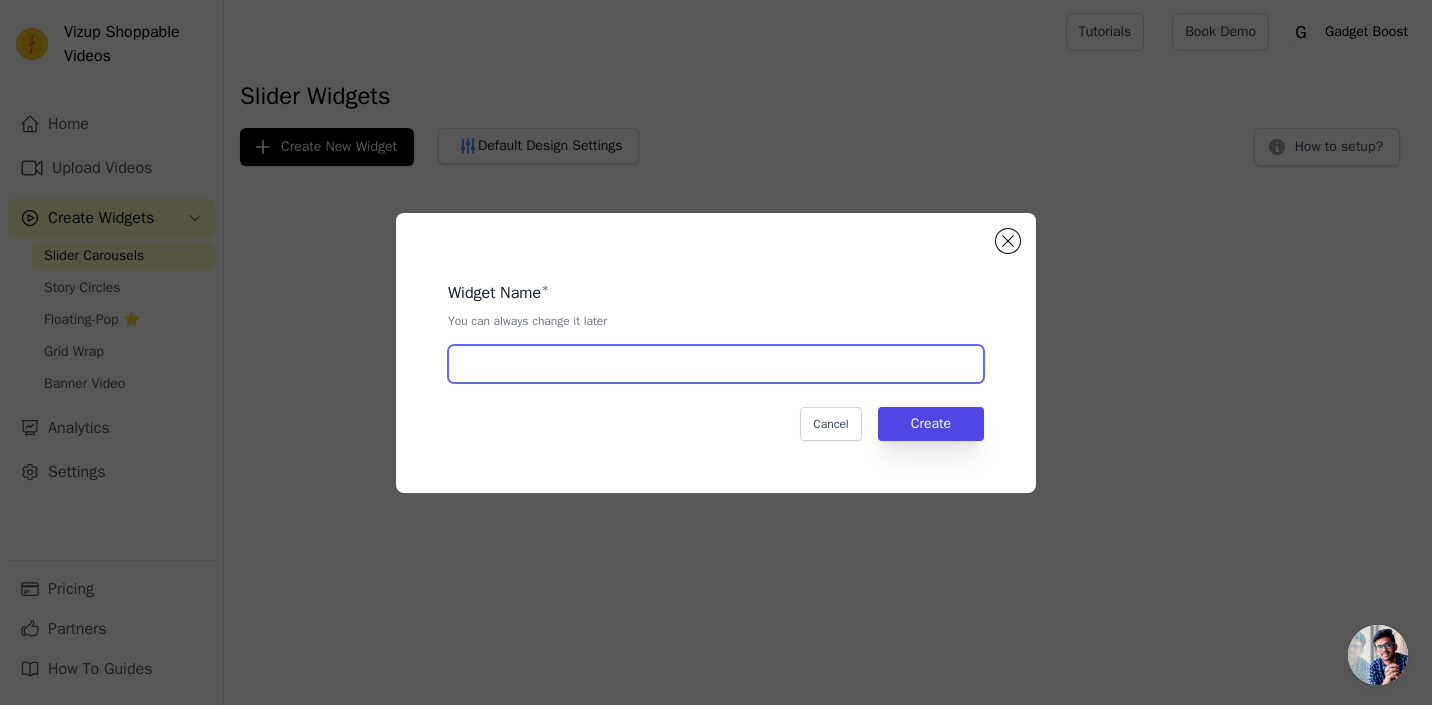 click at bounding box center (716, 364) 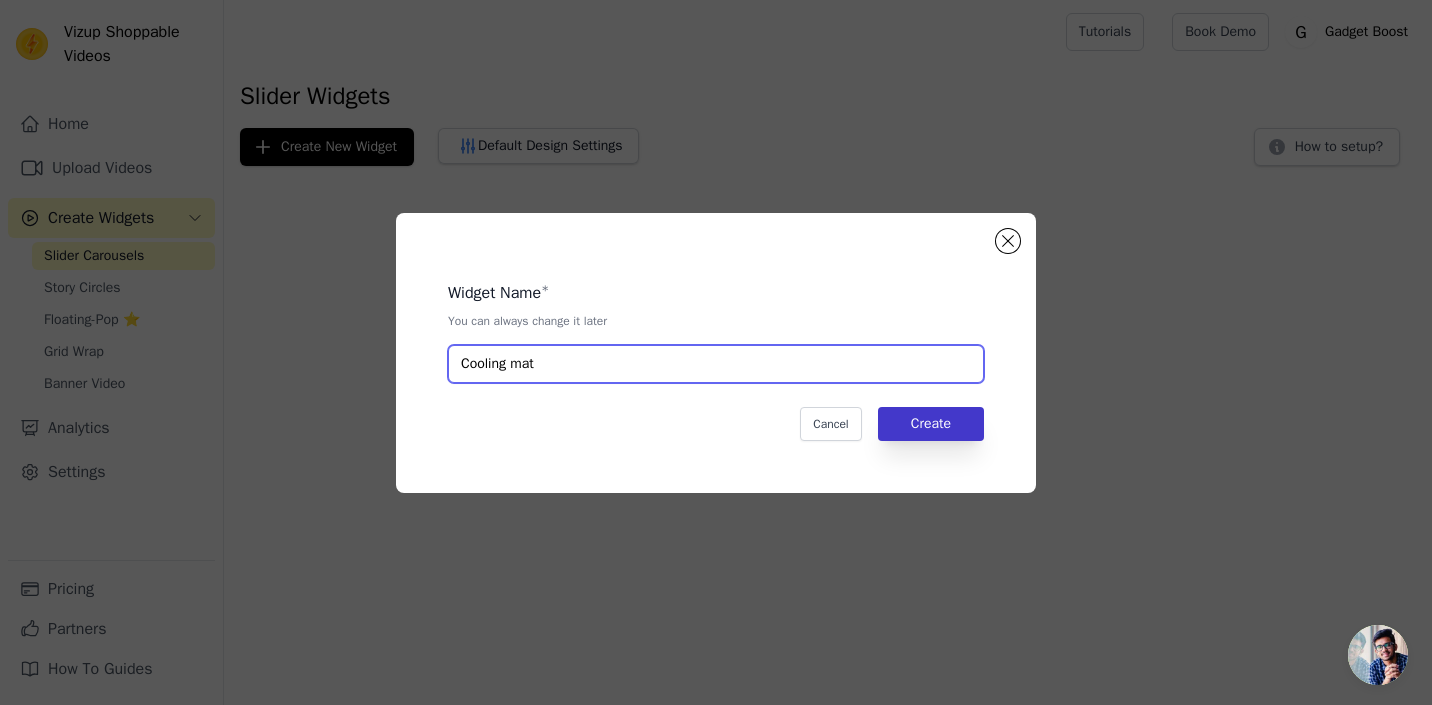 type on "Cooling mat" 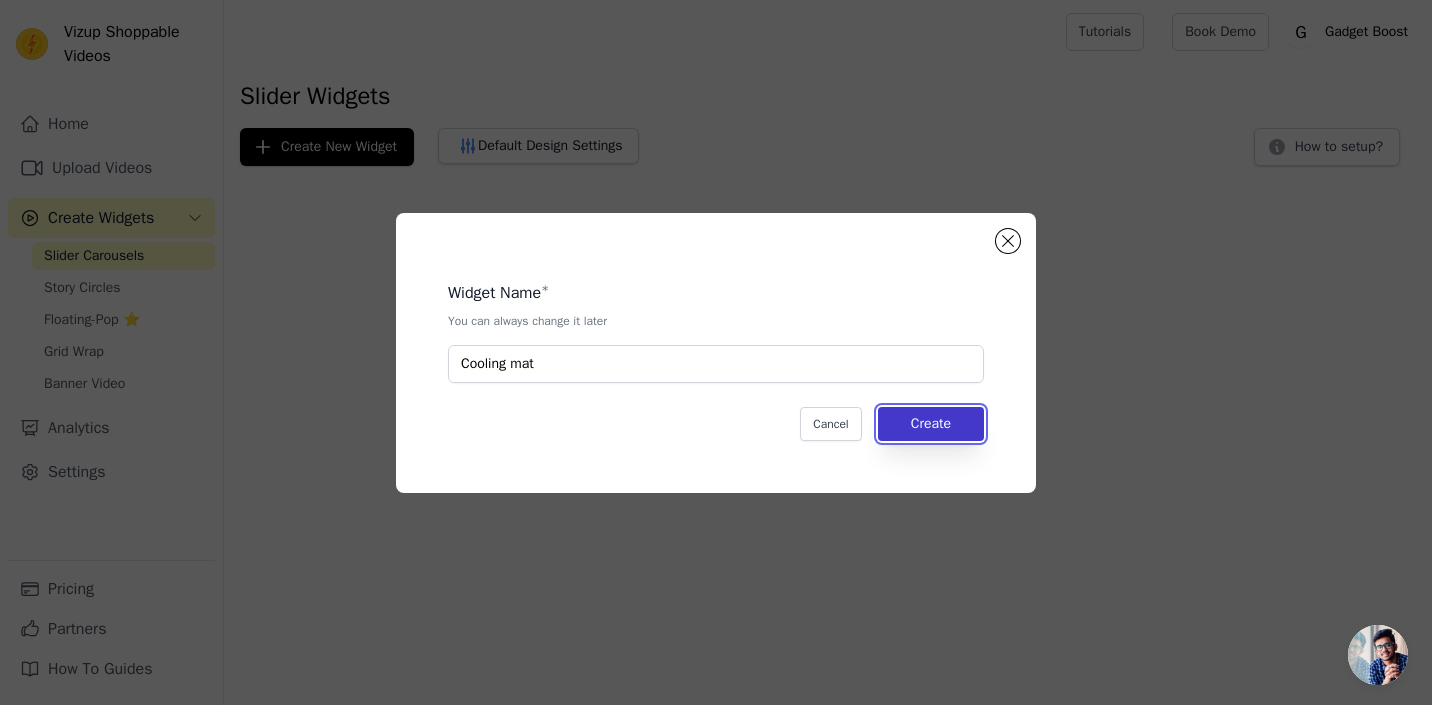 click on "Create" at bounding box center (931, 424) 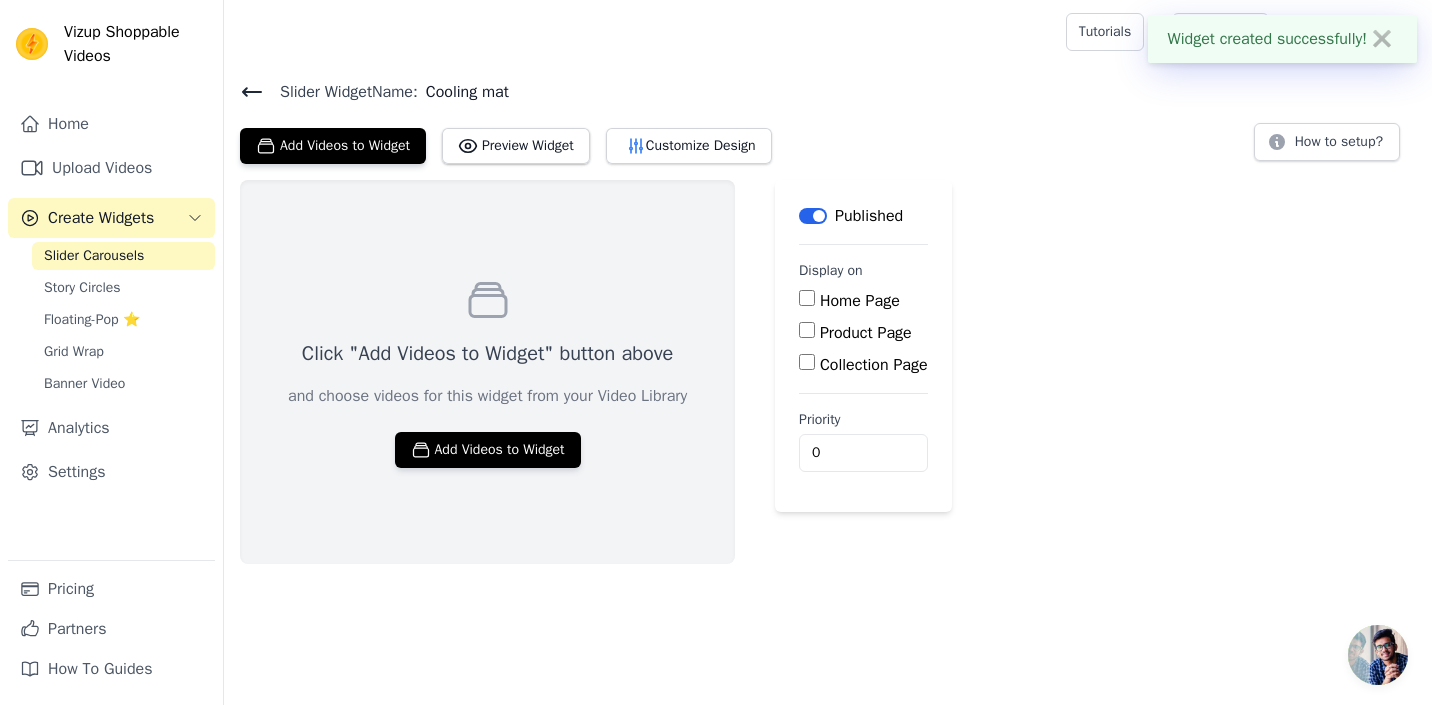 click on "Product Page" at bounding box center (866, 333) 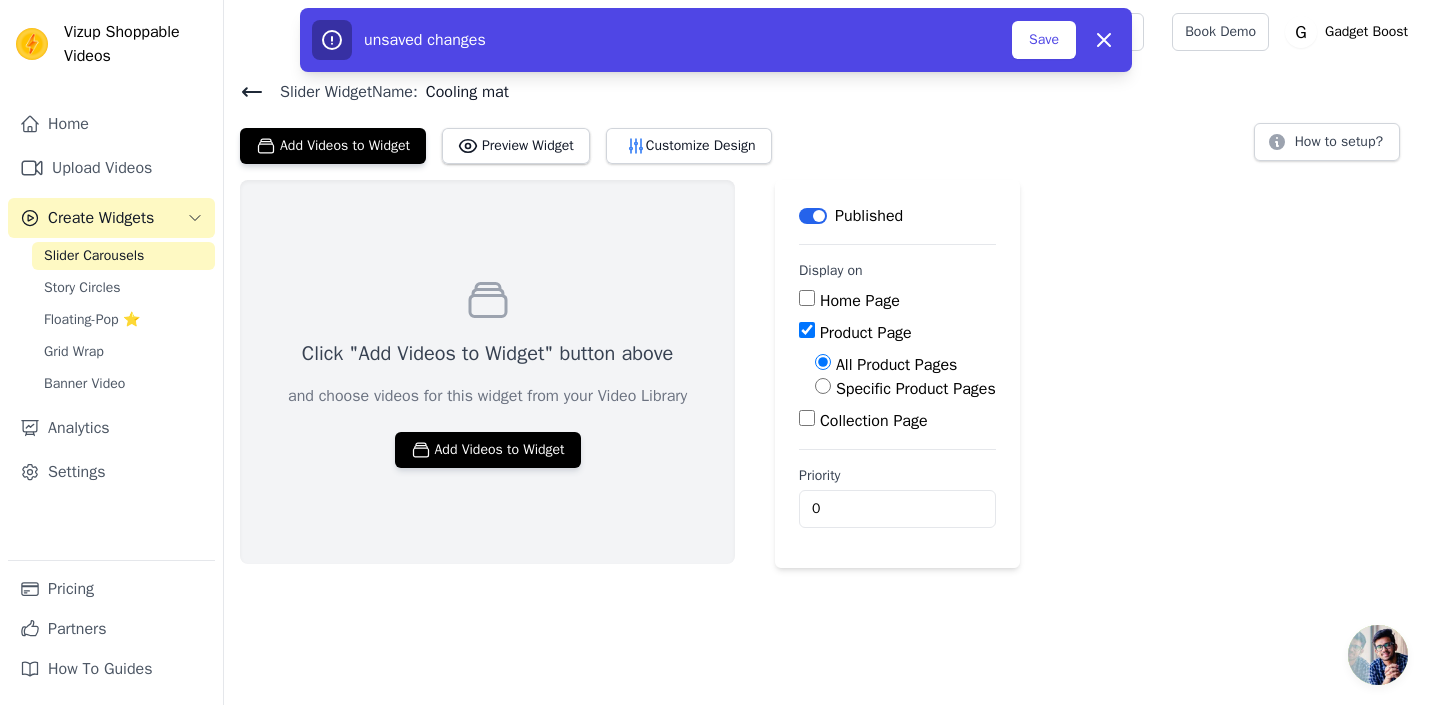 click on "Specific Product Pages" at bounding box center [916, 389] 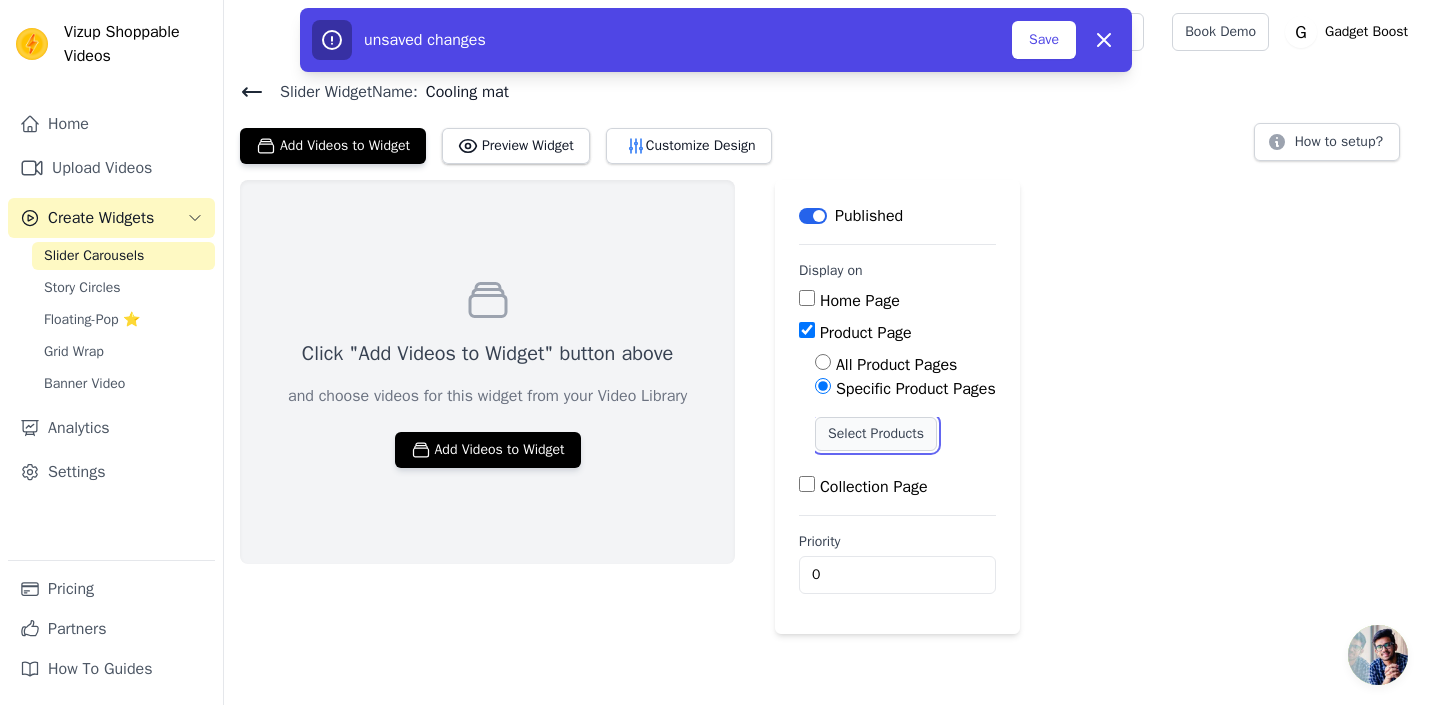 click on "Select Products" at bounding box center (876, 434) 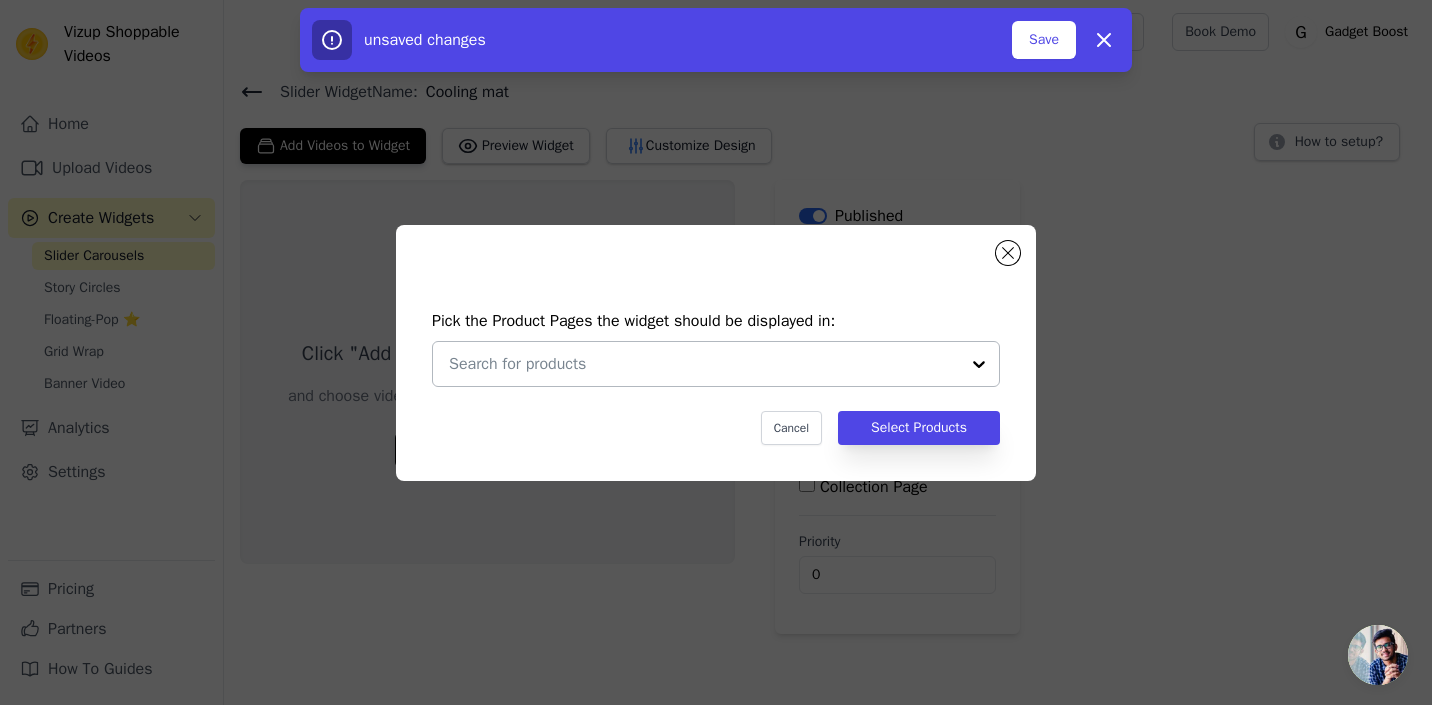 click at bounding box center [979, 364] 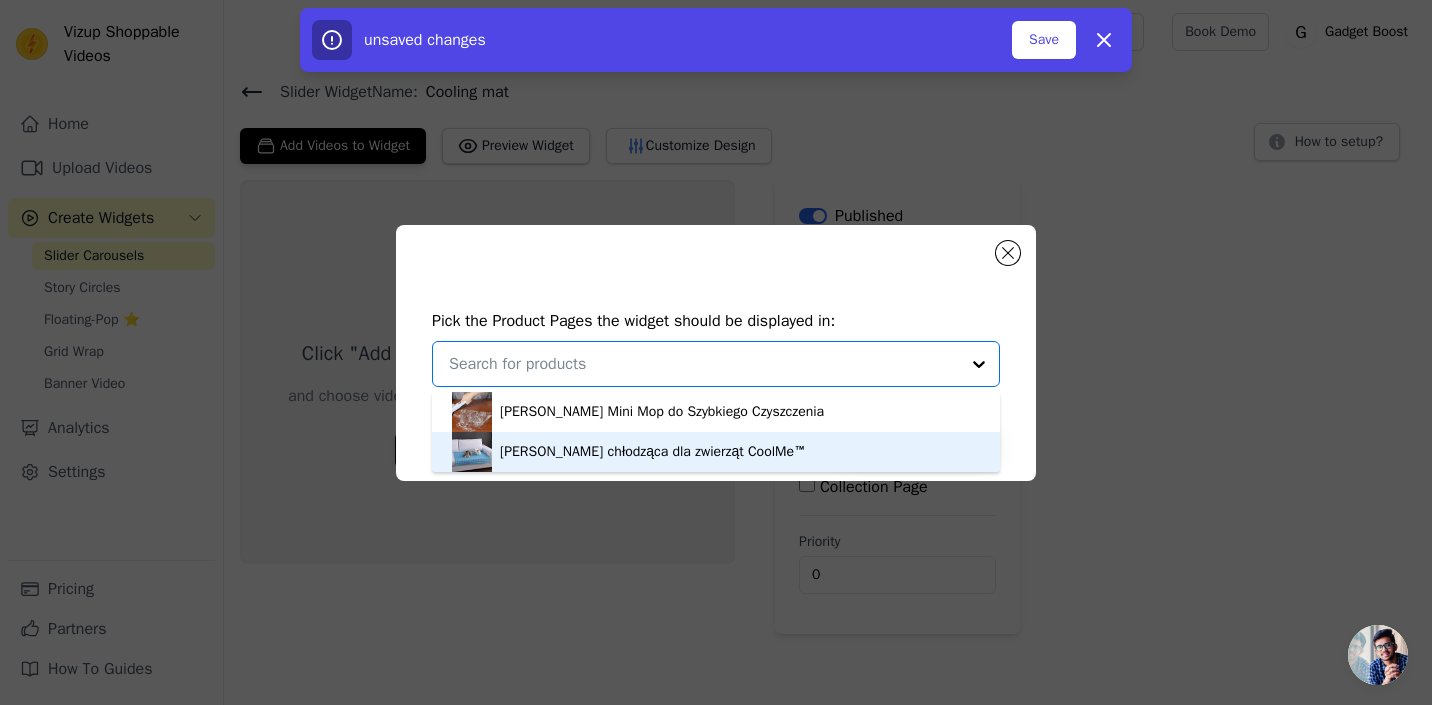 click on "Mata chłodząca dla zwierząt CoolMe™" at bounding box center [716, 452] 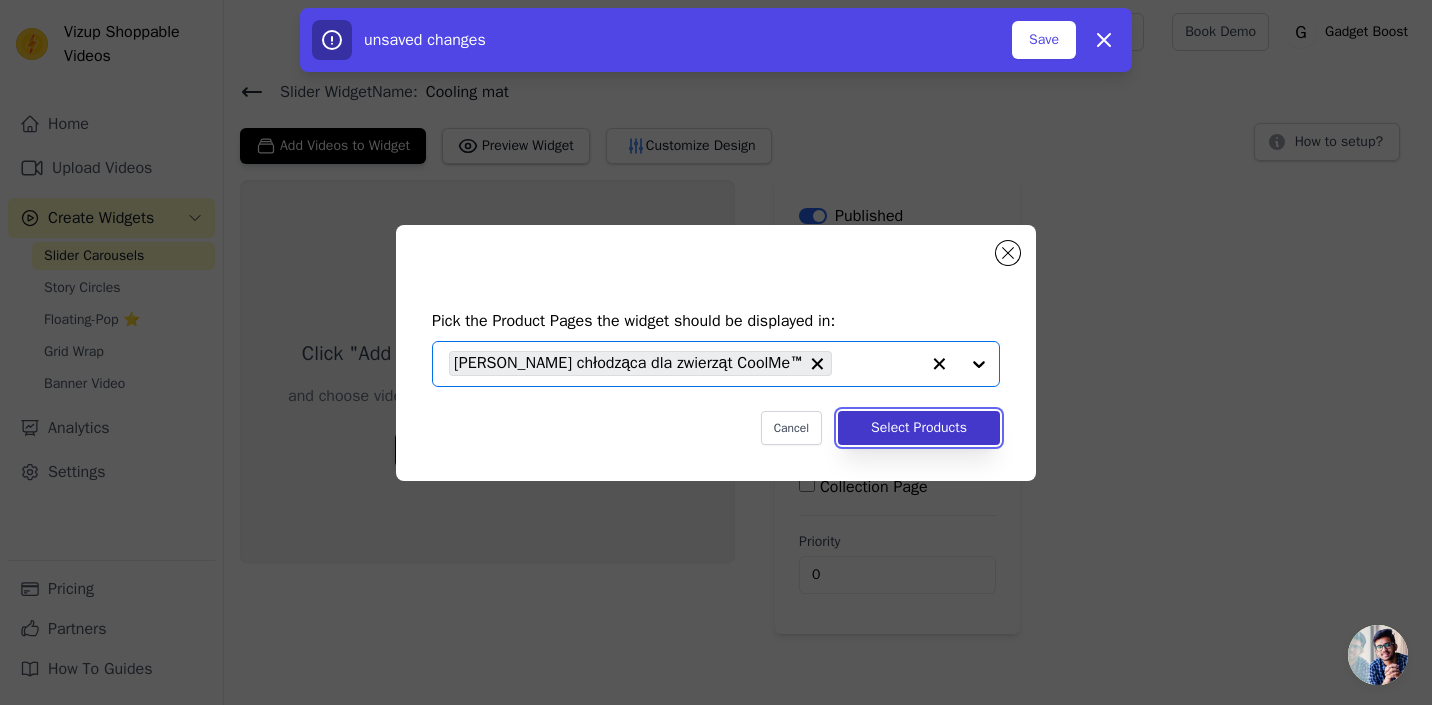click on "Select Products" at bounding box center (919, 428) 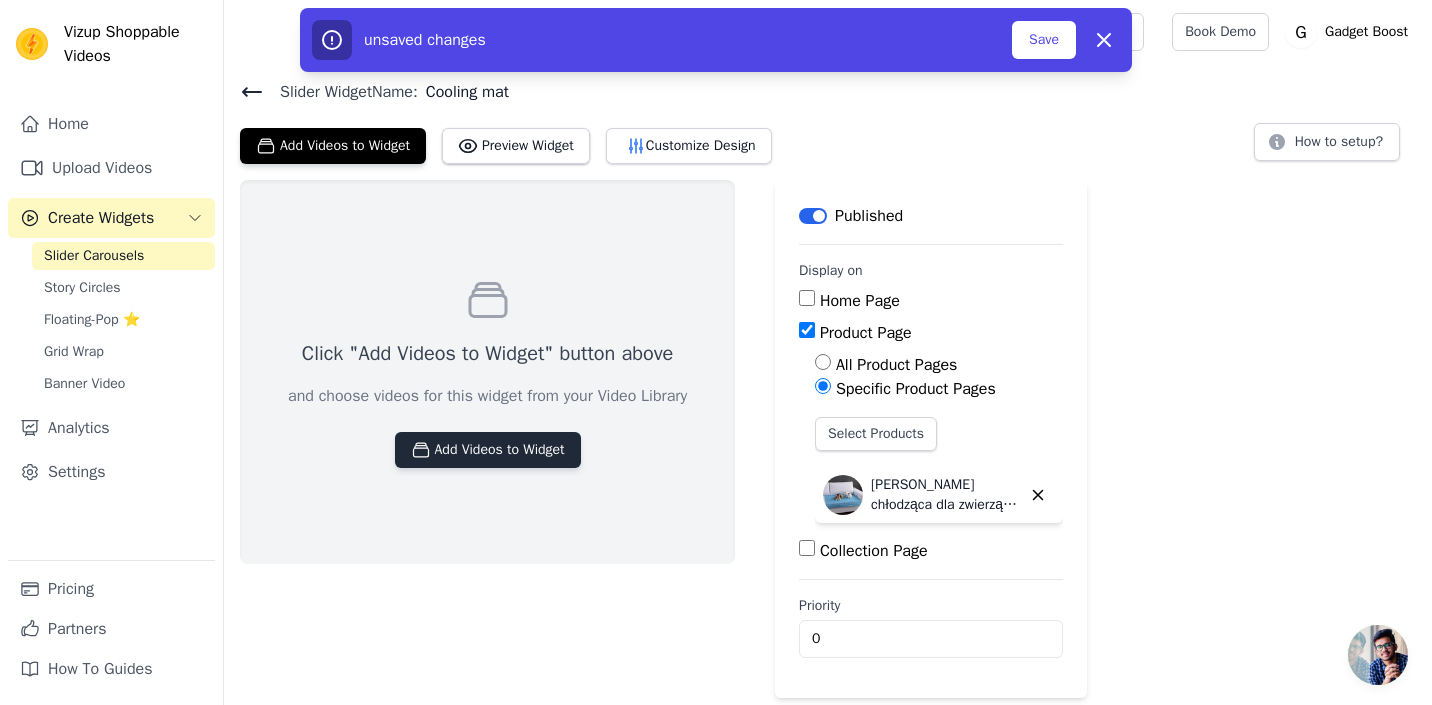 click on "Add Videos to Widget" at bounding box center (488, 450) 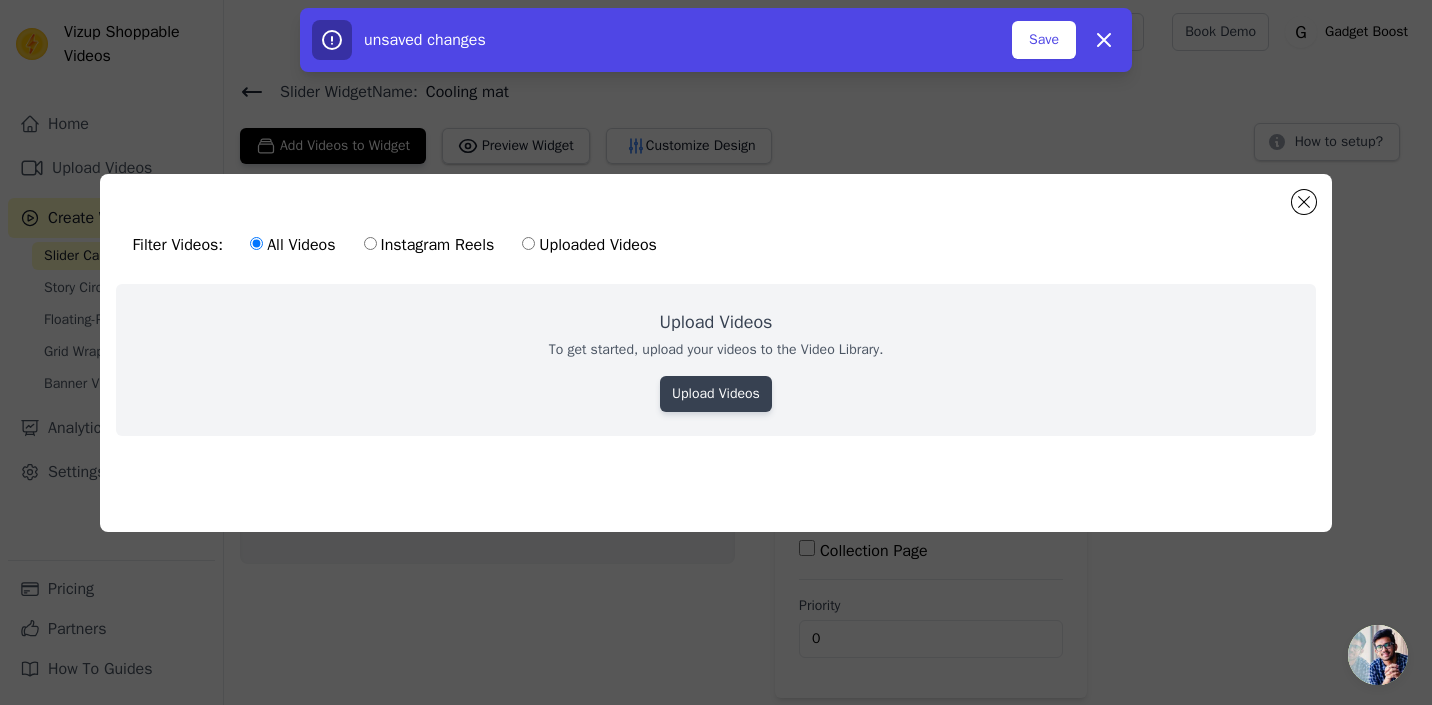 click on "Upload Videos" at bounding box center [716, 394] 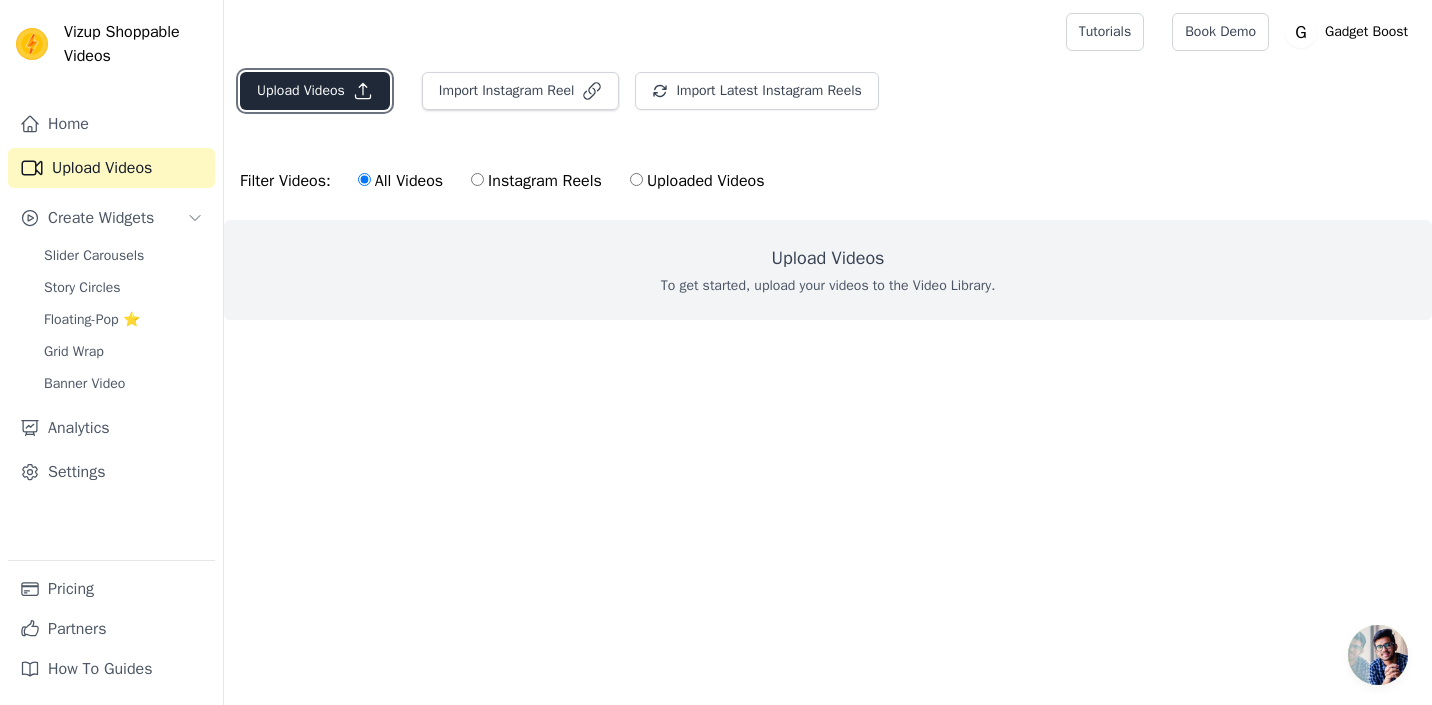click on "Upload Videos" at bounding box center (315, 91) 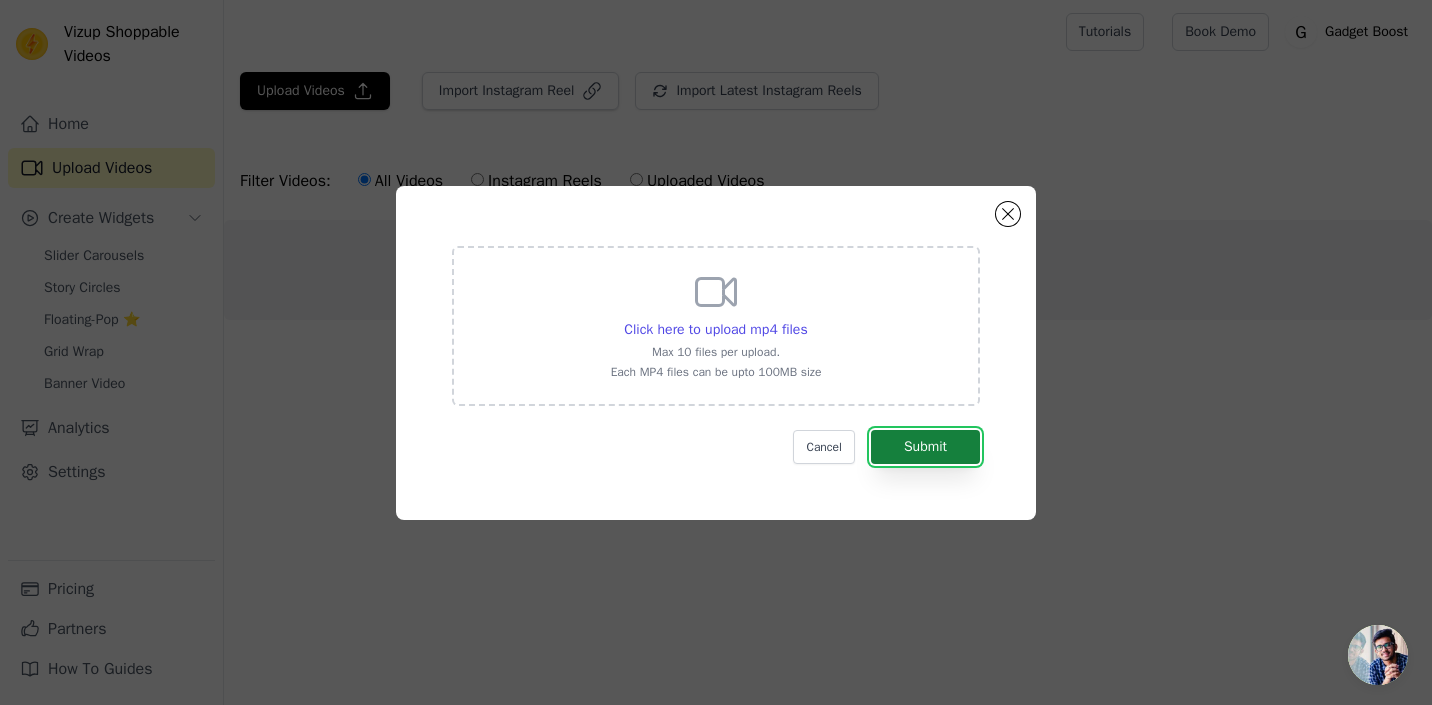 click on "Submit" at bounding box center [925, 447] 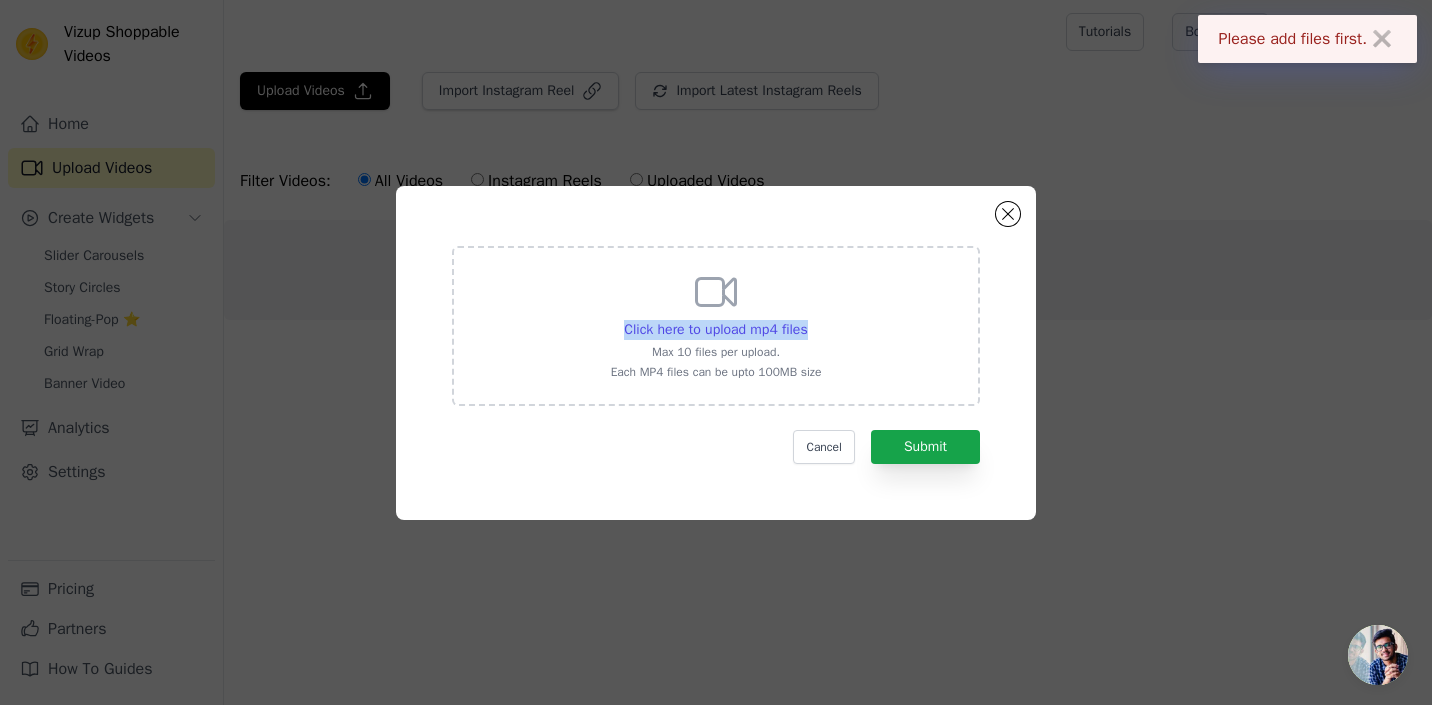 click on "Click here to upload mp4 files     Max 10 files per upload.   Each MP4 files can be upto 100MB size" at bounding box center (716, 324) 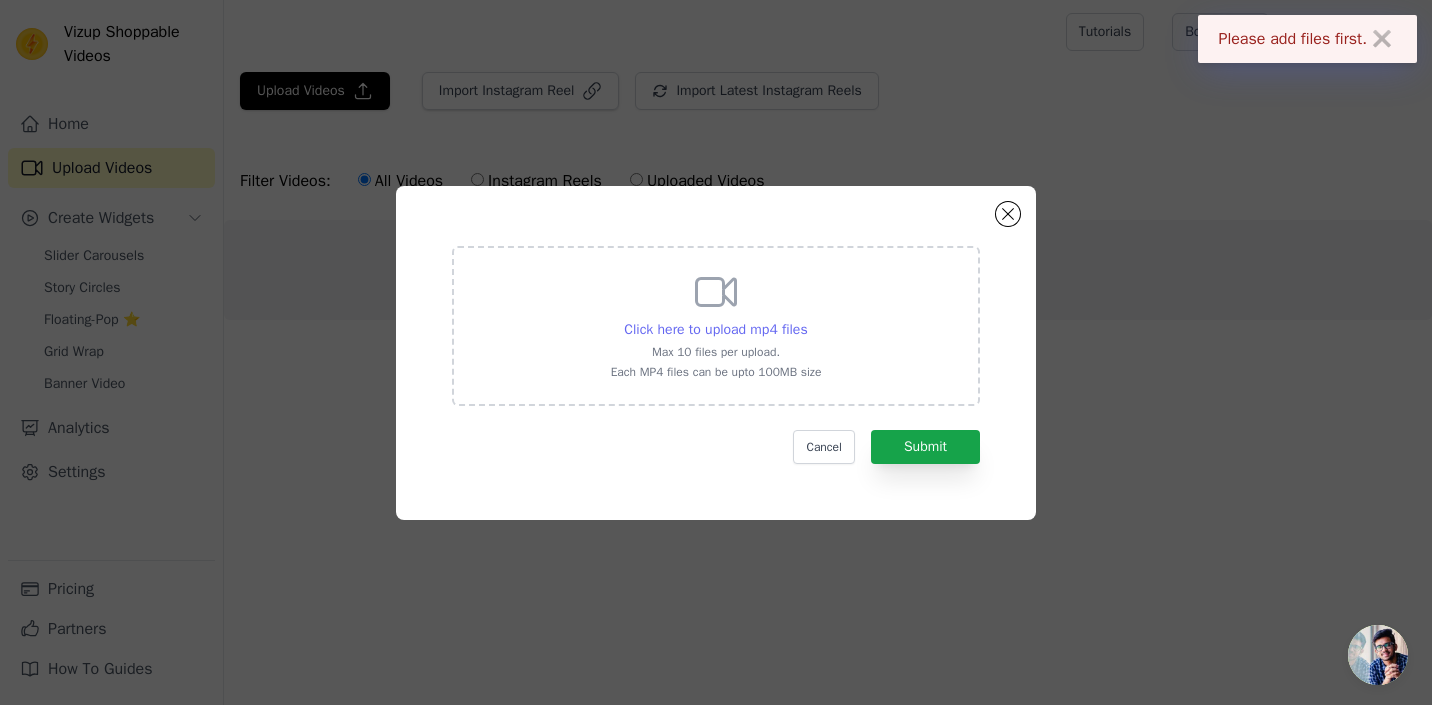 click on "Click here to upload mp4 files" at bounding box center (715, 329) 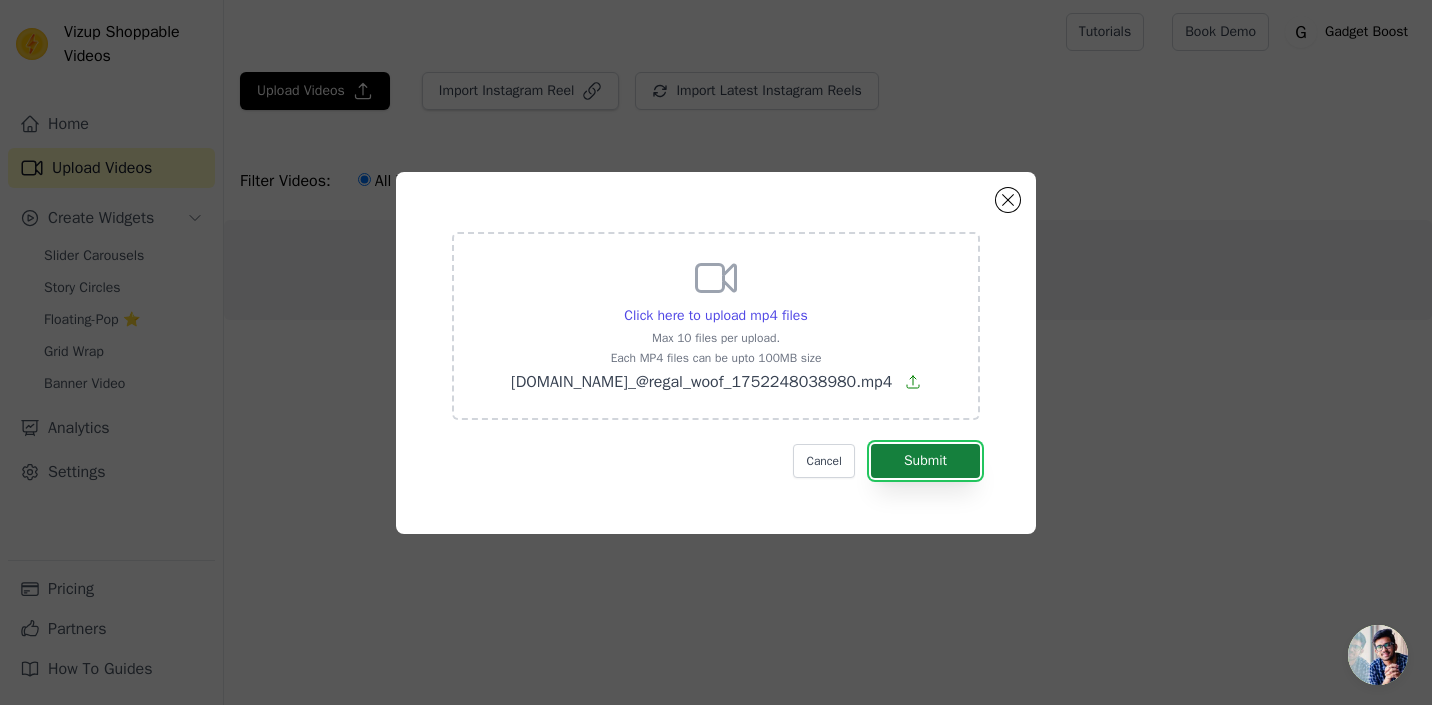 click on "Submit" at bounding box center (925, 461) 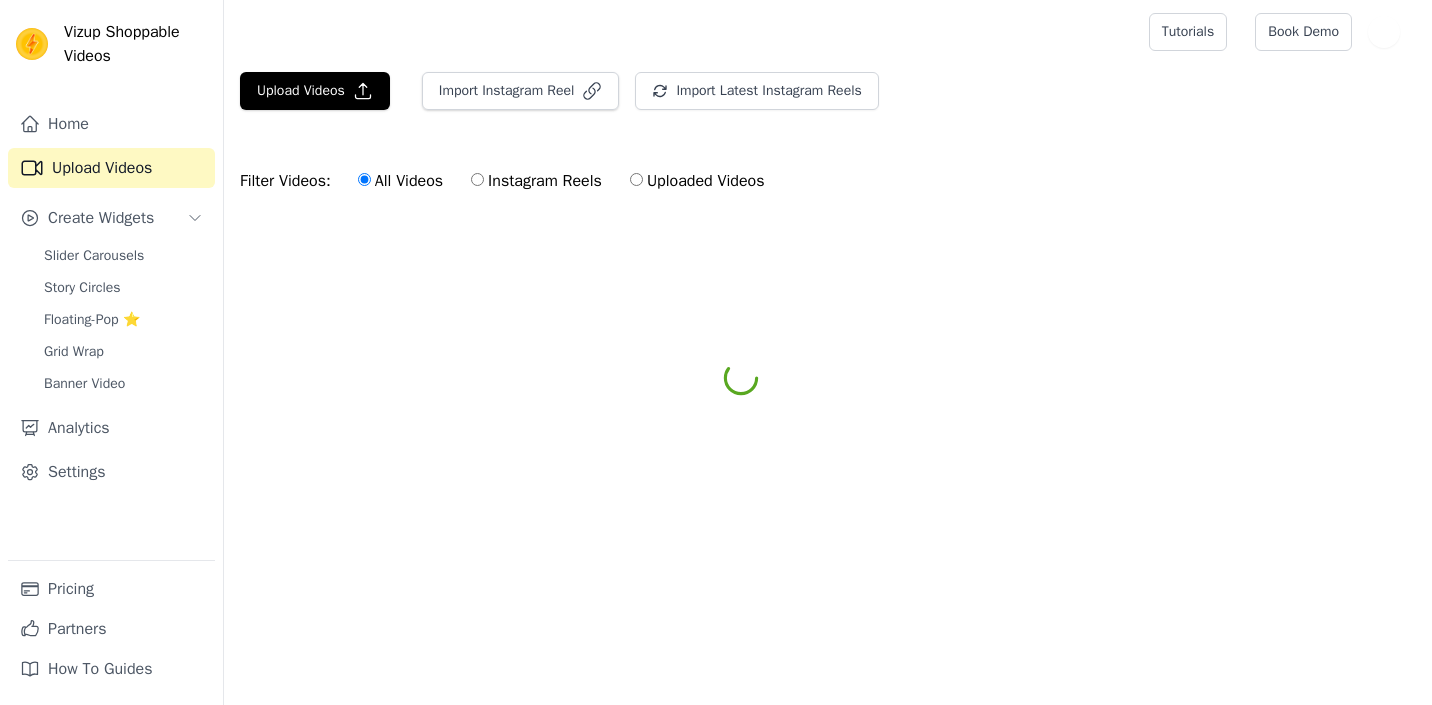 scroll, scrollTop: 0, scrollLeft: 0, axis: both 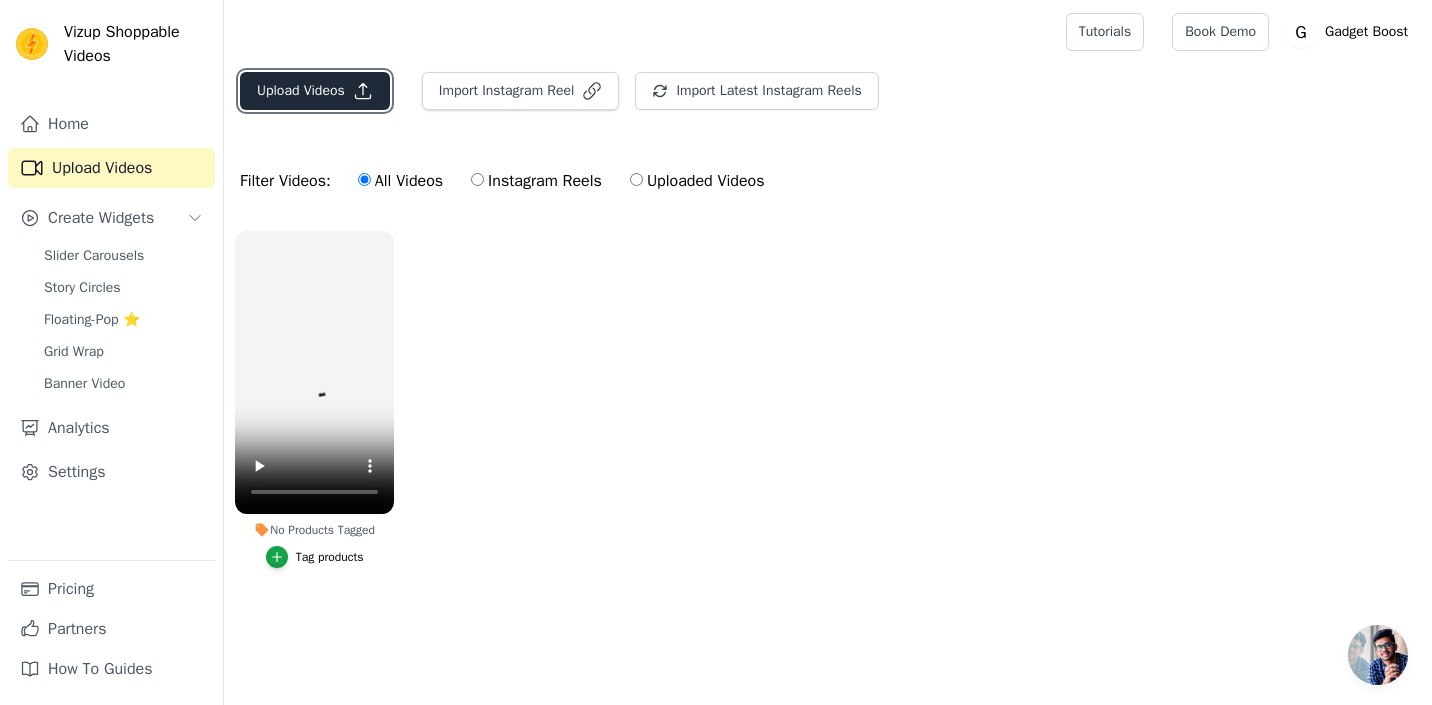 click on "Upload Videos" at bounding box center (315, 91) 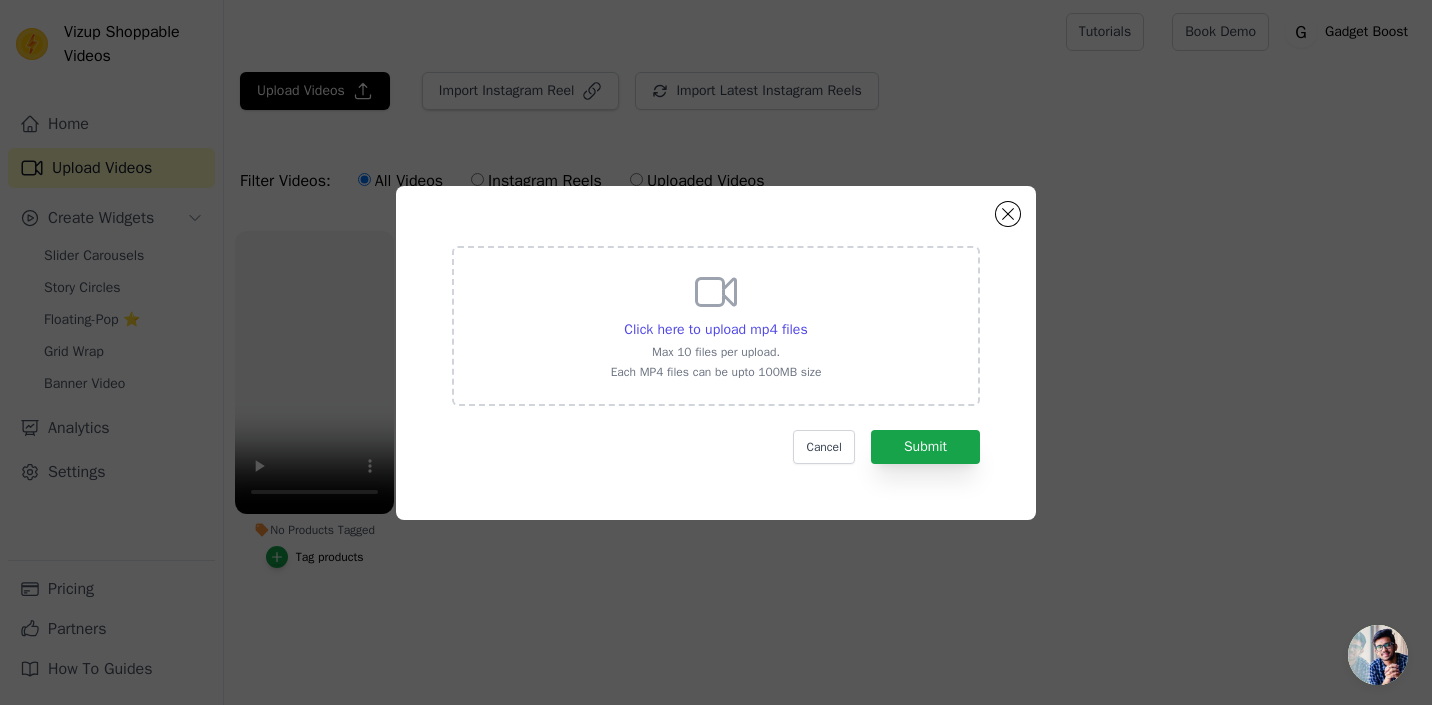 click on "Max 10 files per upload." at bounding box center (716, 352) 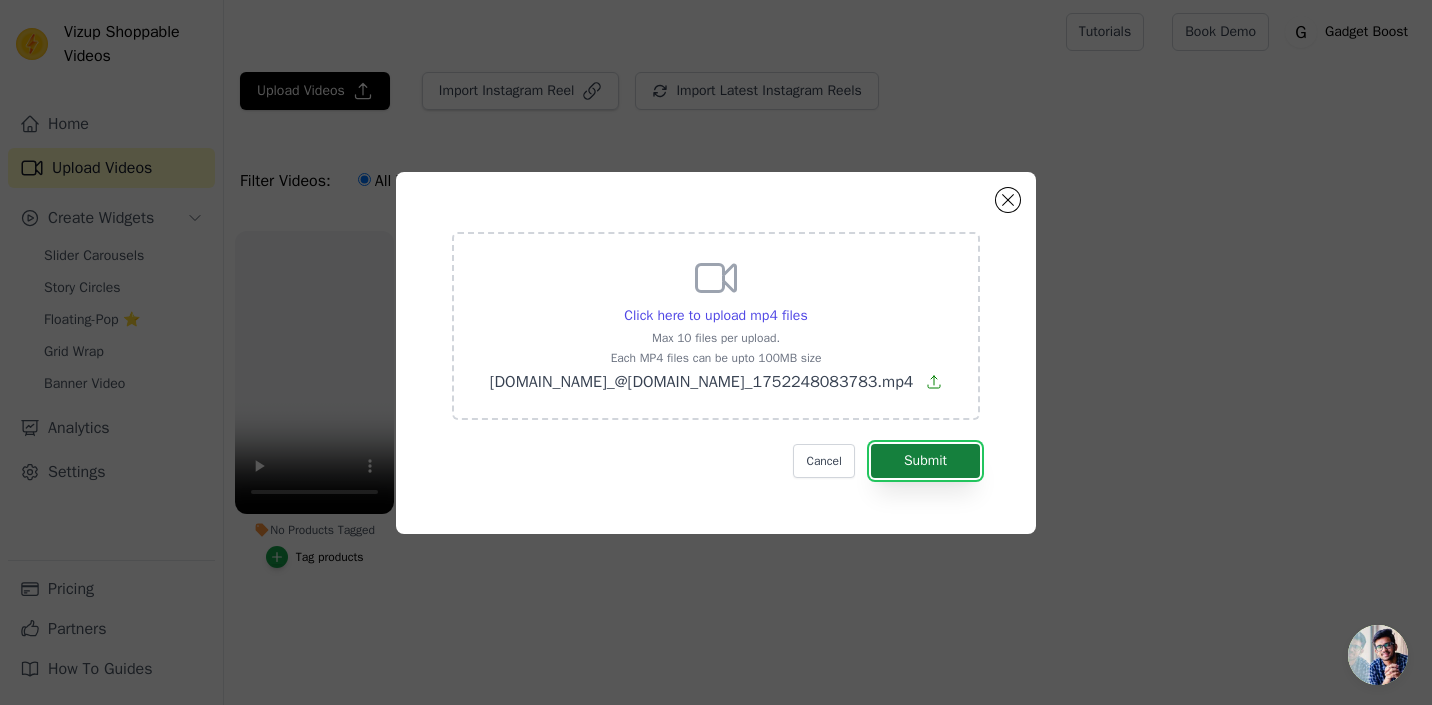 click on "Submit" at bounding box center (925, 461) 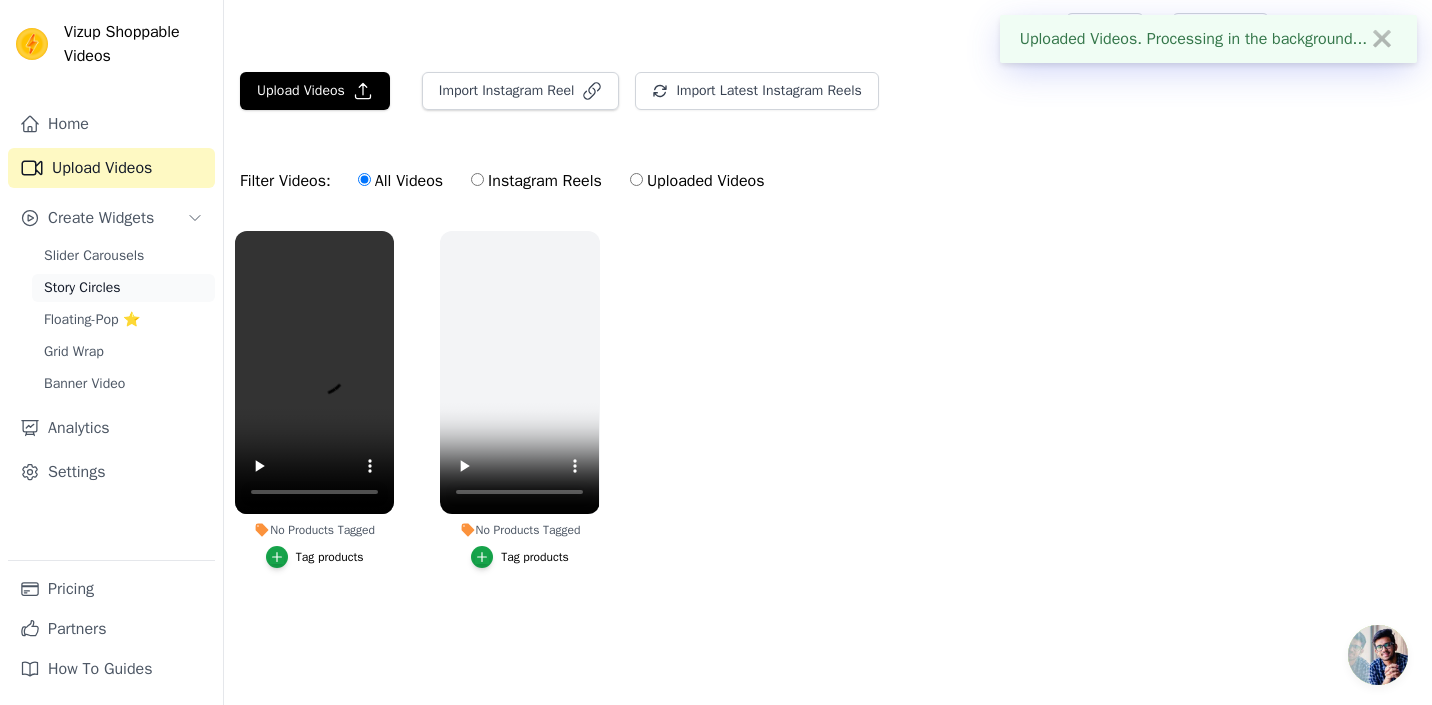click on "Story Circles" at bounding box center (123, 288) 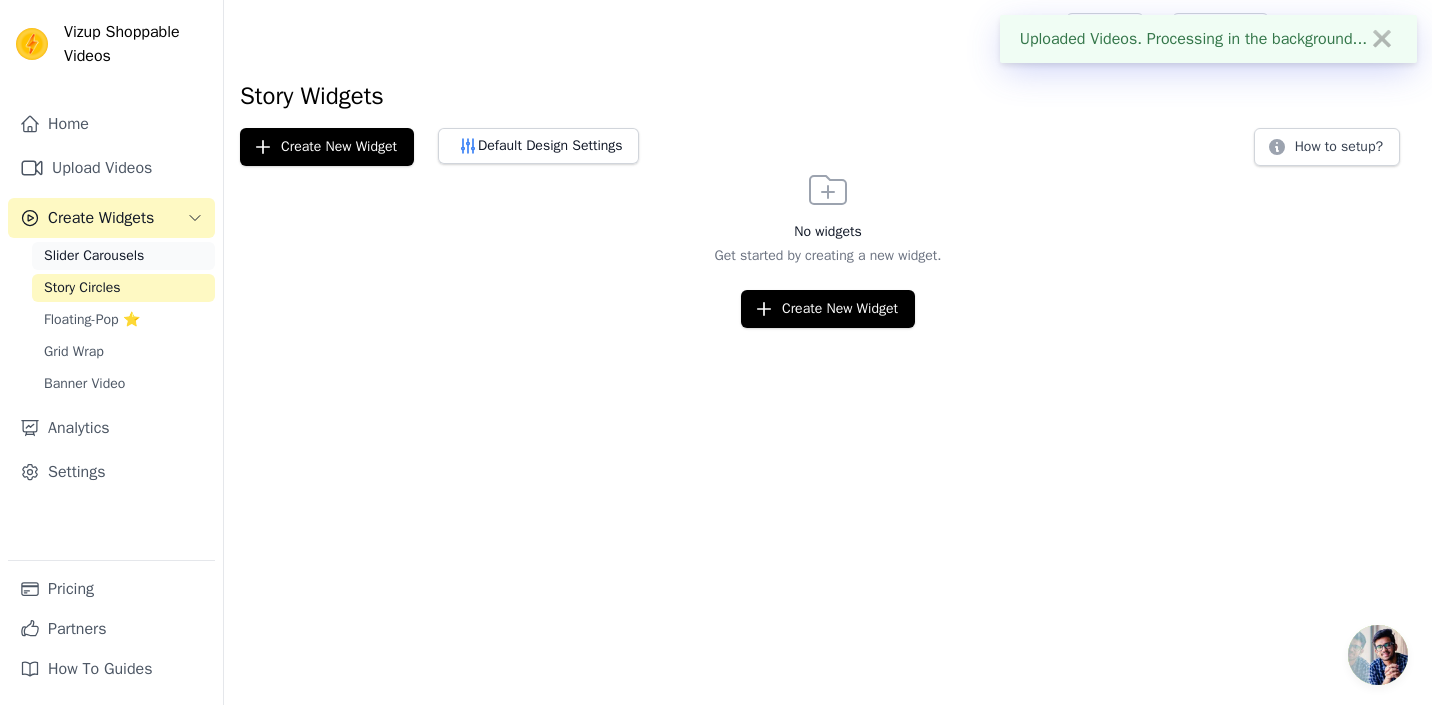 click on "Slider Carousels" at bounding box center (94, 256) 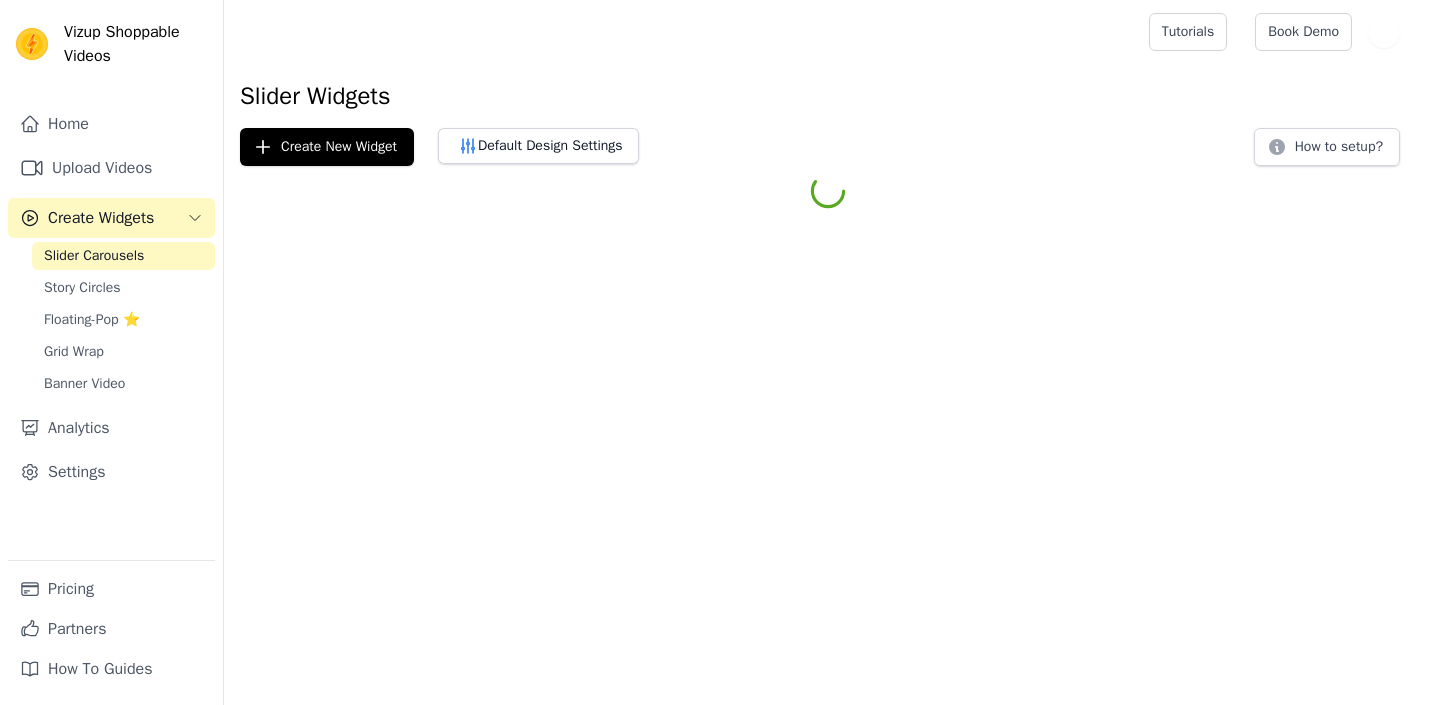 scroll, scrollTop: 0, scrollLeft: 0, axis: both 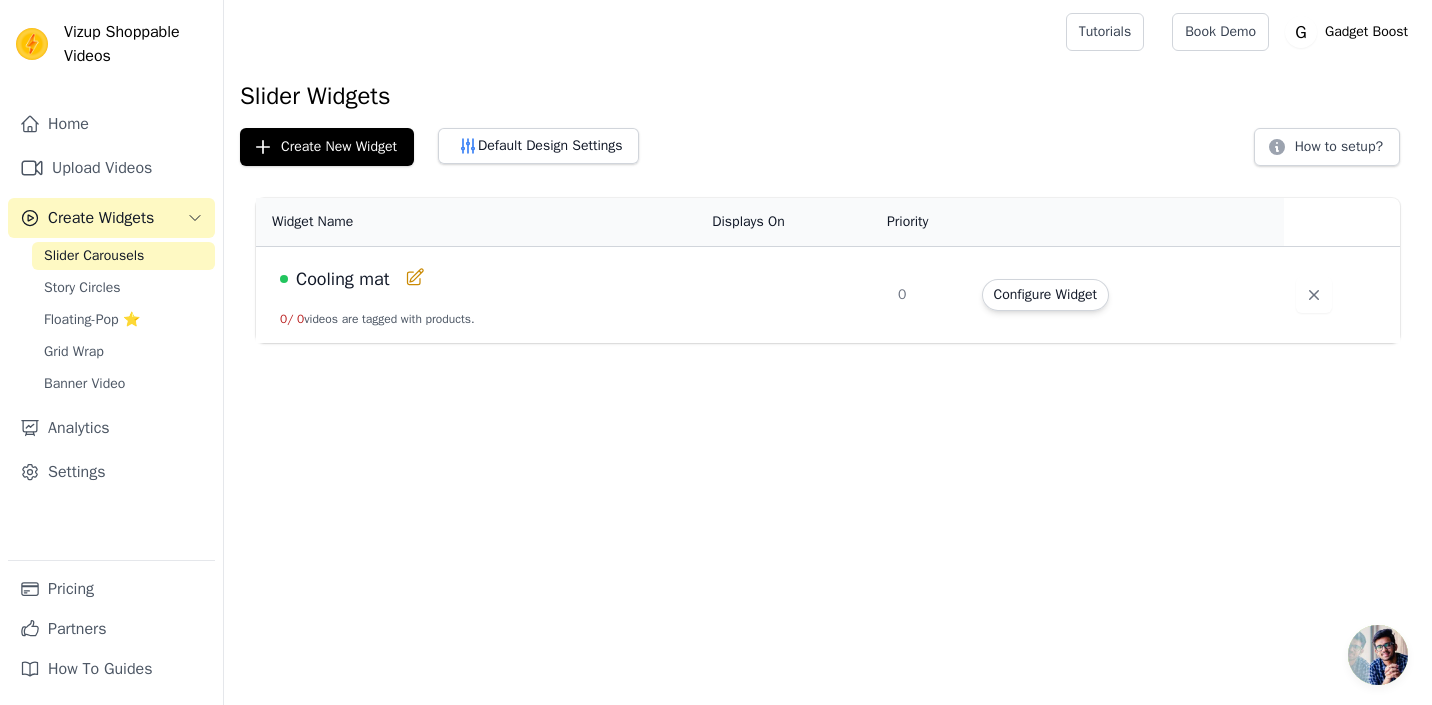 click at bounding box center (793, 295) 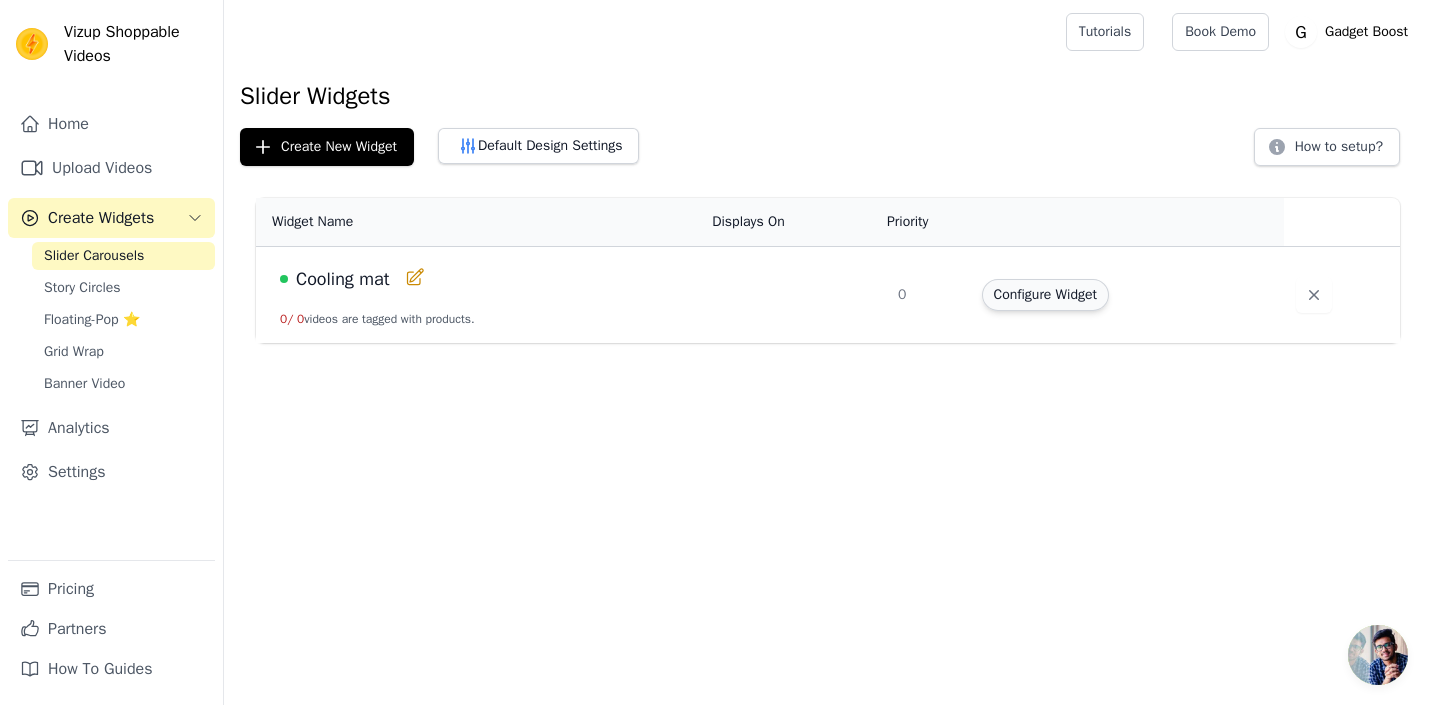 click on "Configure Widget" at bounding box center (1045, 295) 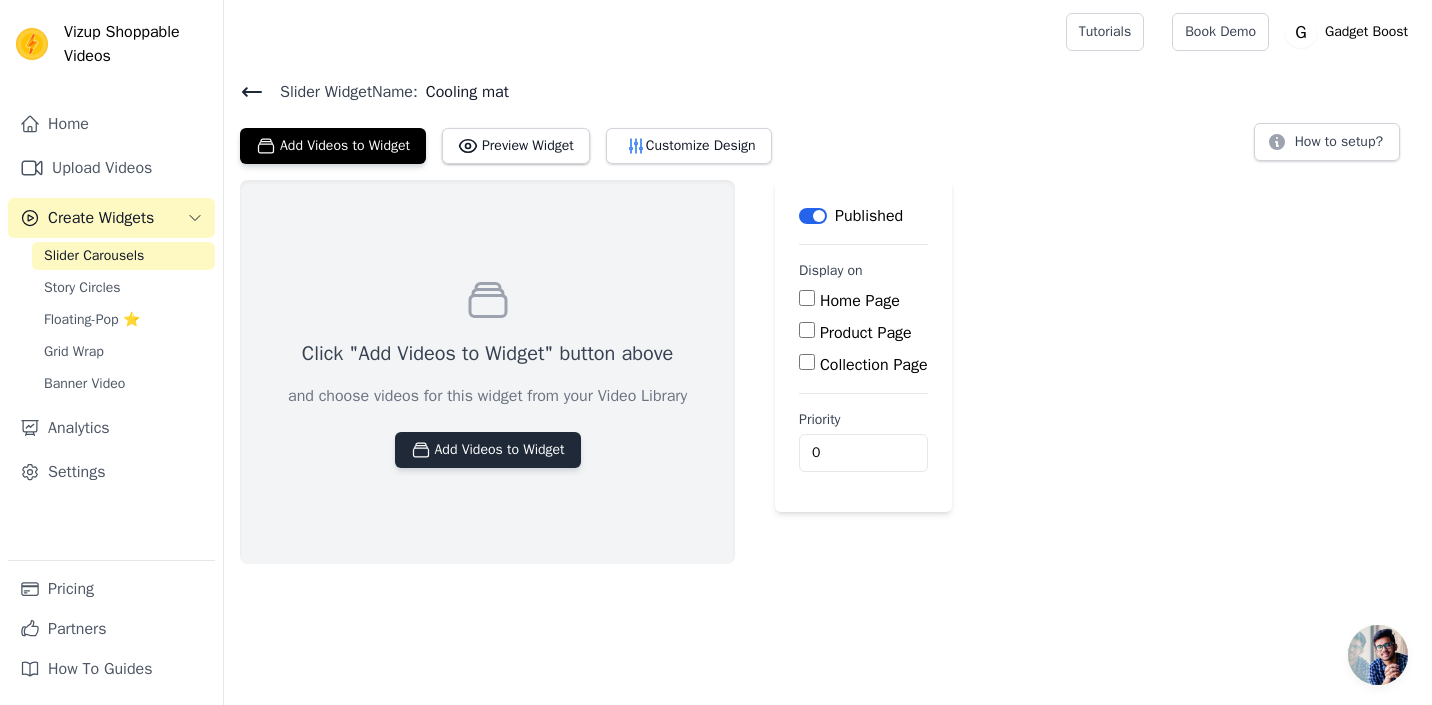 click on "Add Videos to Widget" at bounding box center (488, 450) 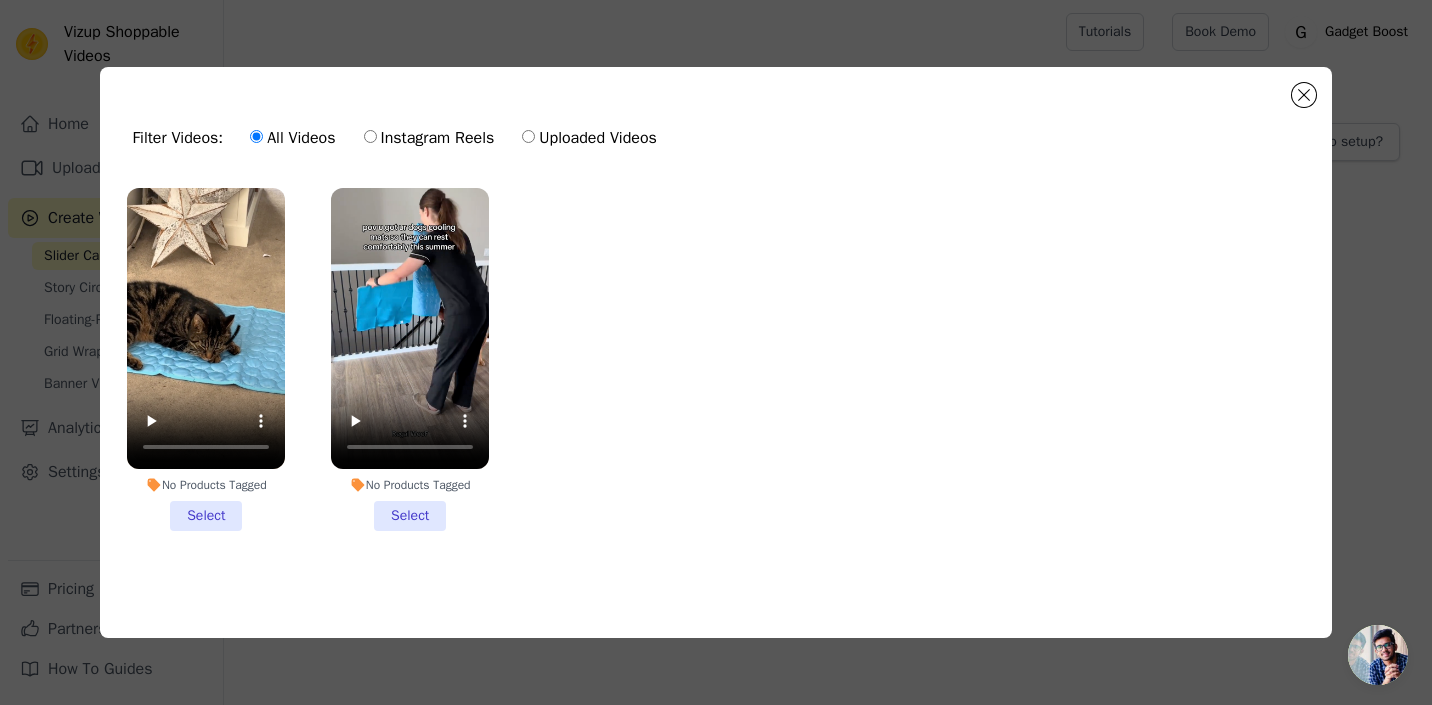 click on "No Products Tagged     Select" at bounding box center [410, 359] 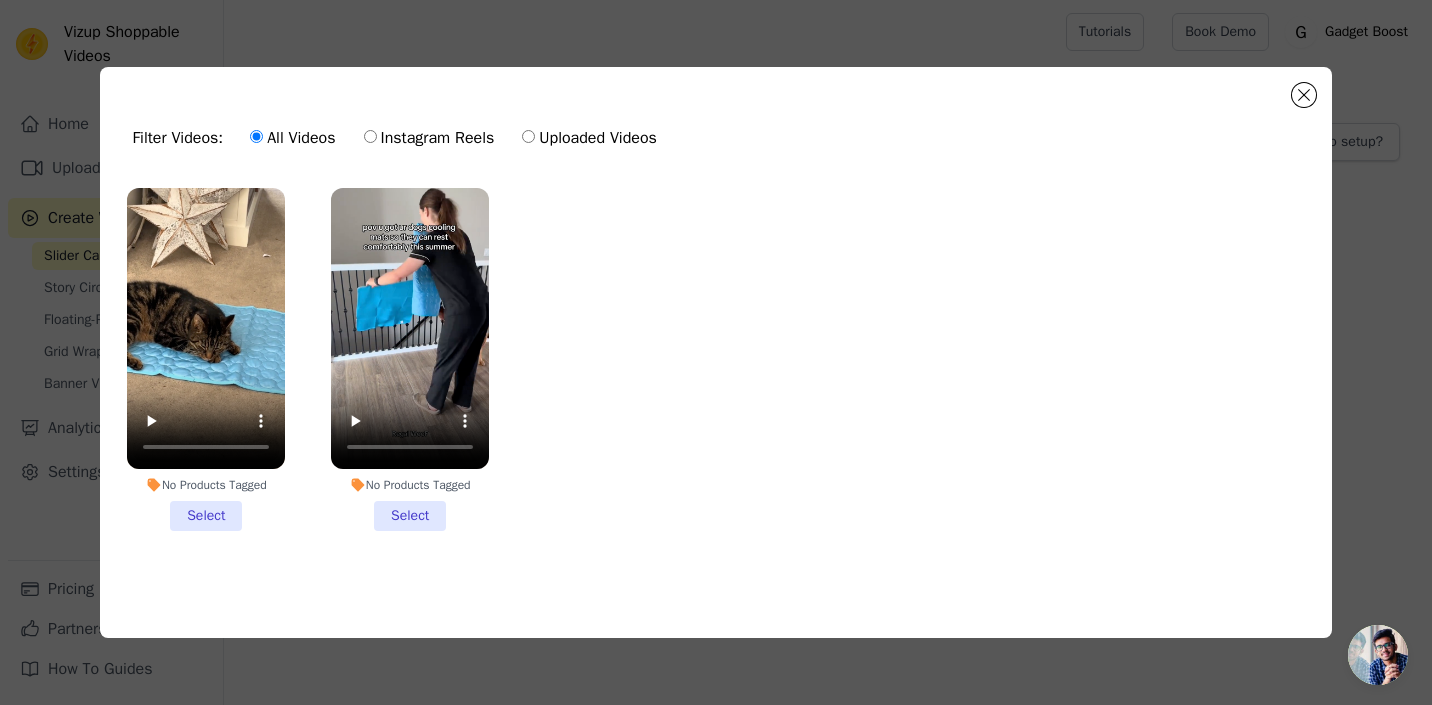 click on "No Products Tagged     Select" at bounding box center (0, 0) 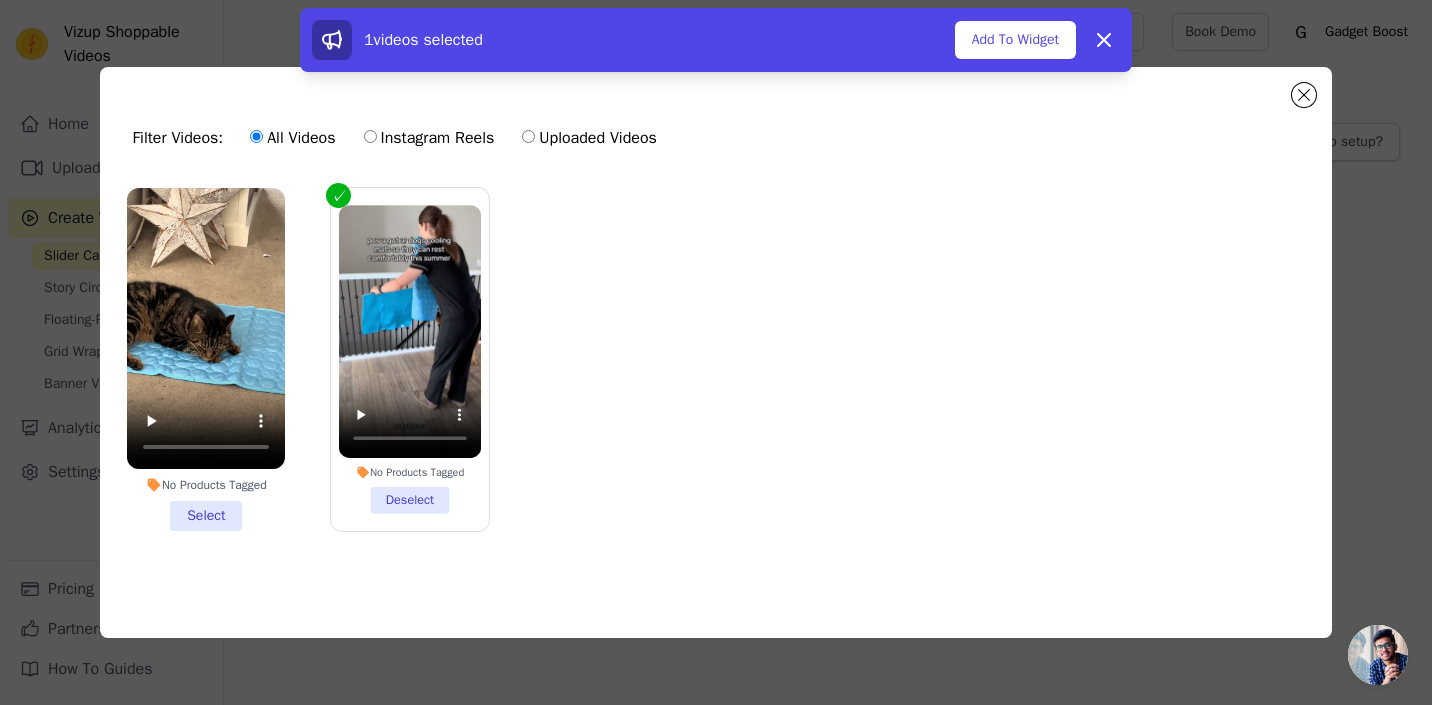 click on "No Products Tagged     Select" at bounding box center [206, 359] 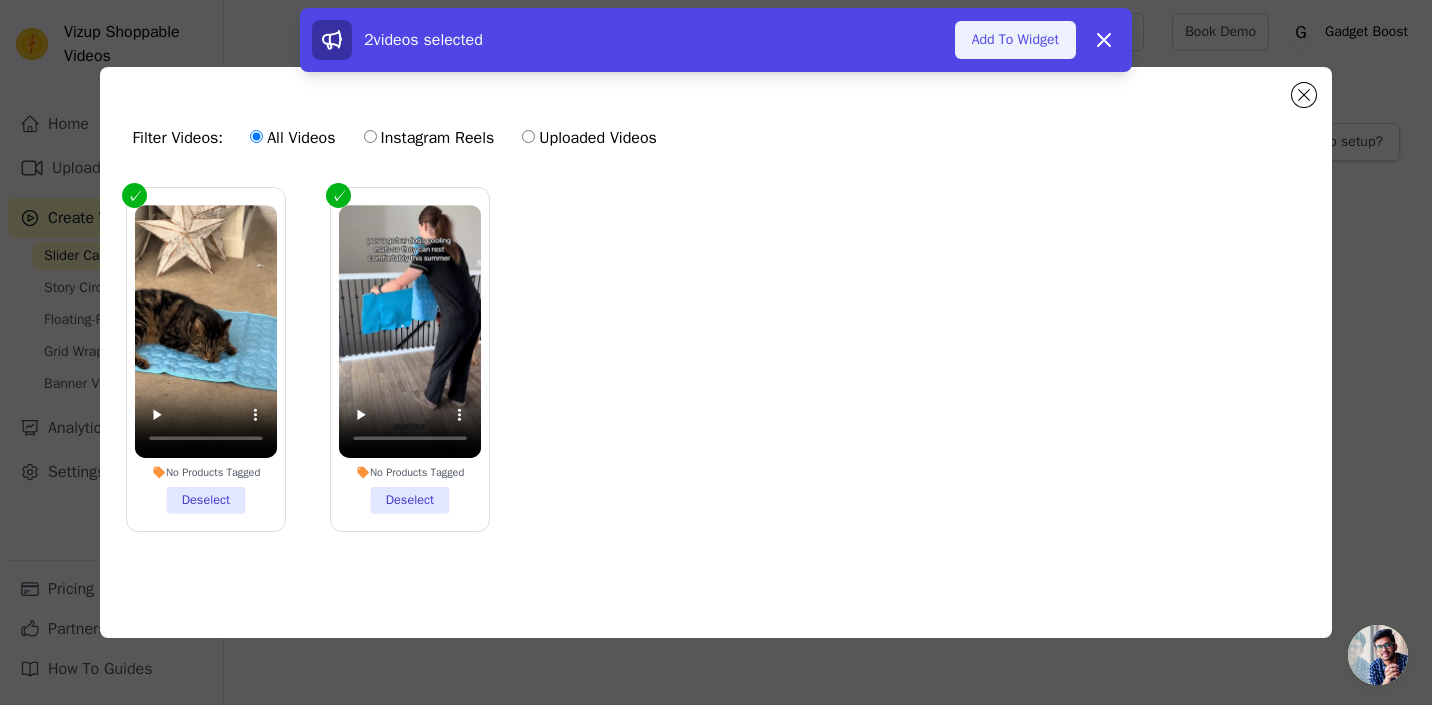click on "Add To Widget" at bounding box center (1015, 40) 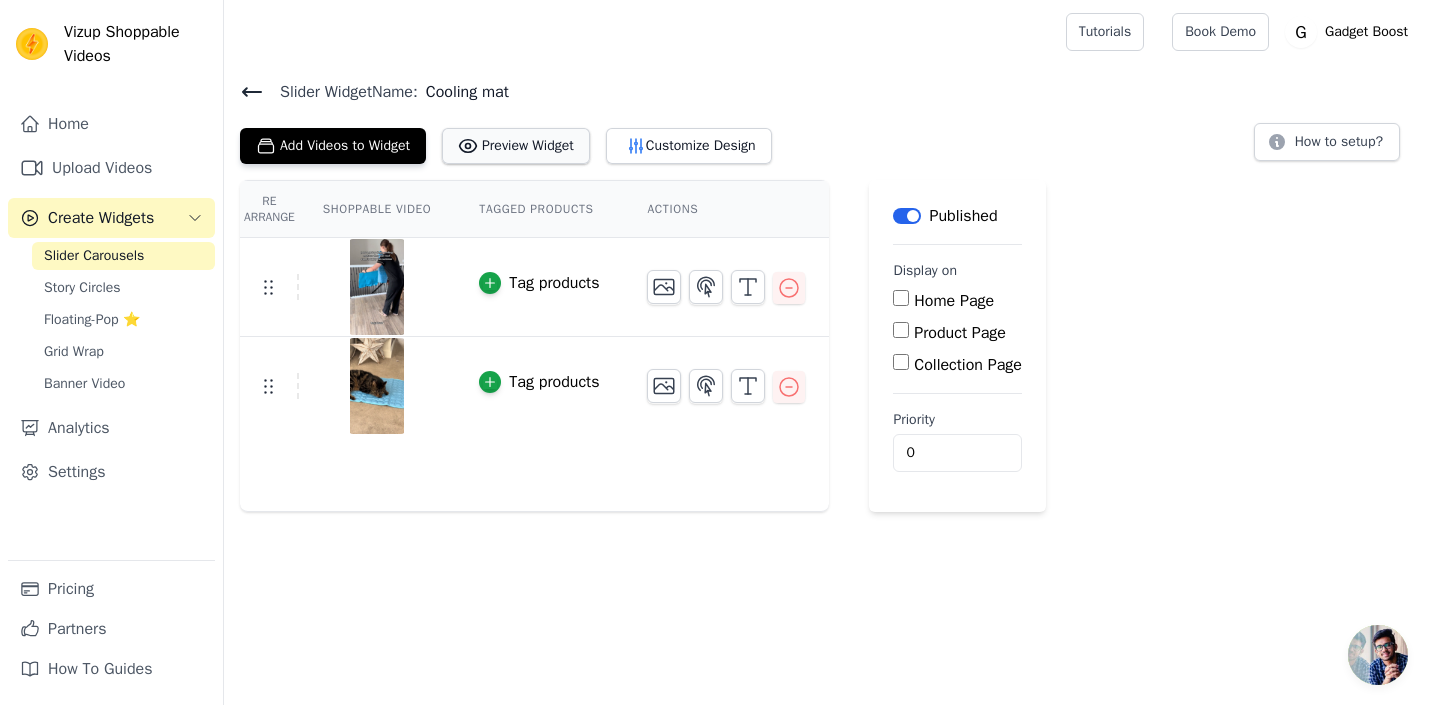 click on "Preview Widget" at bounding box center [516, 146] 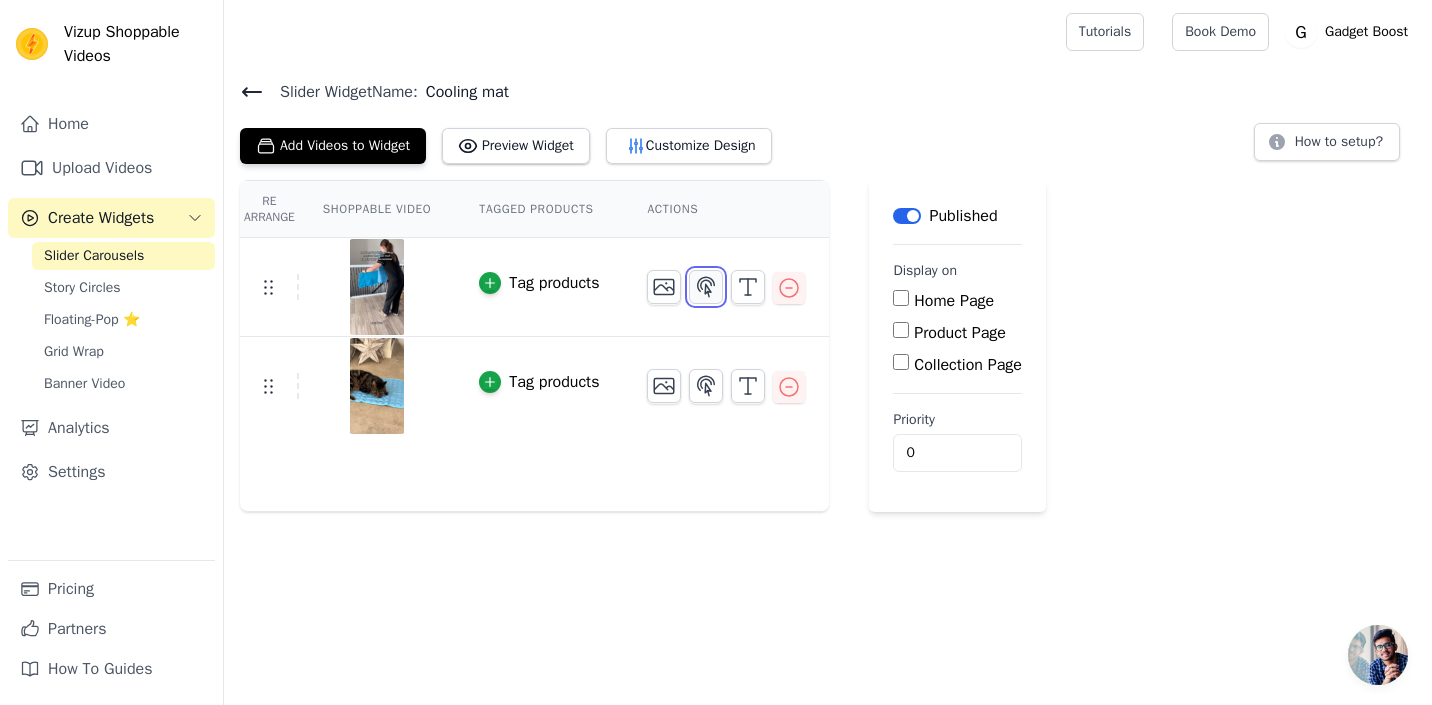 click 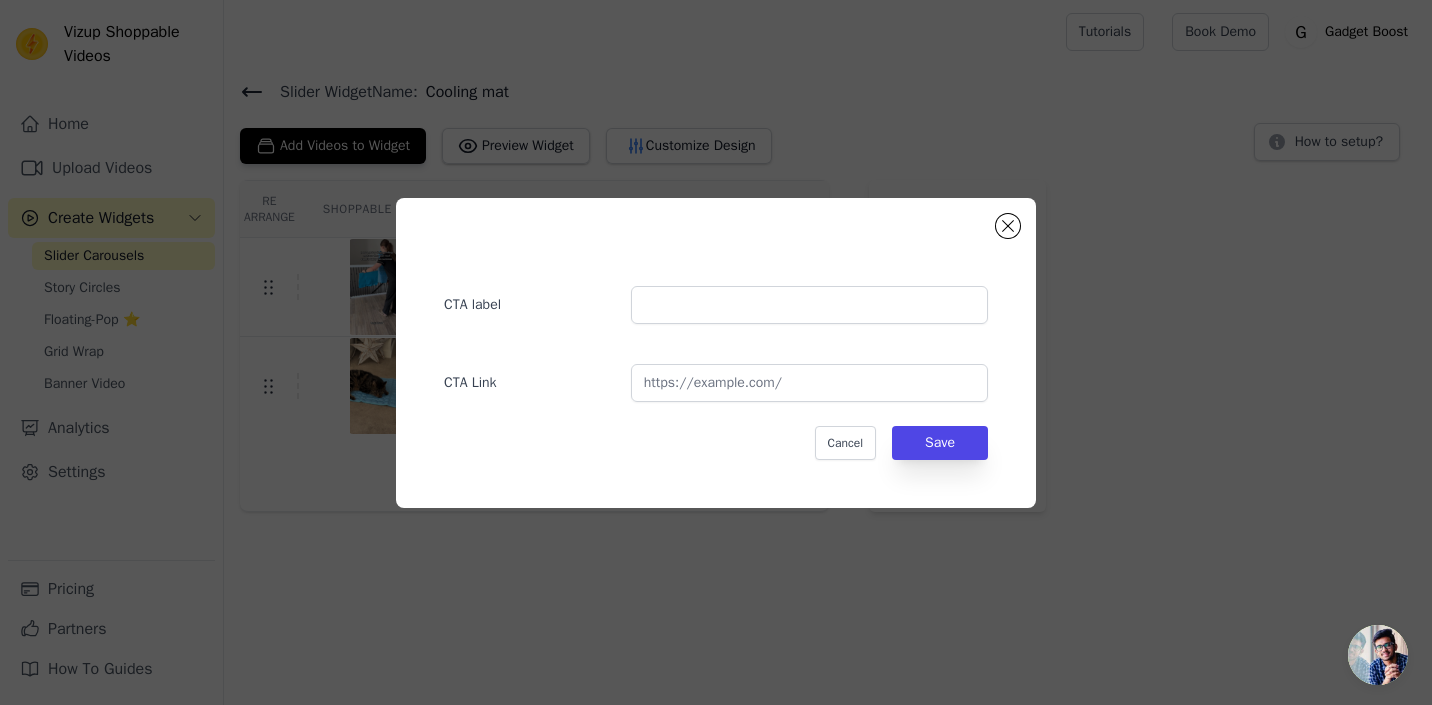 click on "CTA label     CTA Link     Cancel   Save" 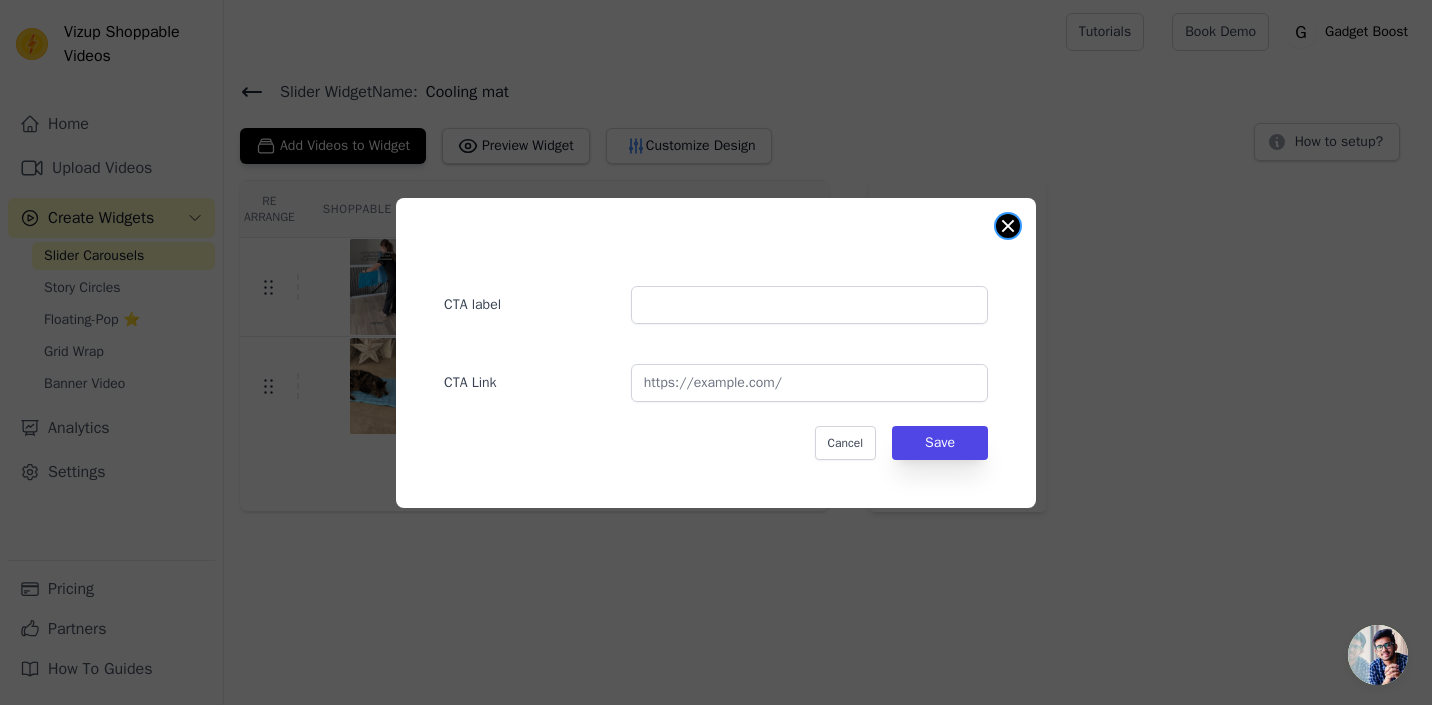 click at bounding box center (1008, 226) 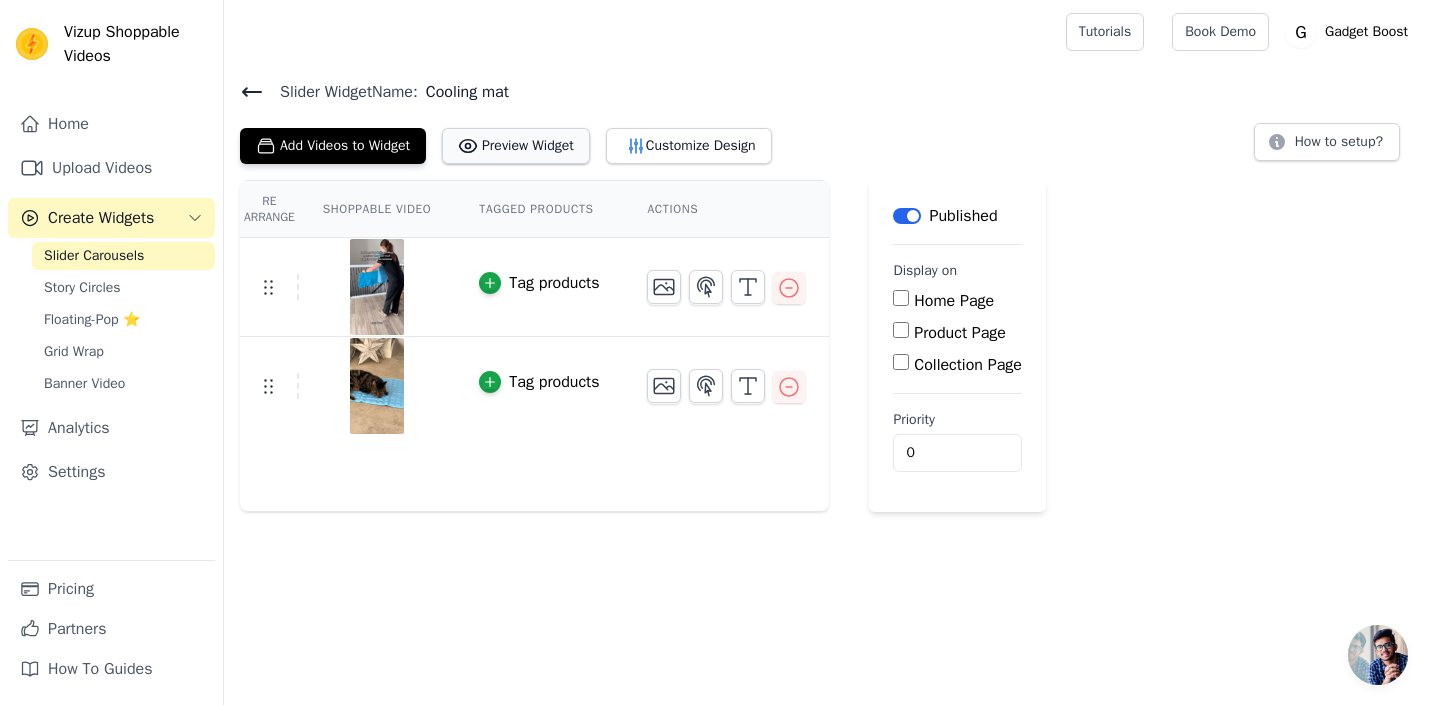 click on "Preview Widget" at bounding box center [516, 146] 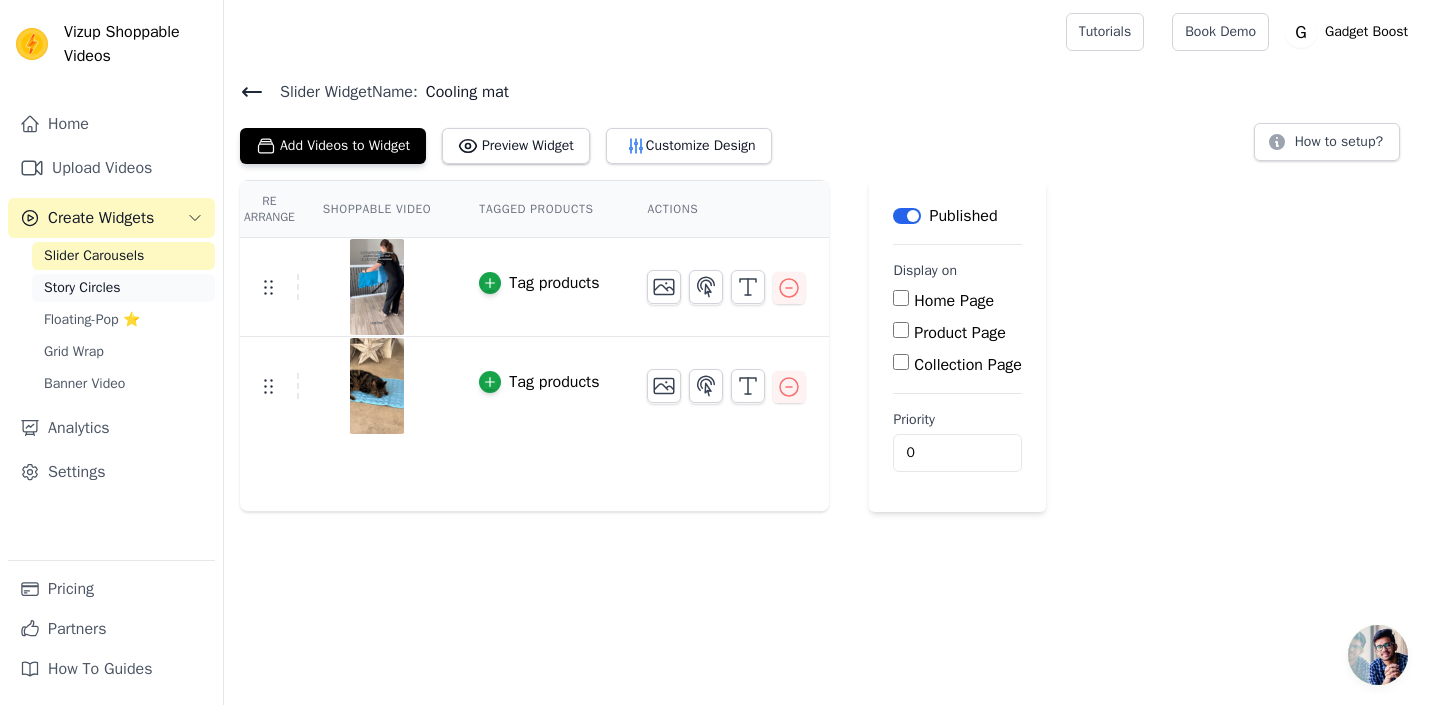 click on "Story Circles" at bounding box center (82, 288) 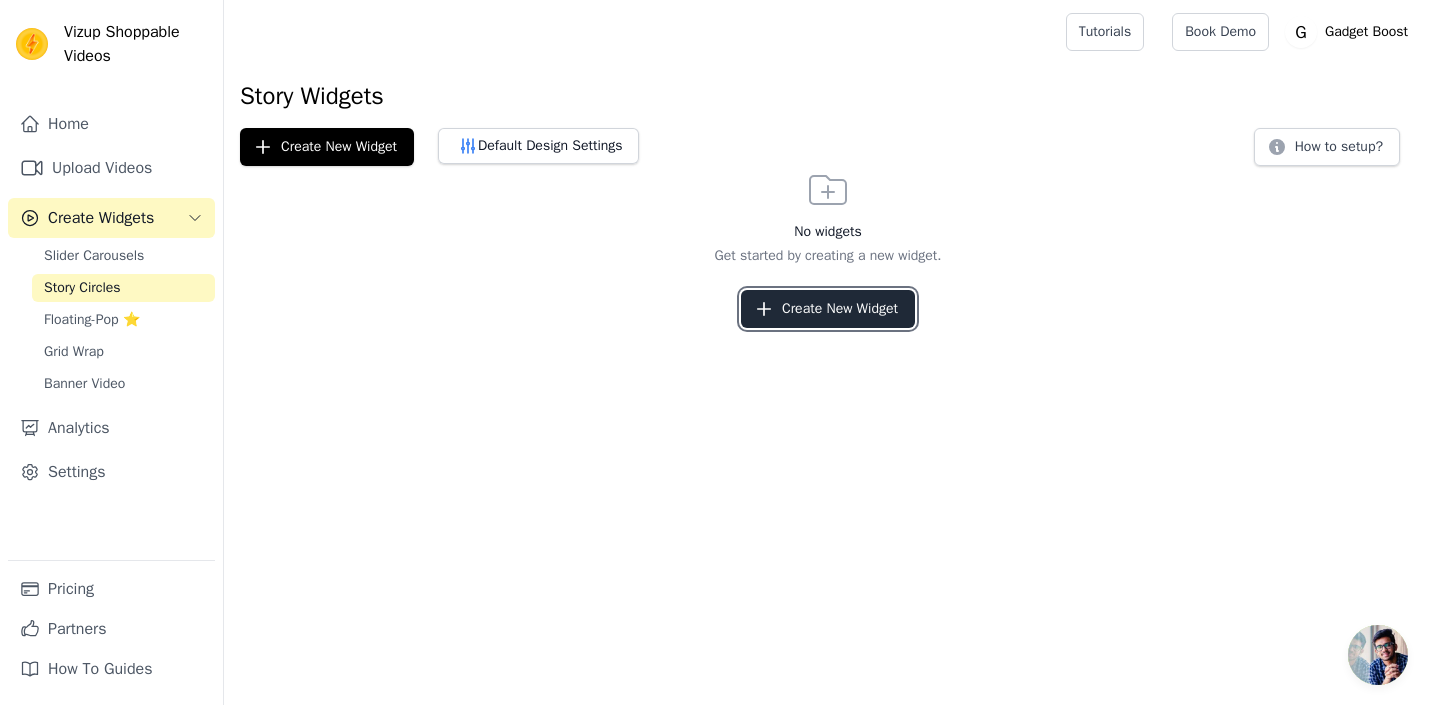 click on "Create New Widget" at bounding box center (828, 309) 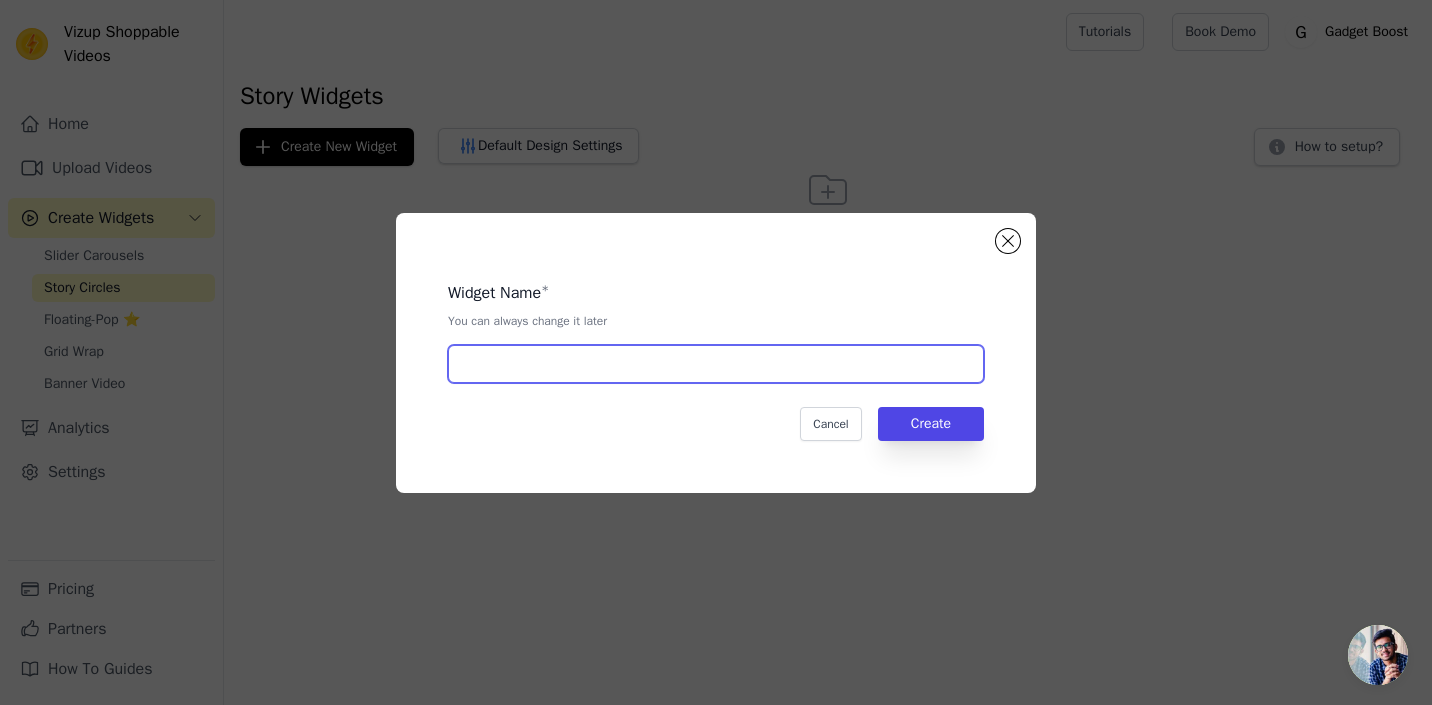 click at bounding box center (716, 364) 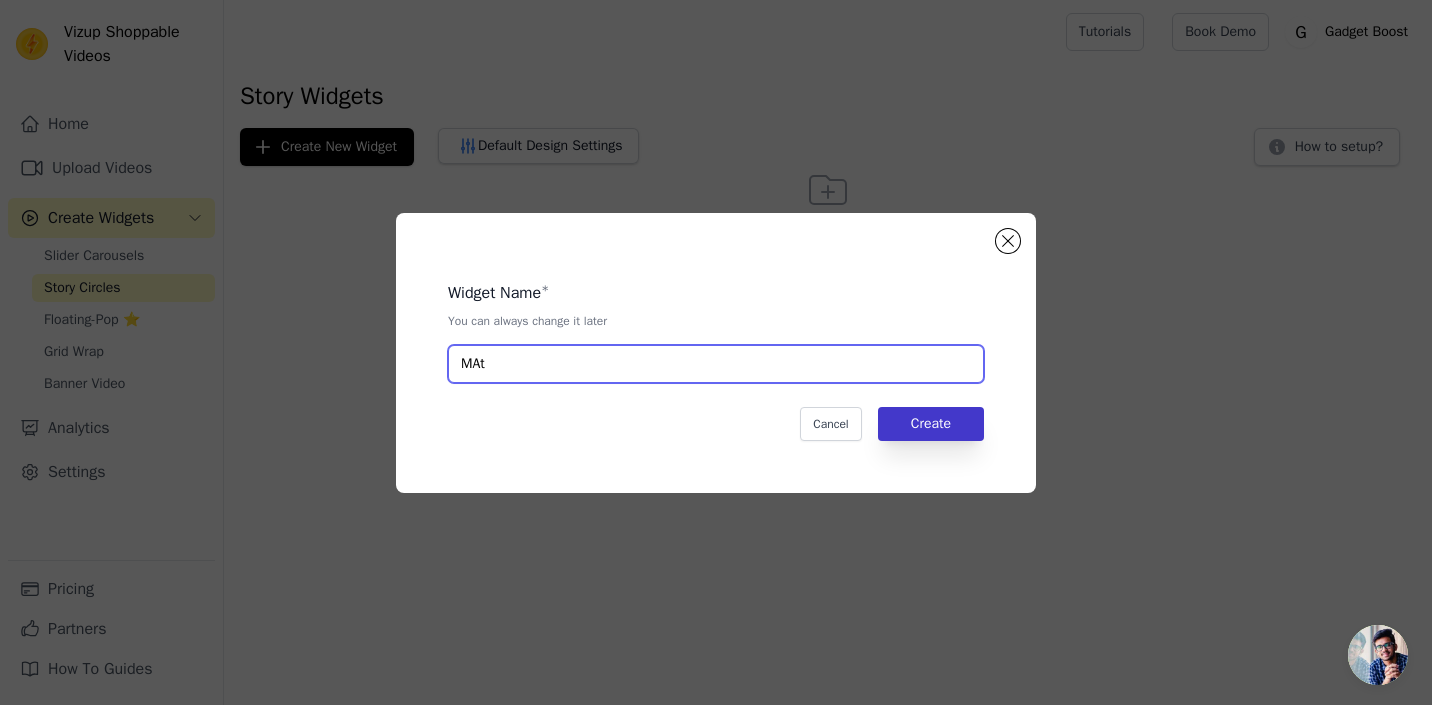 type on "MAt" 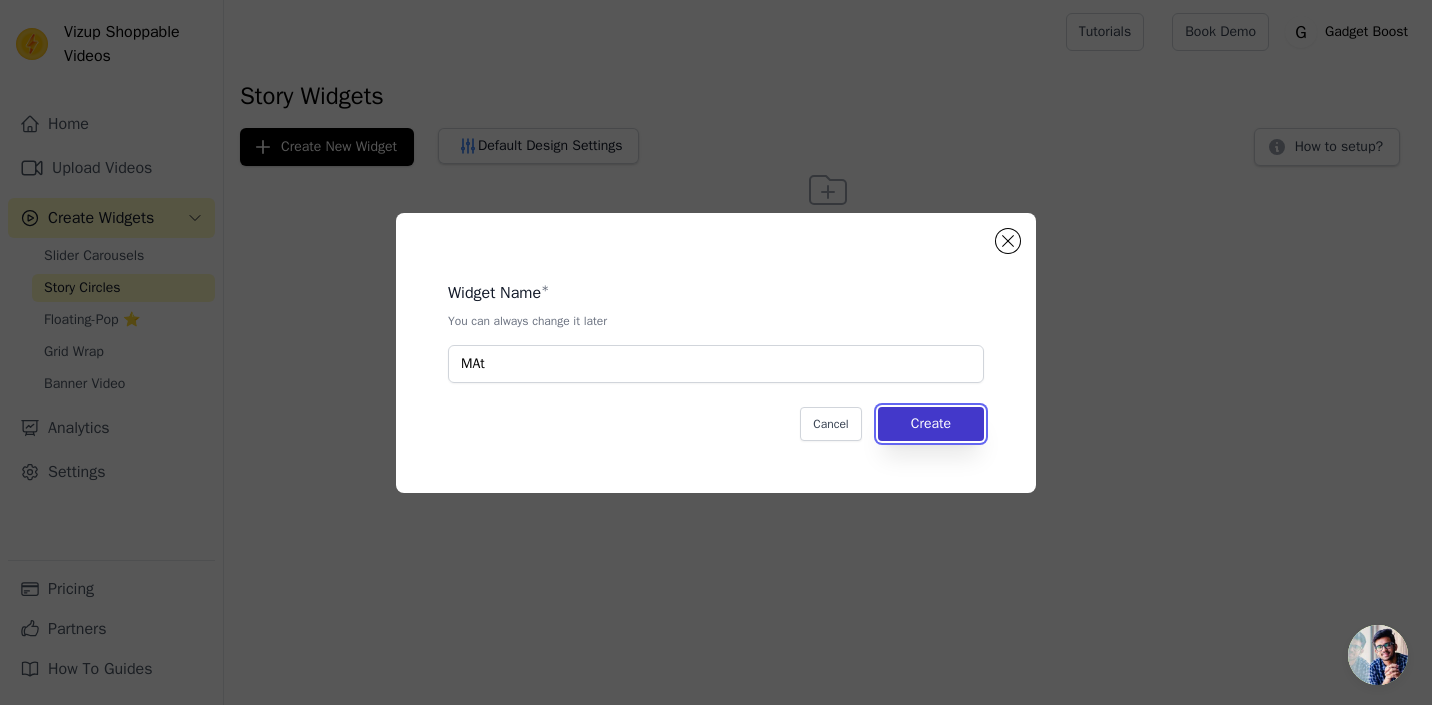 click on "Create" at bounding box center [931, 424] 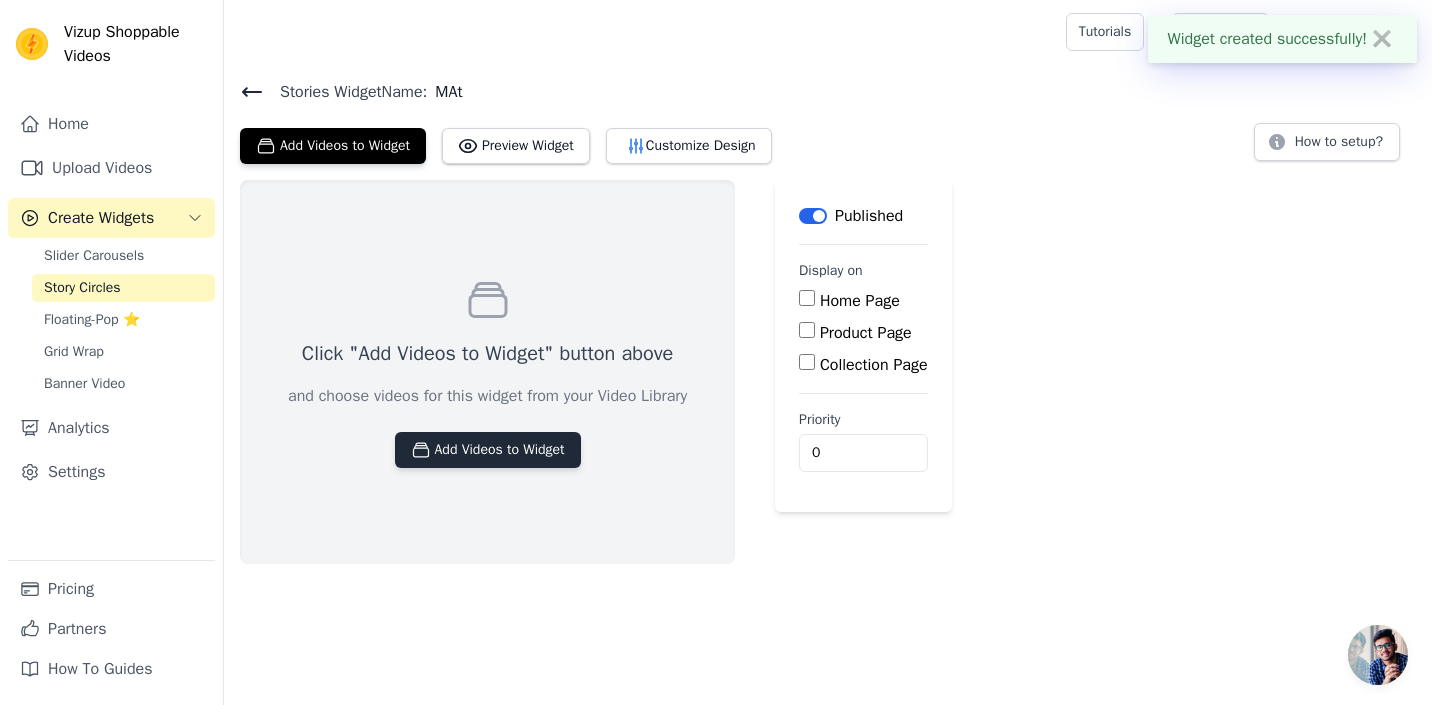 click on "Add Videos to Widget" at bounding box center (488, 450) 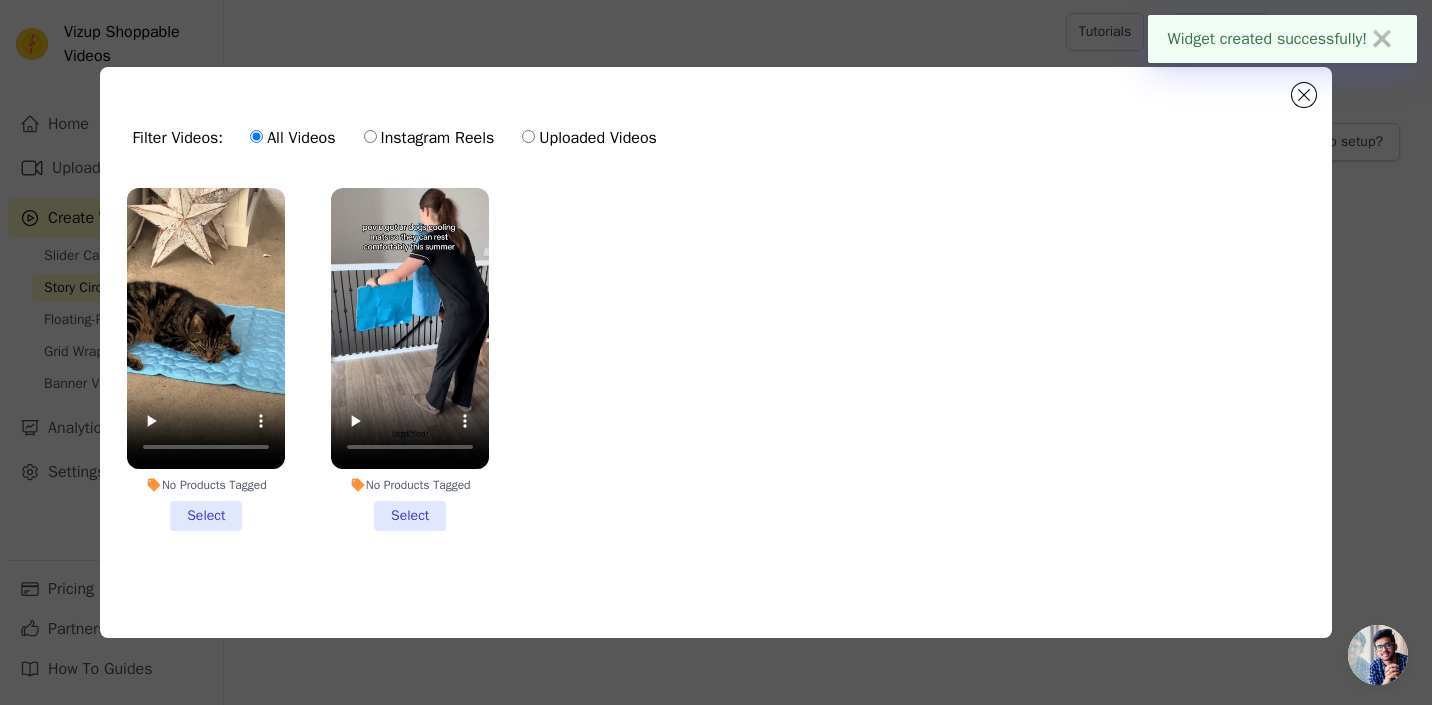 click on "No Products Tagged     Select" at bounding box center (410, 359) 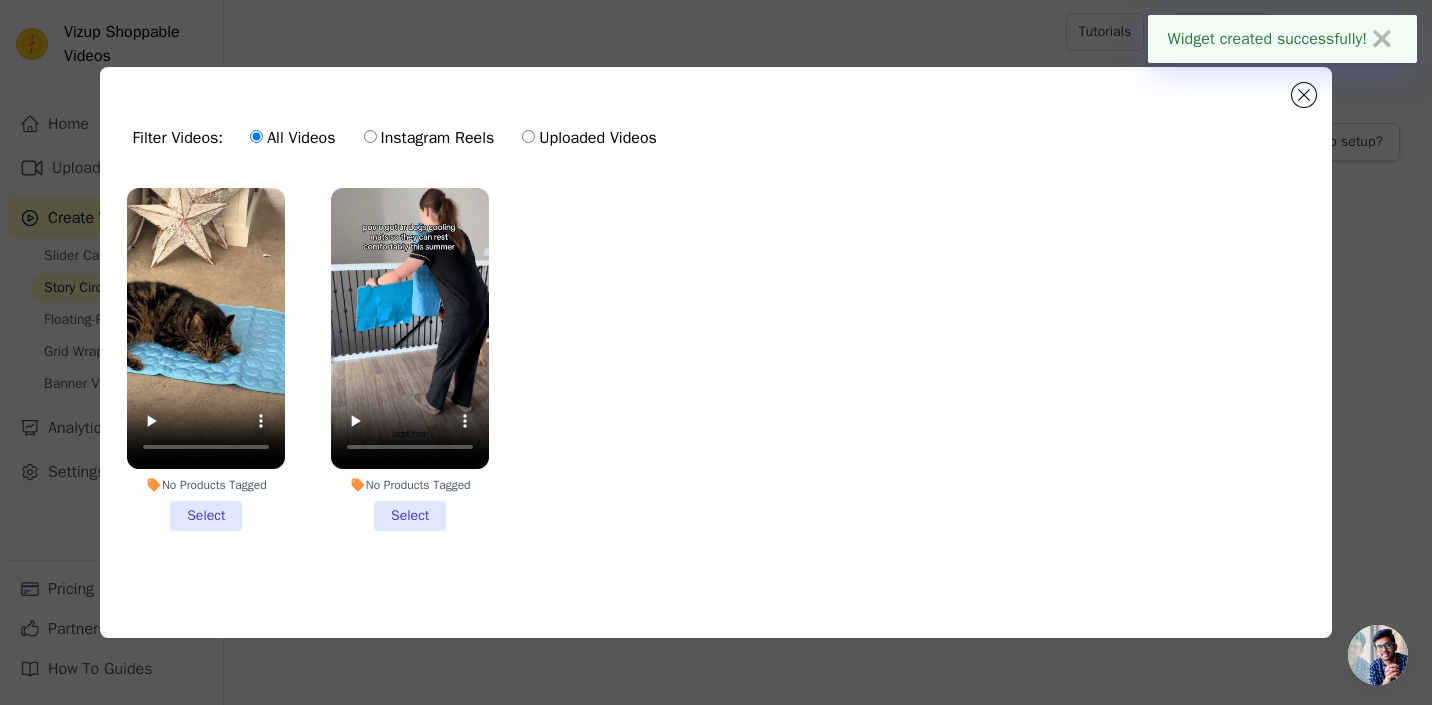 click on "No Products Tagged     Select" at bounding box center (0, 0) 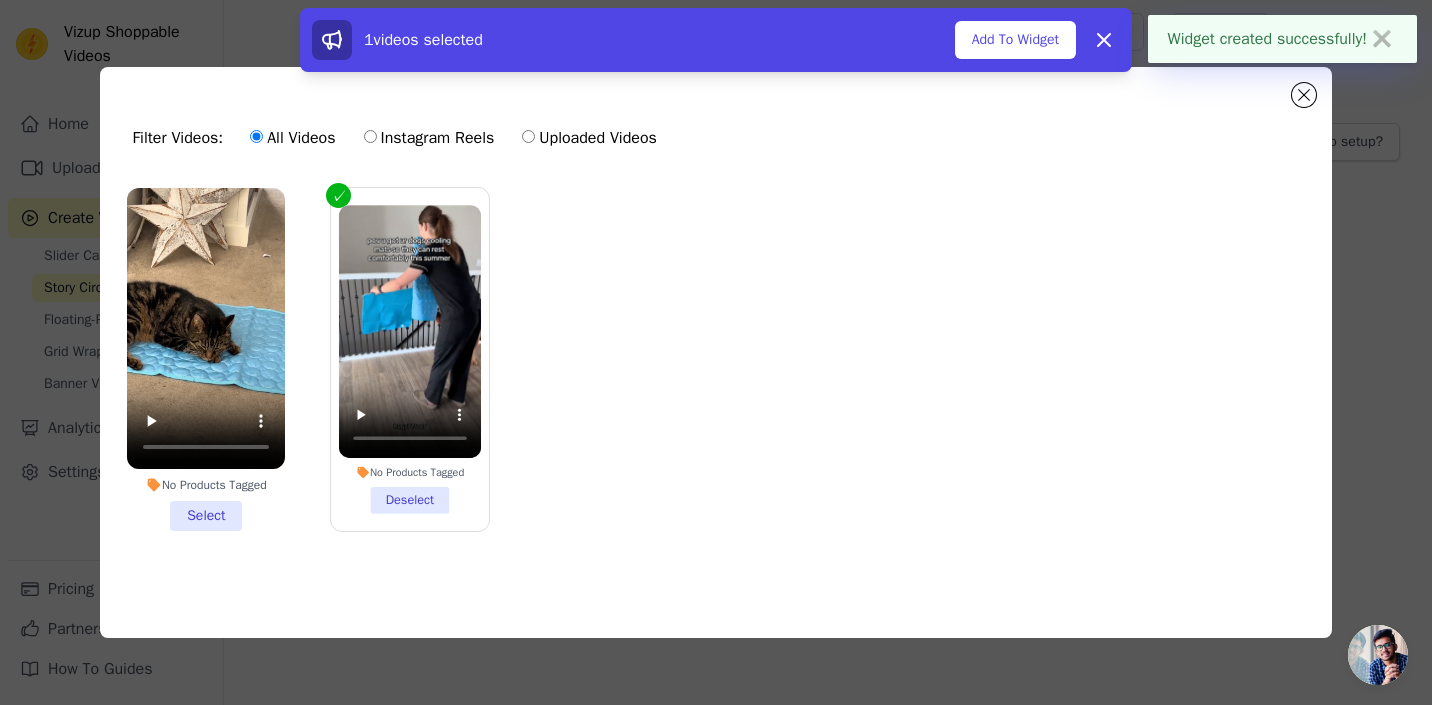 click on "No Products Tagged     Select" at bounding box center [206, 359] 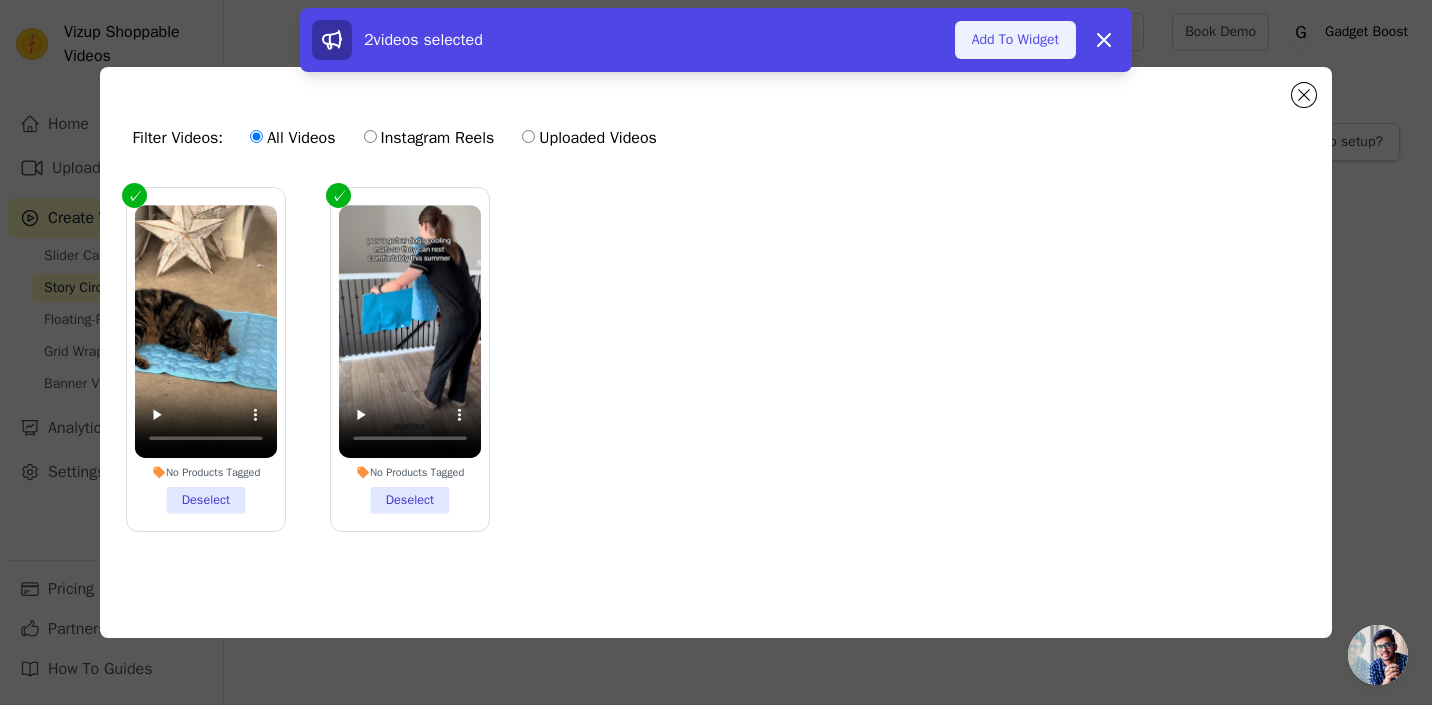 click on "Add To Widget" at bounding box center (1015, 40) 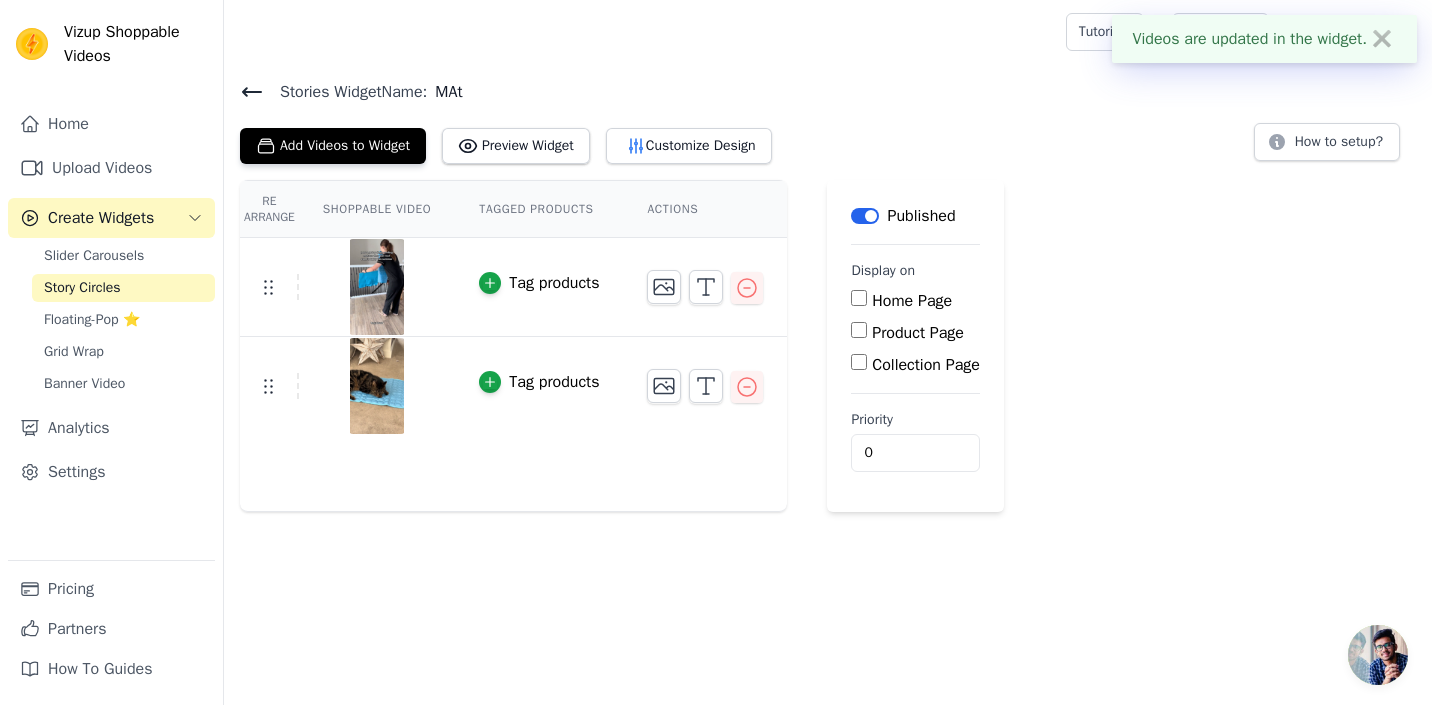 click on "Stories Widget  Name:   MAt
Add Videos to Widget
Preview Widget       Customize Design
How to setup?" at bounding box center (828, 122) 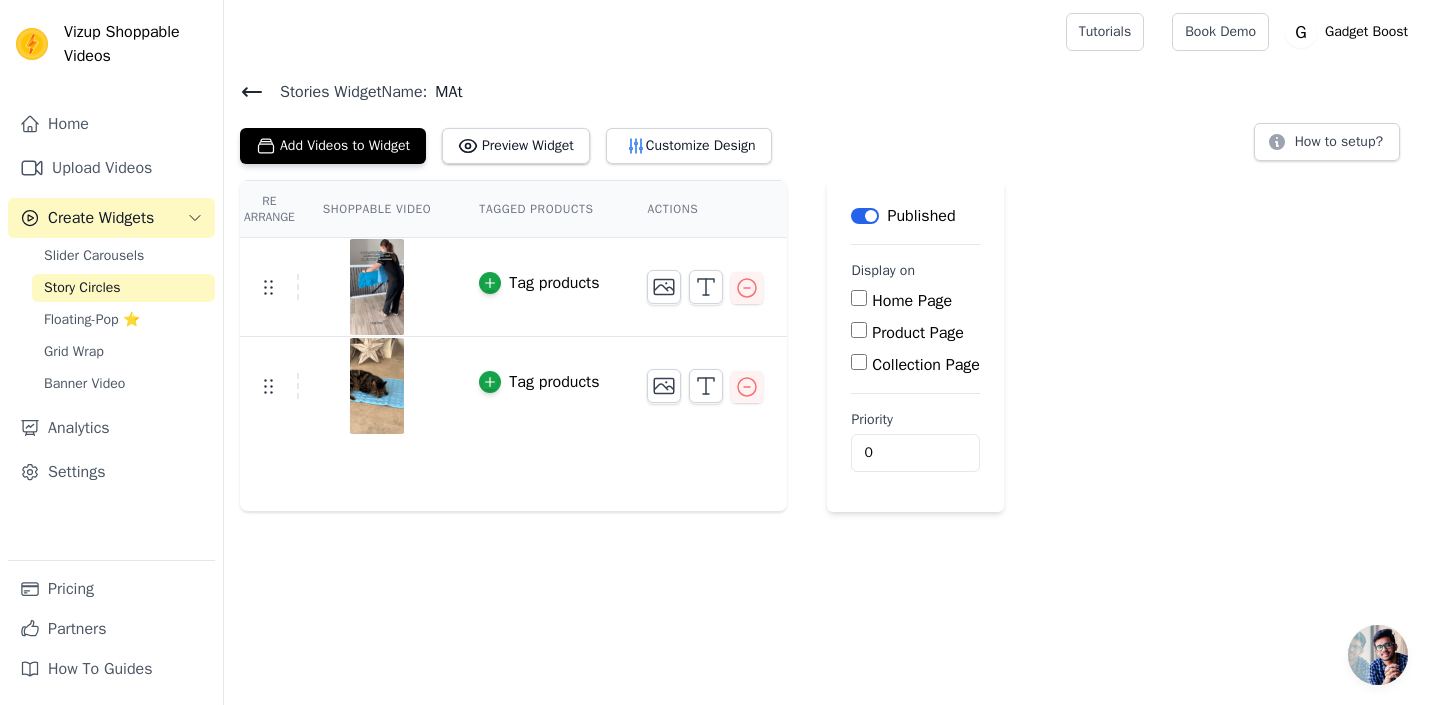 click on "Product Page" at bounding box center (918, 333) 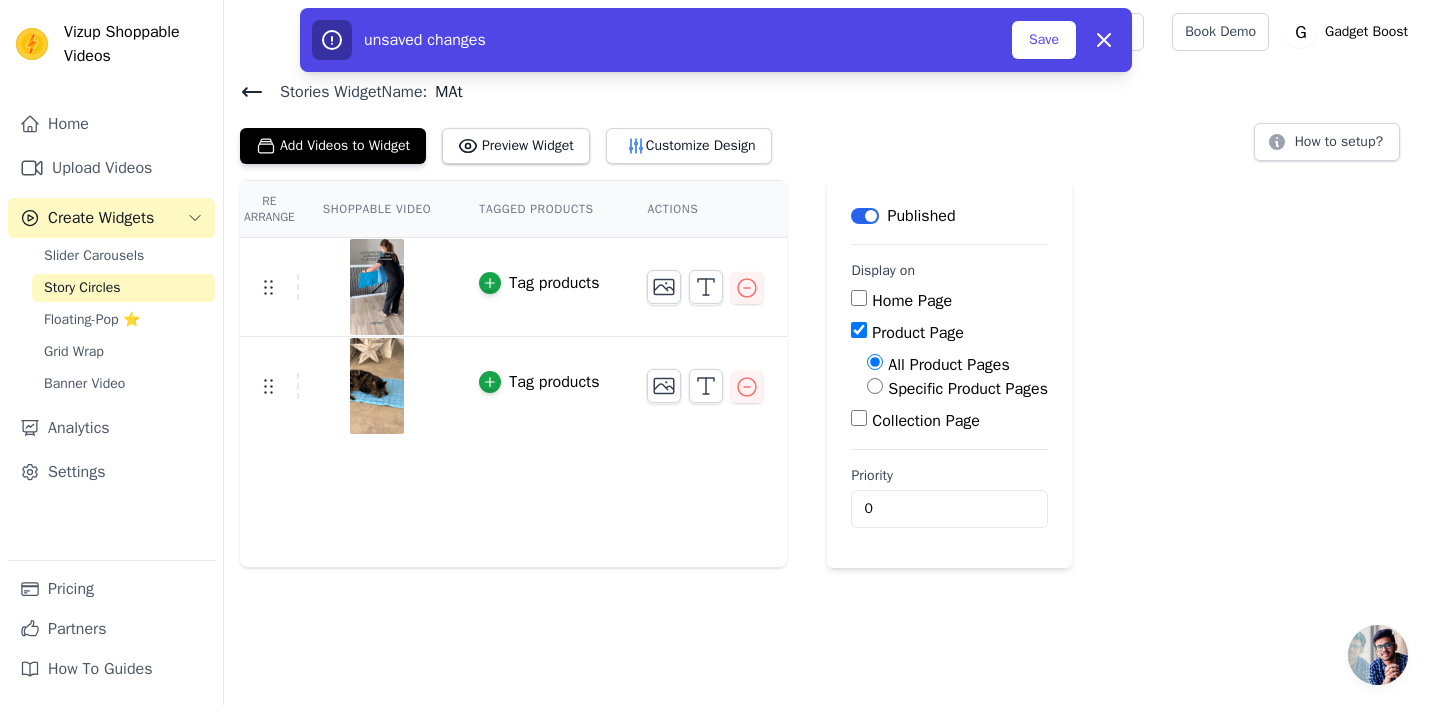 click on "Specific Product Pages" at bounding box center (968, 389) 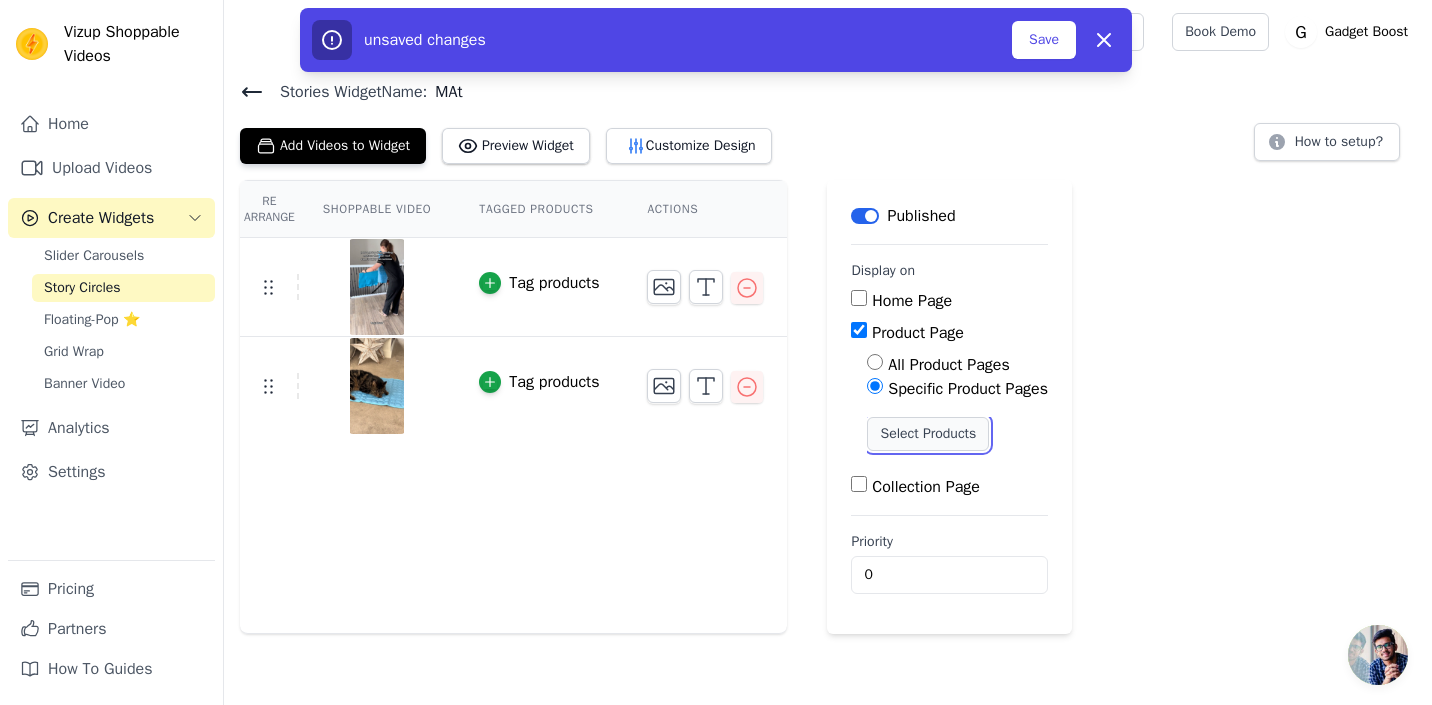 click on "Select Products" at bounding box center (928, 434) 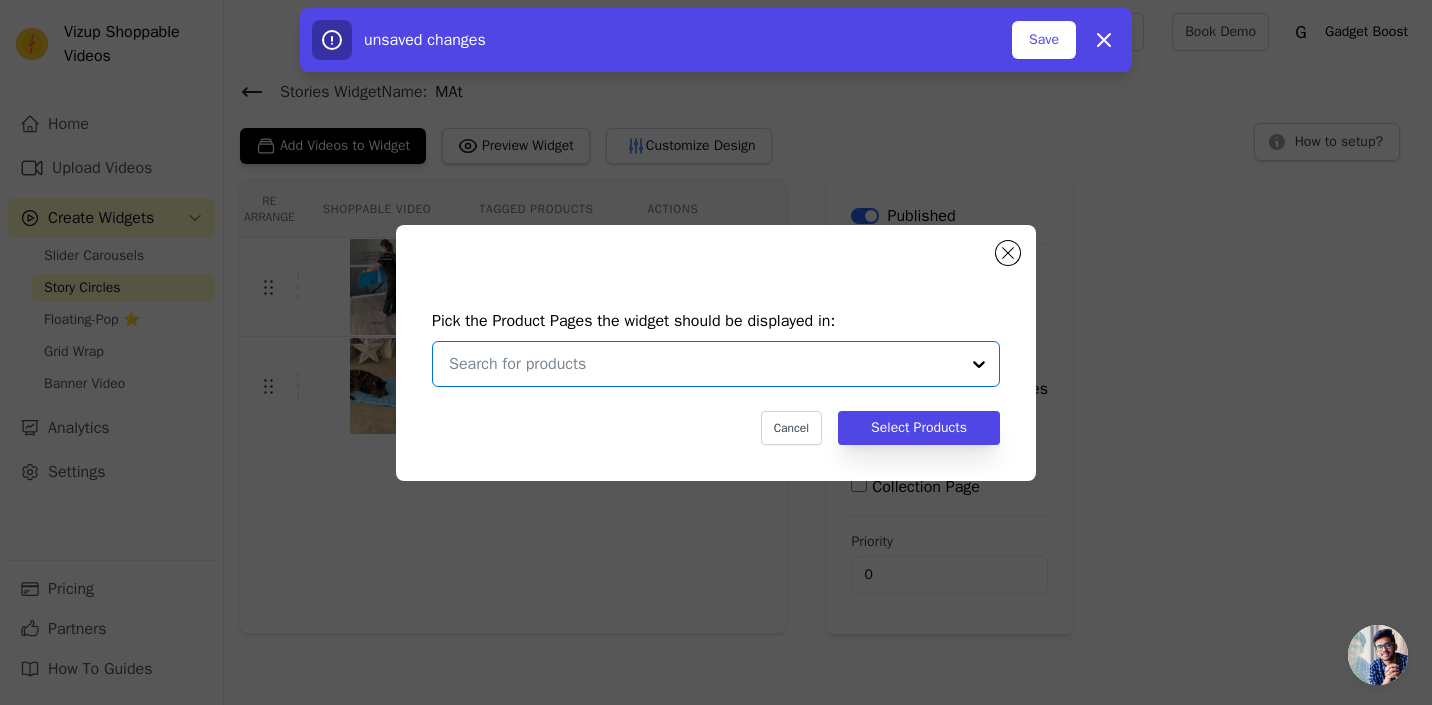 click at bounding box center [704, 364] 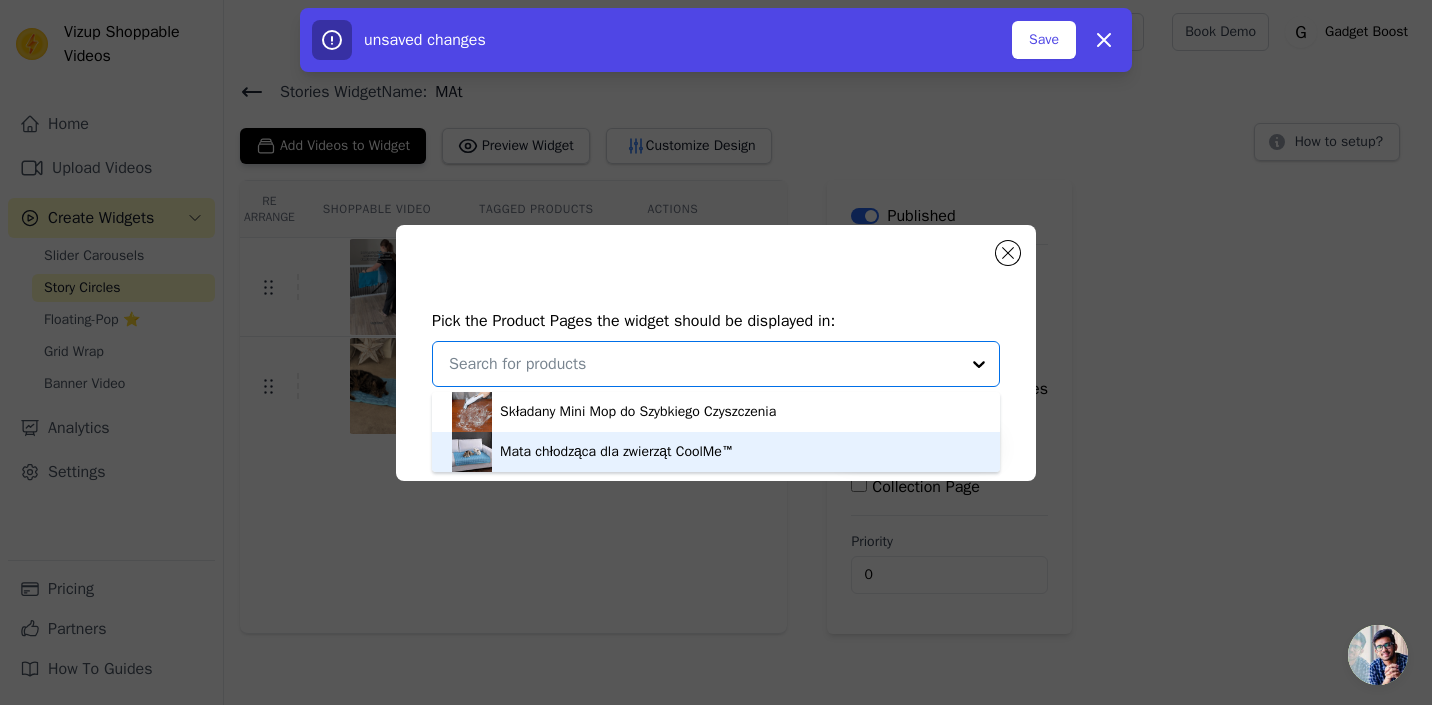 click on "Mata chłodząca dla zwierząt CoolMe™" at bounding box center (617, 452) 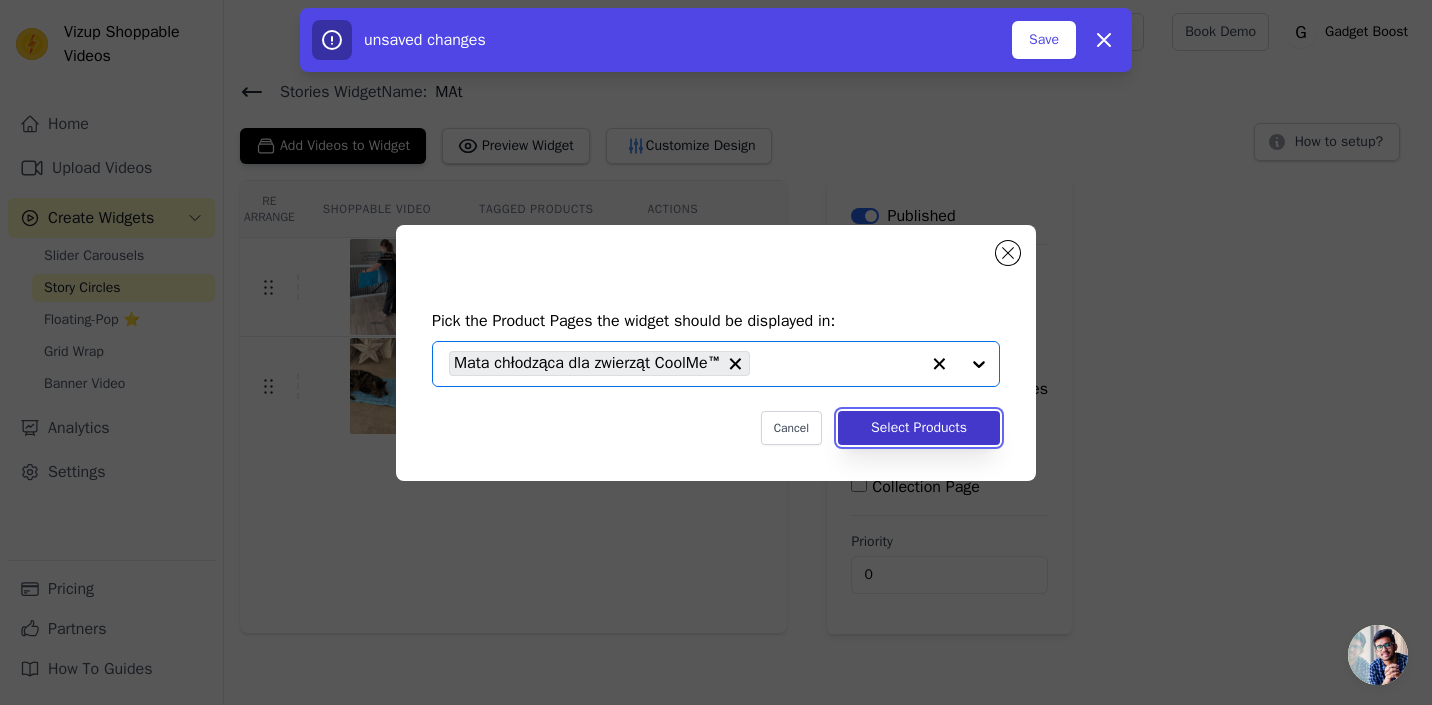 click on "Select Products" at bounding box center [919, 428] 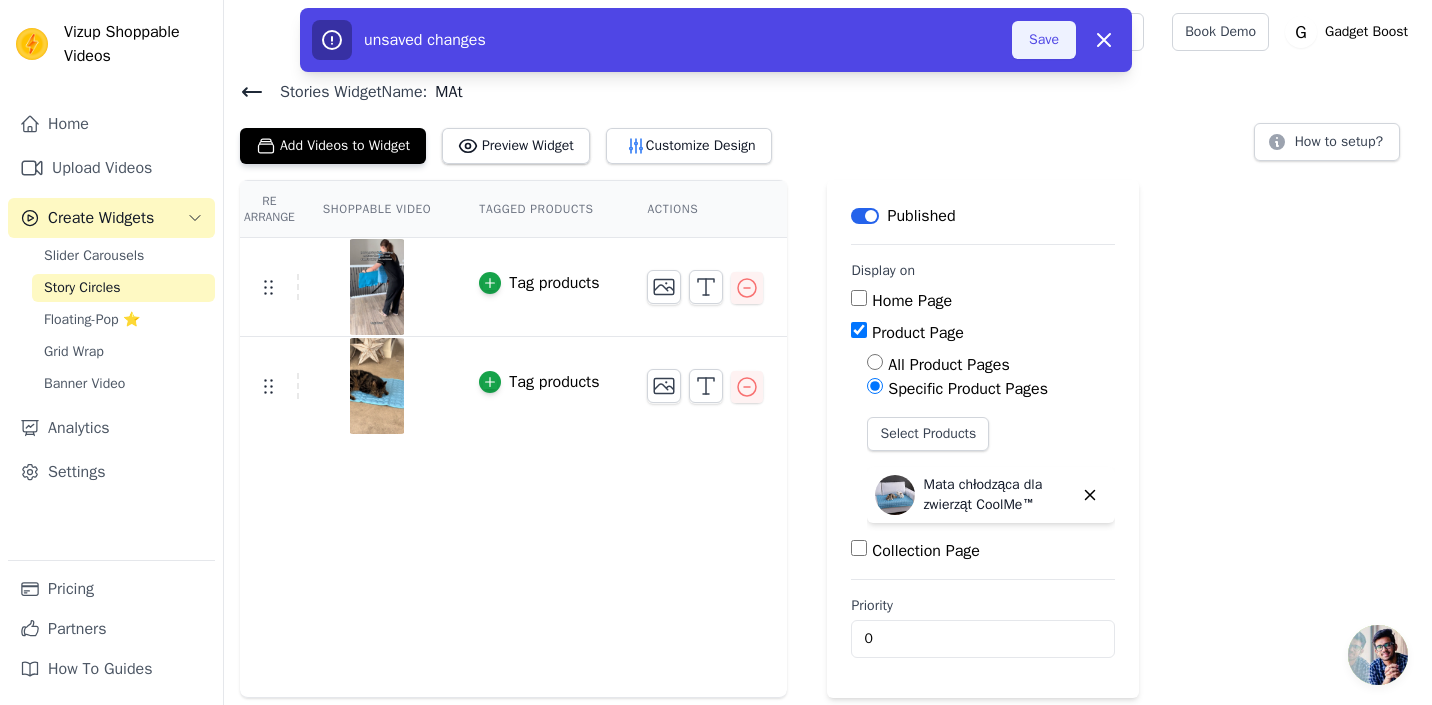 click on "Save" at bounding box center (1044, 40) 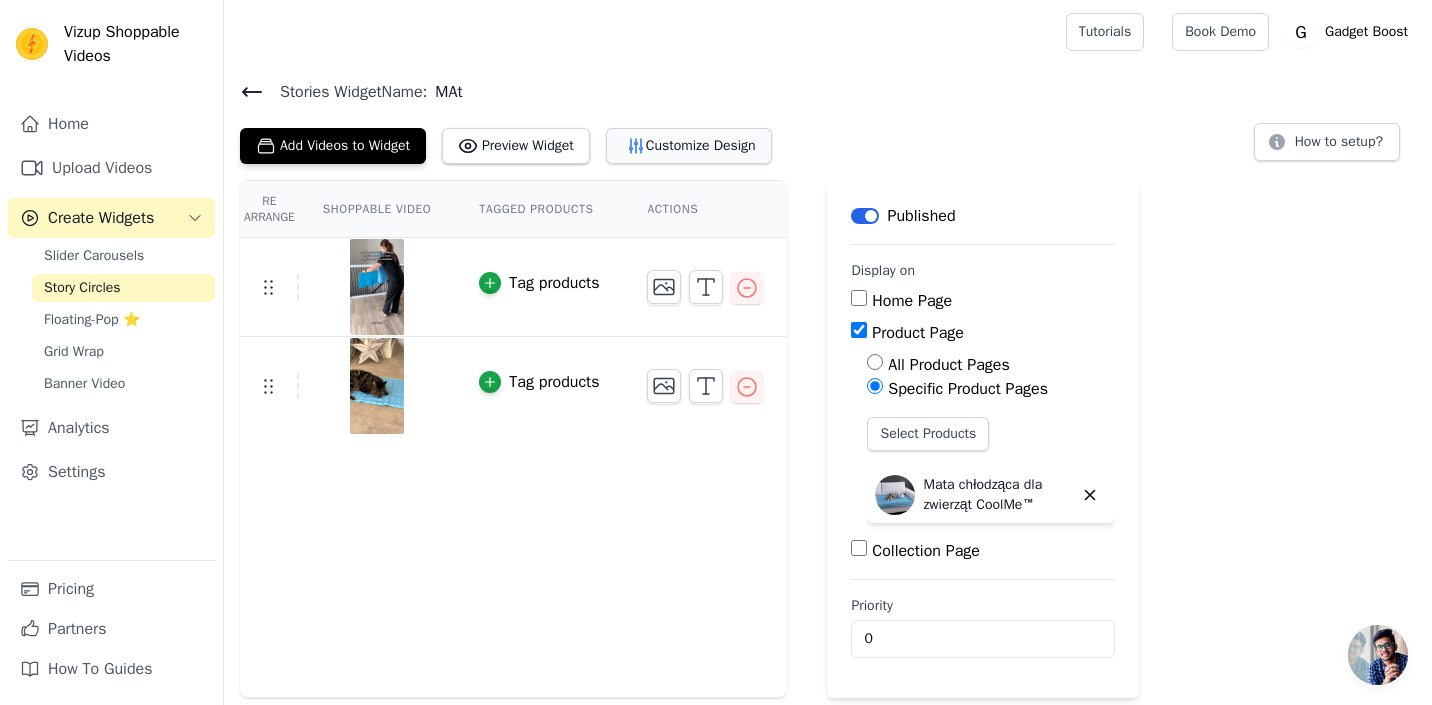 click on "Customize Design" at bounding box center [689, 146] 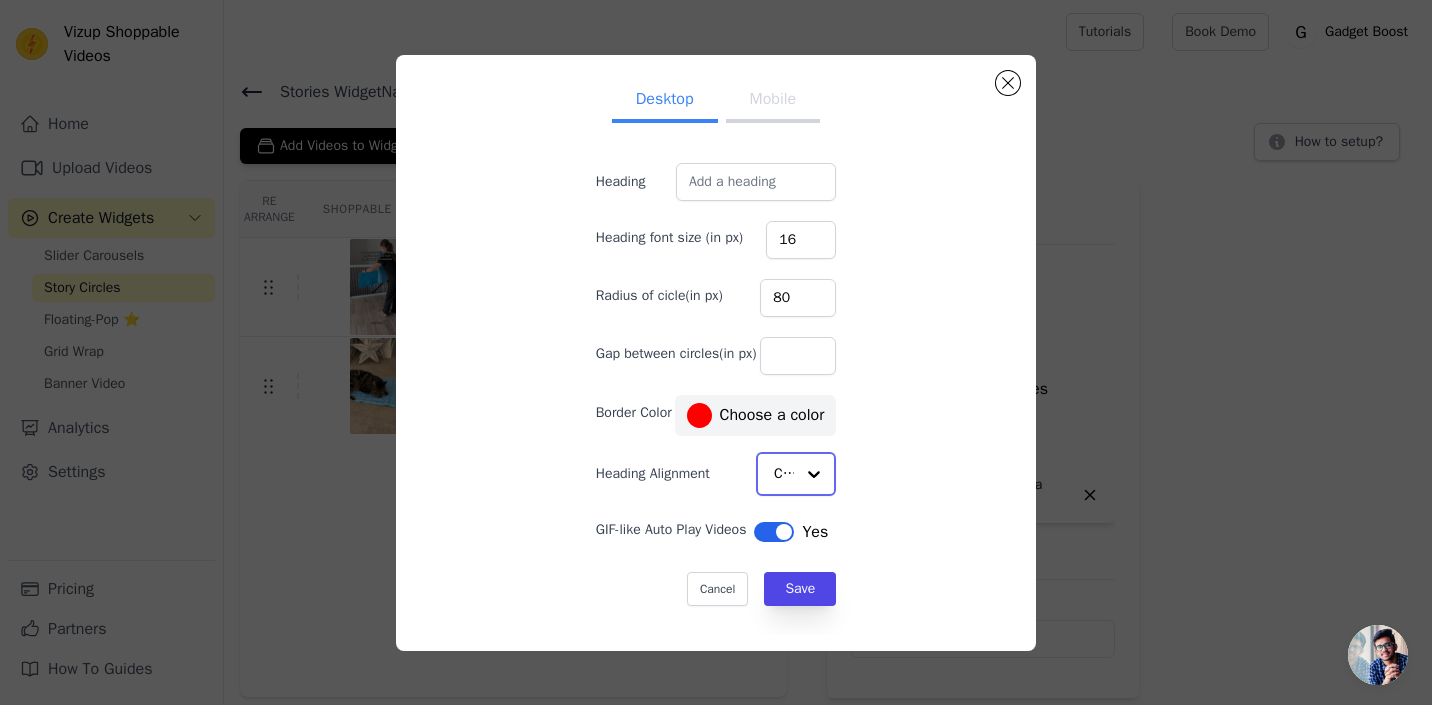 click at bounding box center (814, 474) 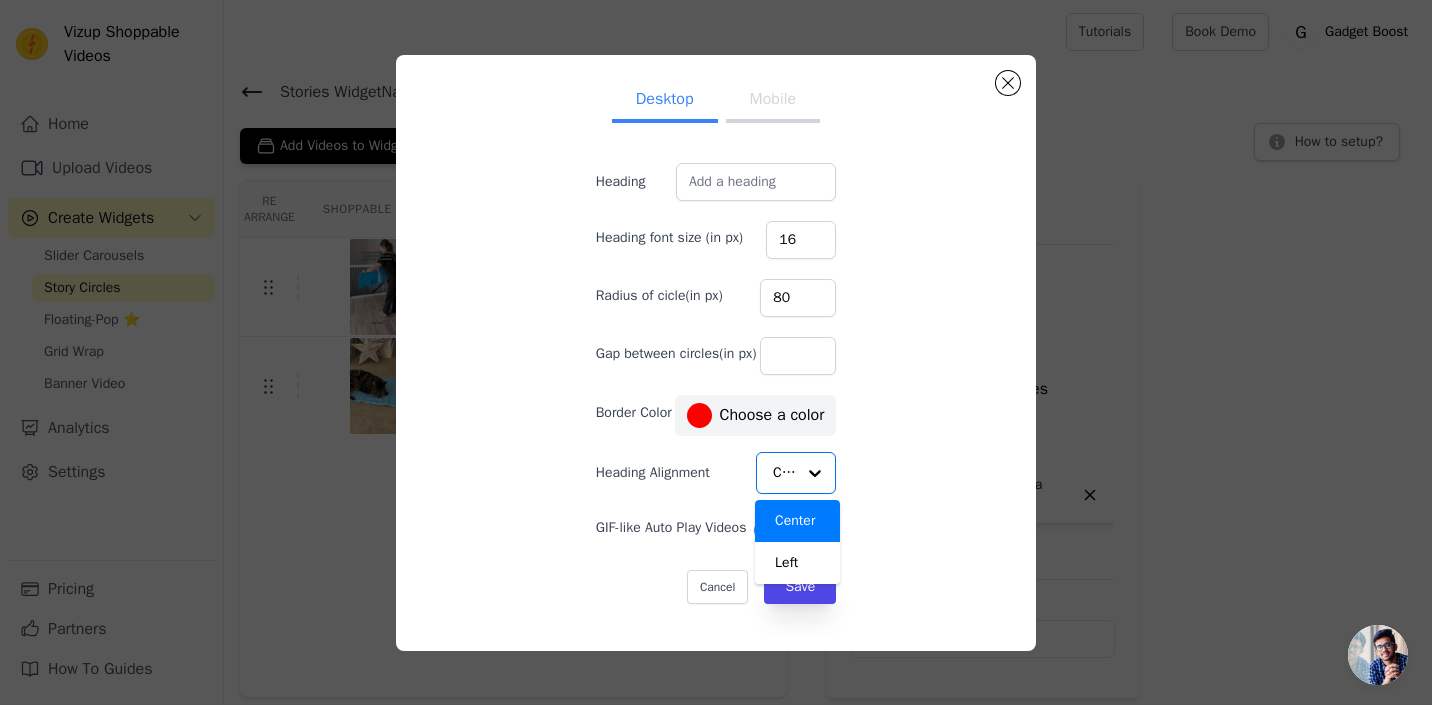 click on "Desktop Mobile   Heading     Heading font size (in px)   16   Radius of cicle(in px)   80   Gap between circles(in px)     Border Color   #ff0000       Choose a color     Heading Alignment     Center   Left       Option Center, selected.   You are currently focused on option Center. There are 2 results available.     Center               GIF-like Auto Play Videos   Label     Yes   Cancel     Save                               #ff0000   1   hex   change to    rgb" at bounding box center [716, 353] 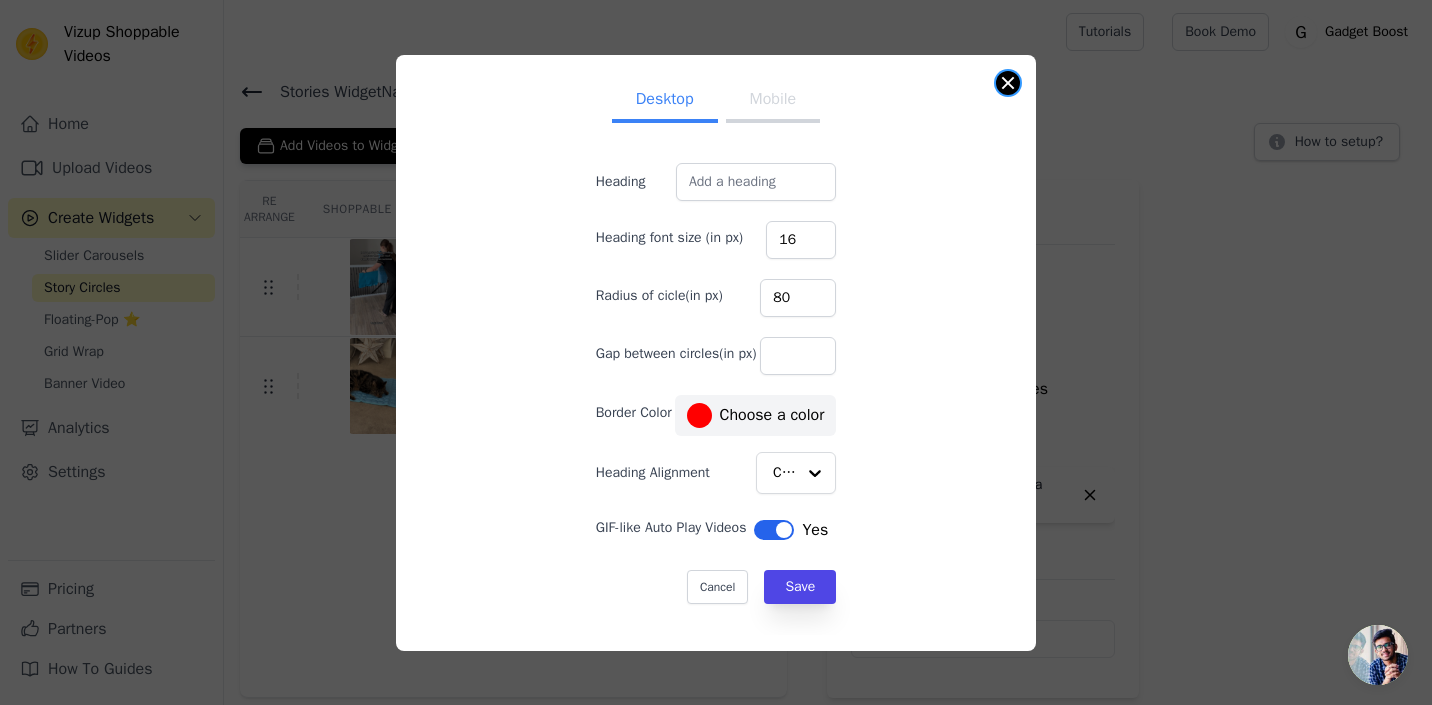 click at bounding box center (1008, 83) 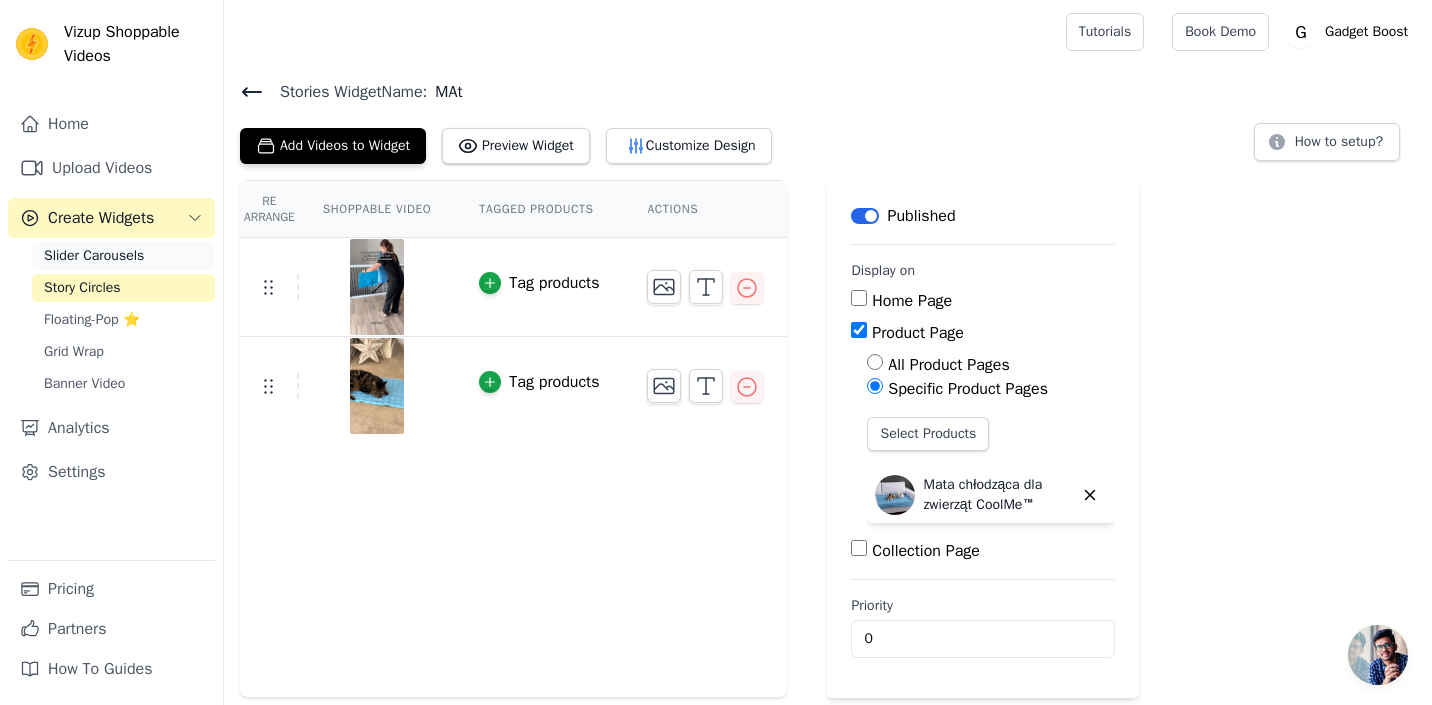 click on "Slider Carousels" at bounding box center [94, 256] 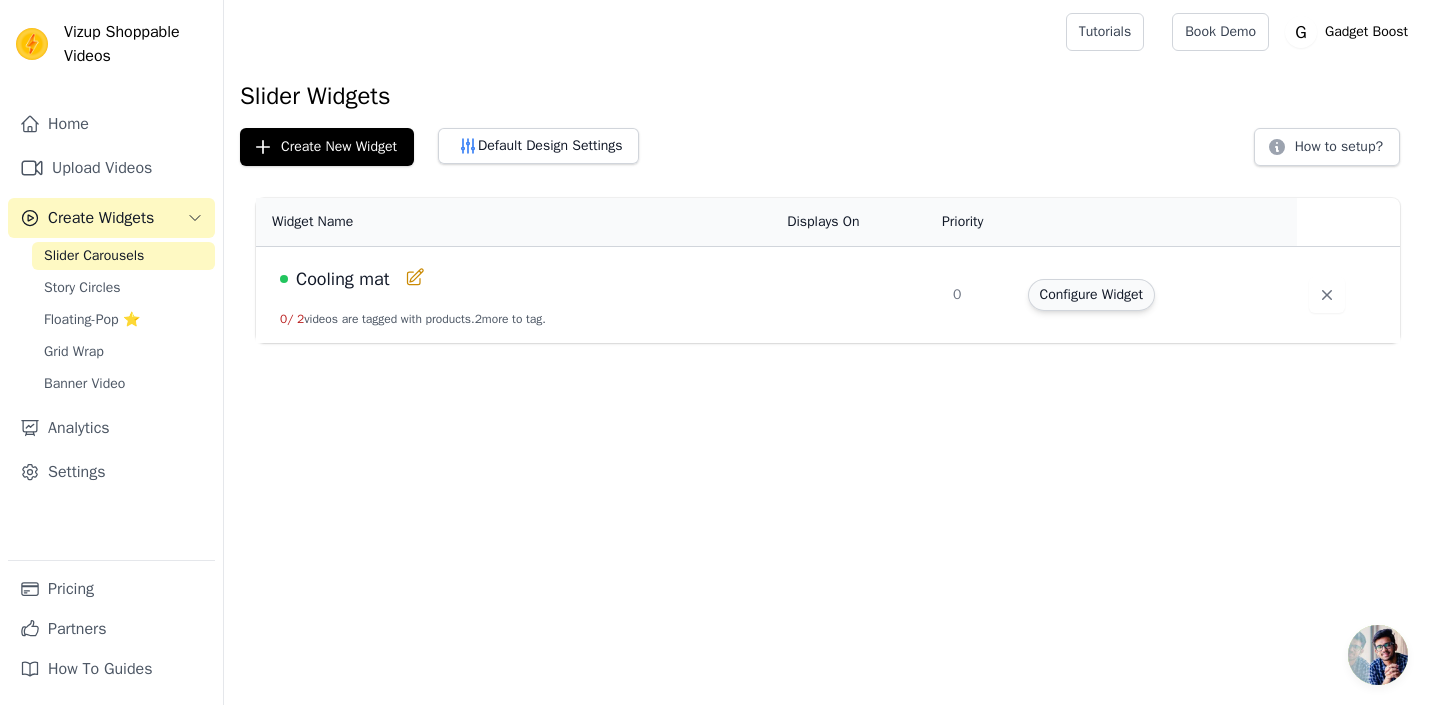 click on "Configure Widget" at bounding box center [1091, 295] 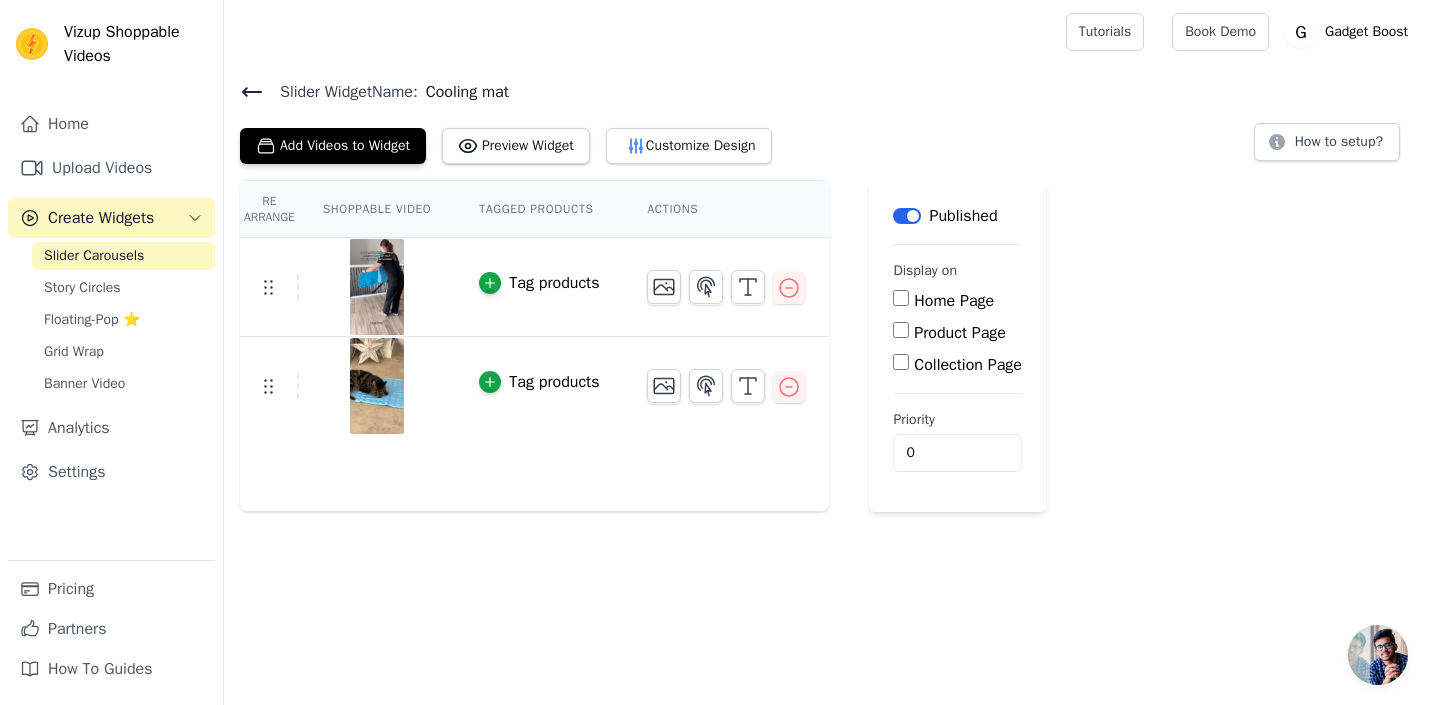 click on "Product Page" at bounding box center [901, 330] 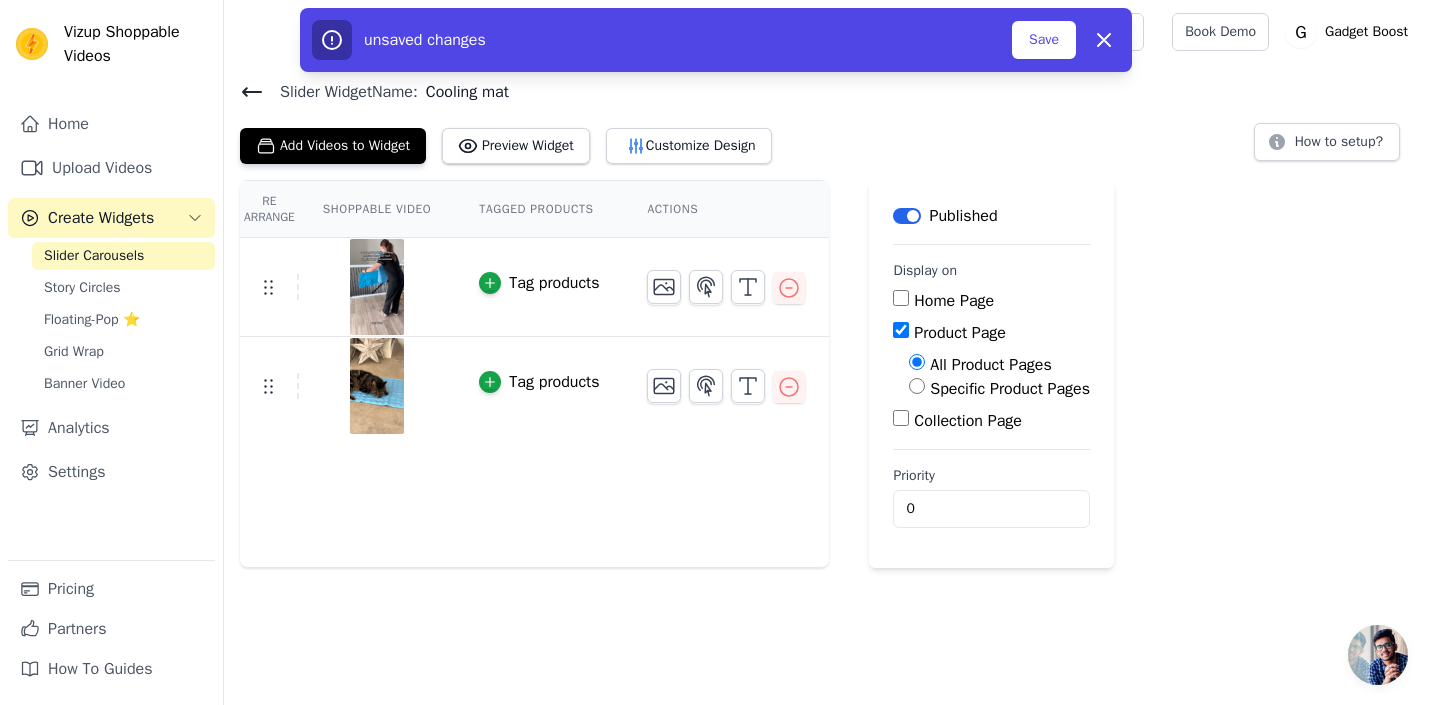 click on "Specific Product Pages" at bounding box center [999, 389] 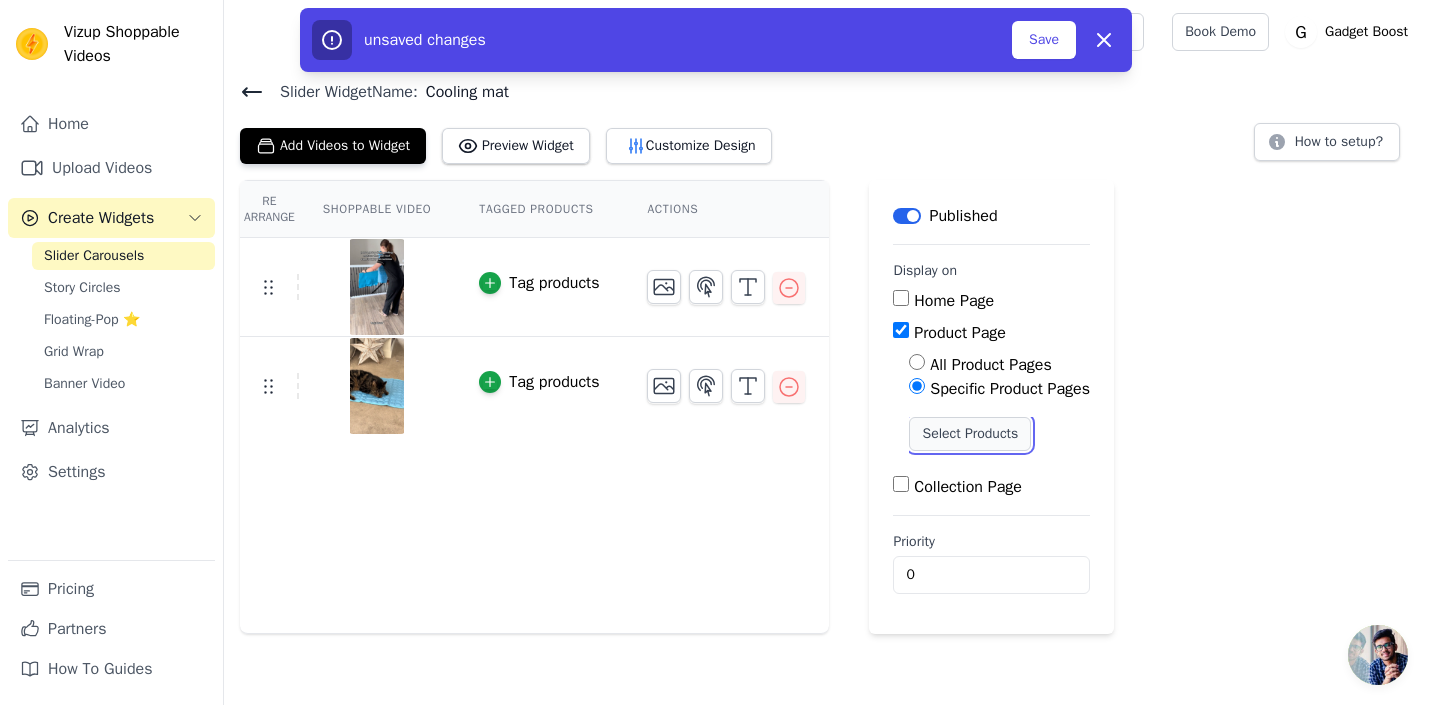 click on "Select Products" at bounding box center (970, 434) 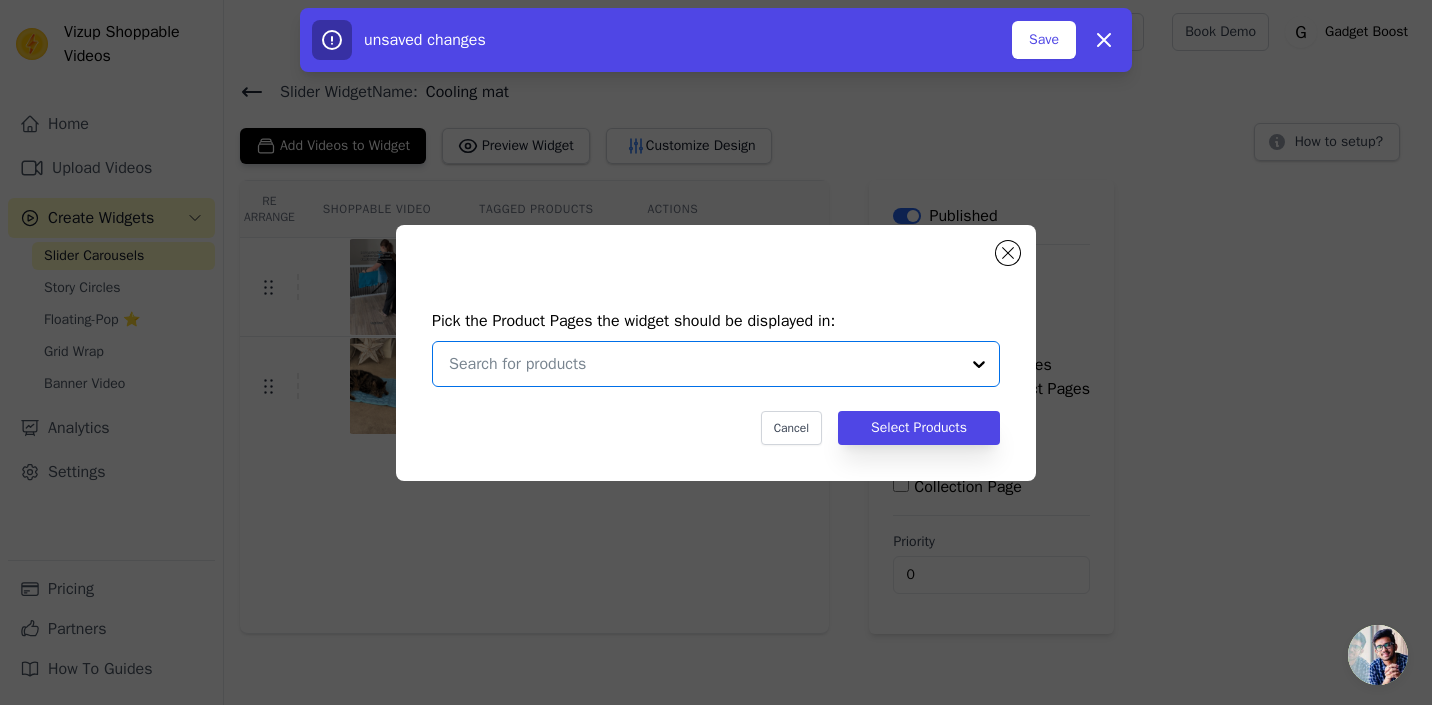 click at bounding box center (704, 364) 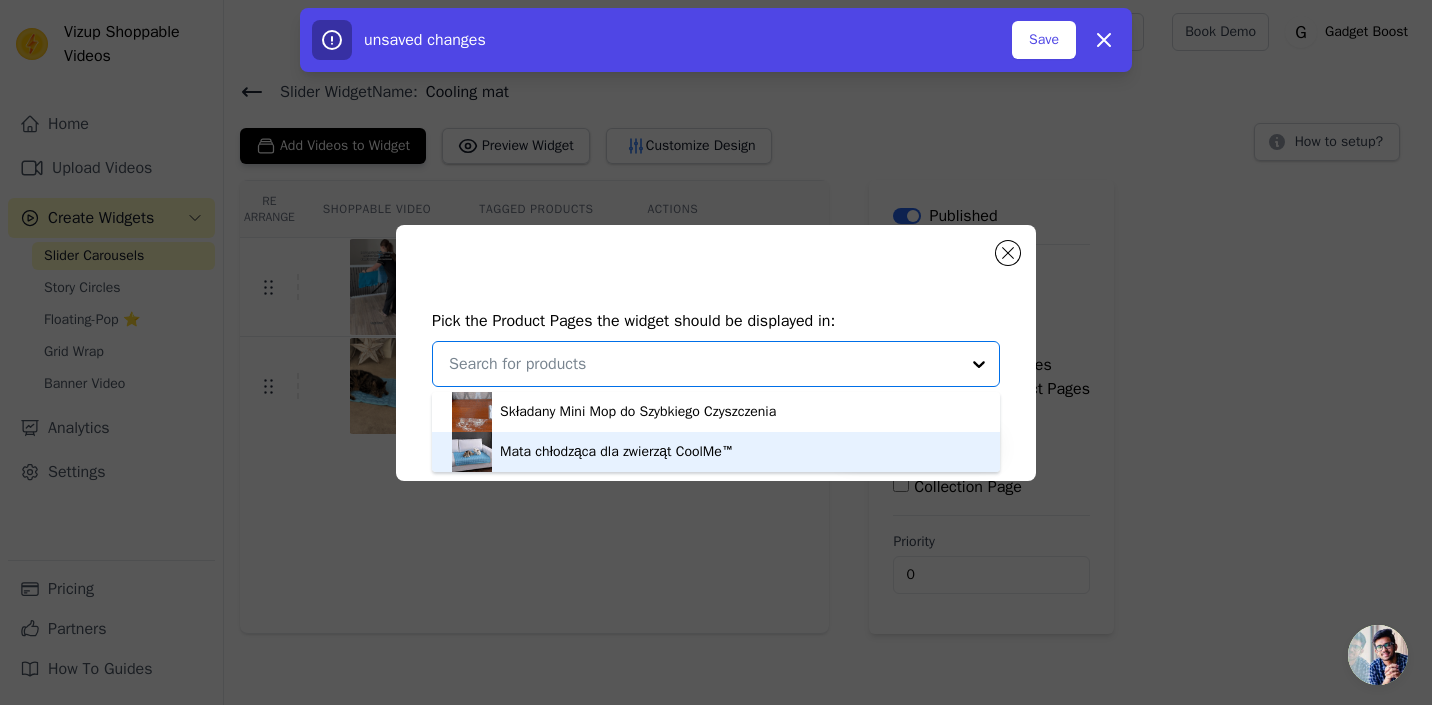click on "Mata chłodząca dla zwierząt CoolMe™" at bounding box center [617, 452] 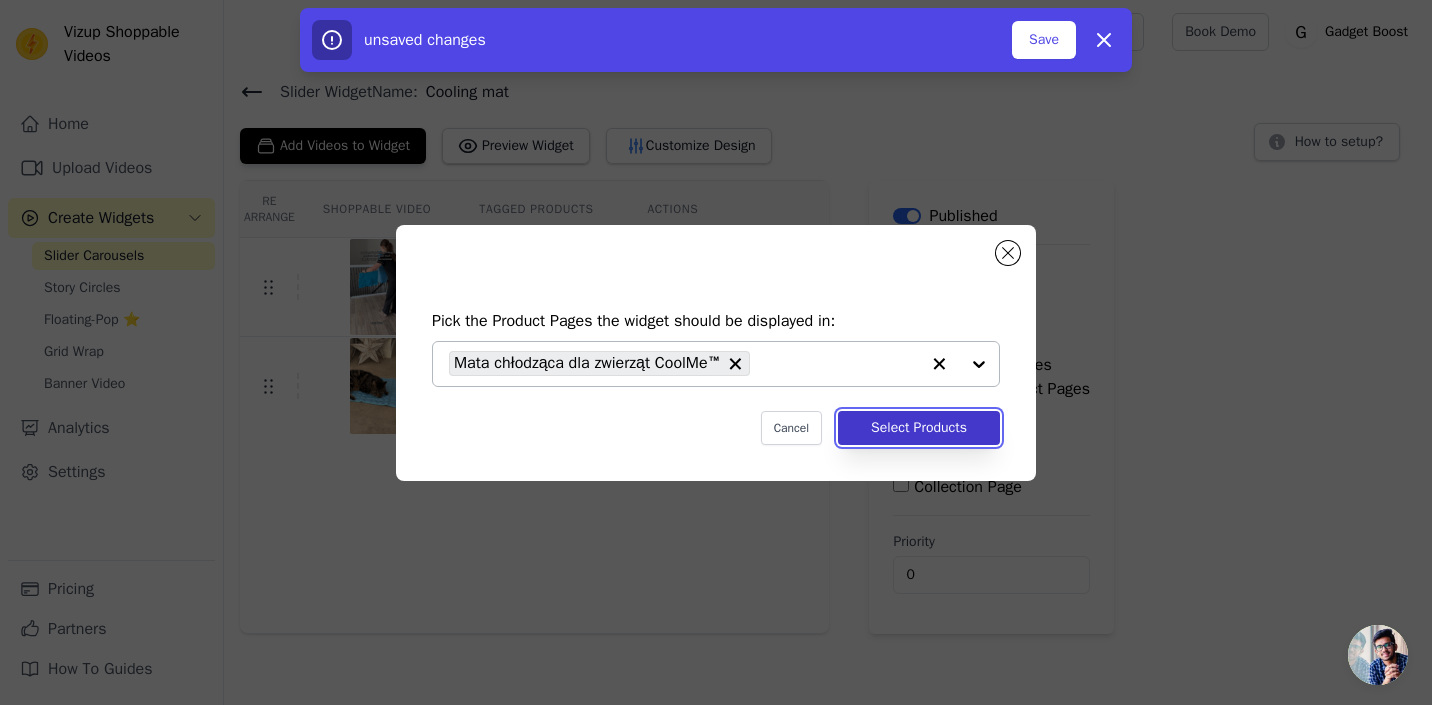click on "Select Products" at bounding box center (919, 428) 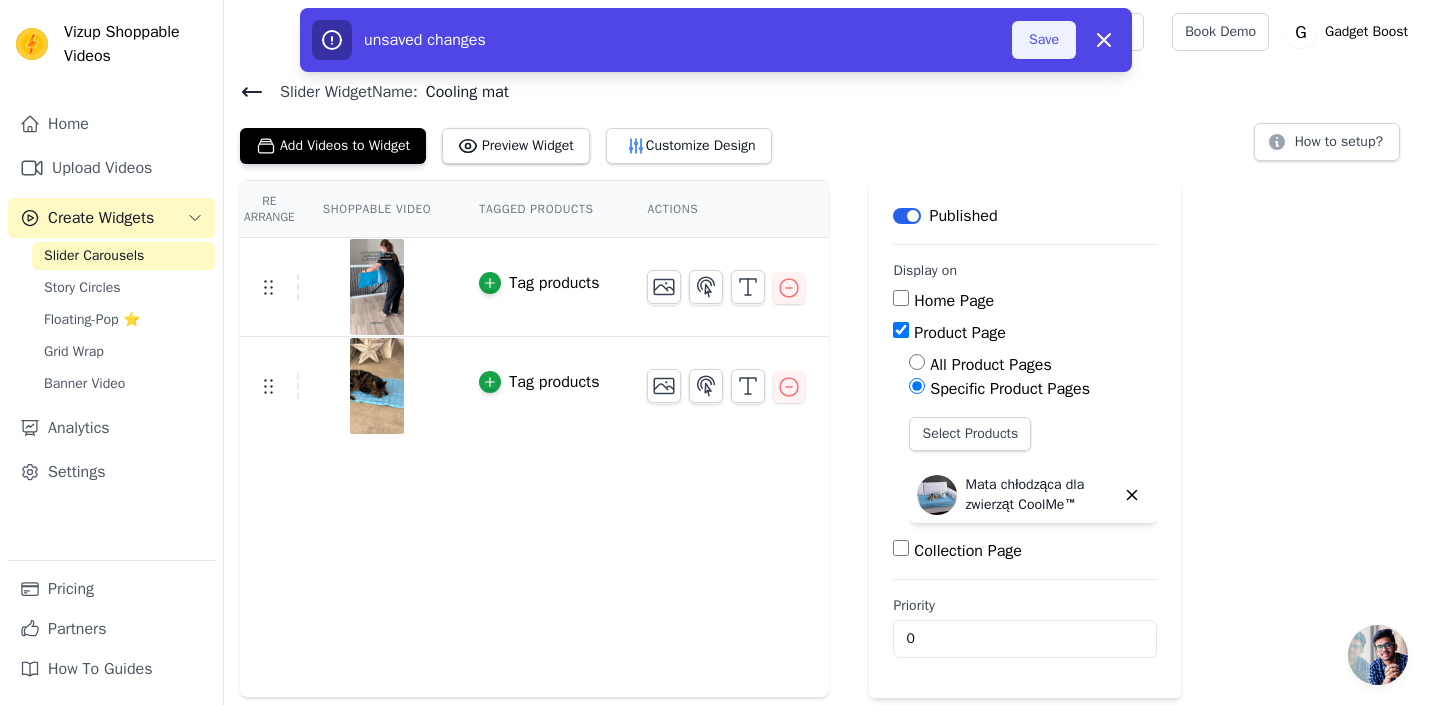 click on "Save" at bounding box center (1044, 40) 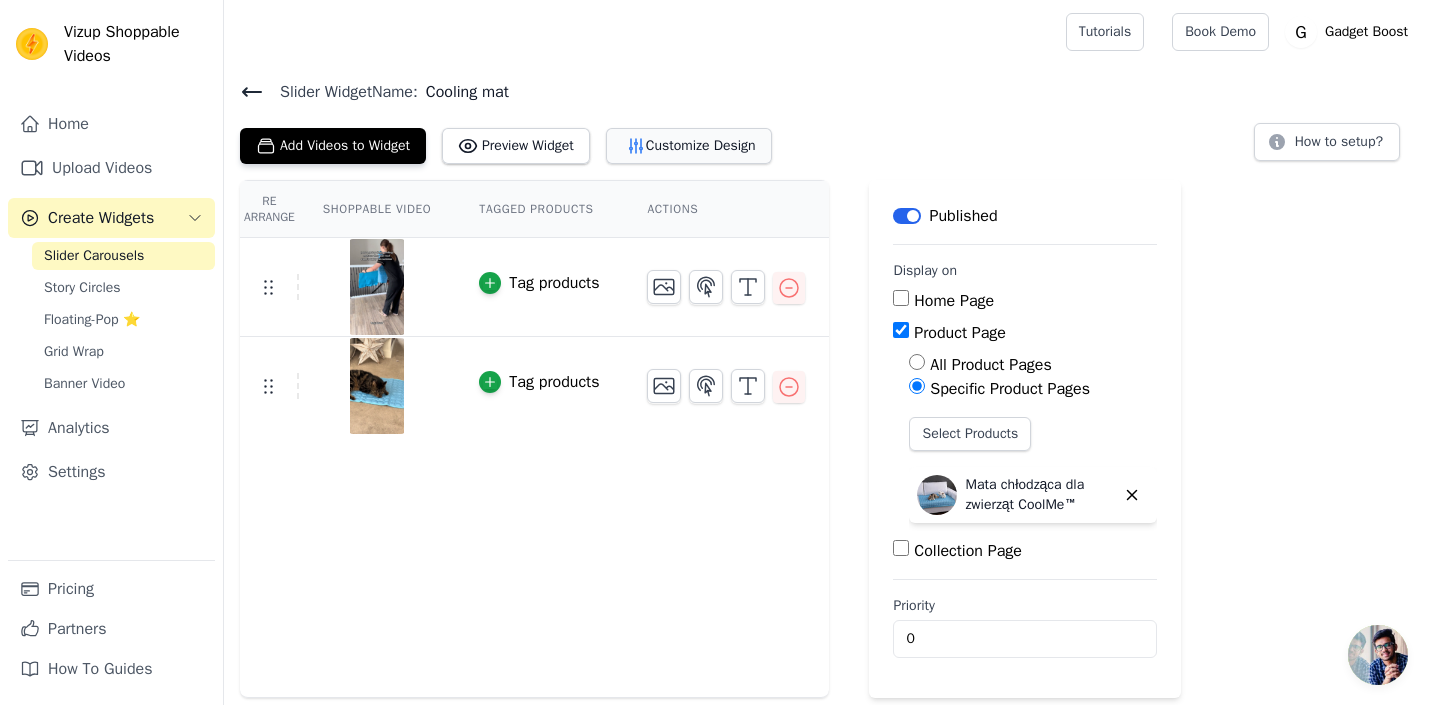 click on "Customize Design" at bounding box center (689, 146) 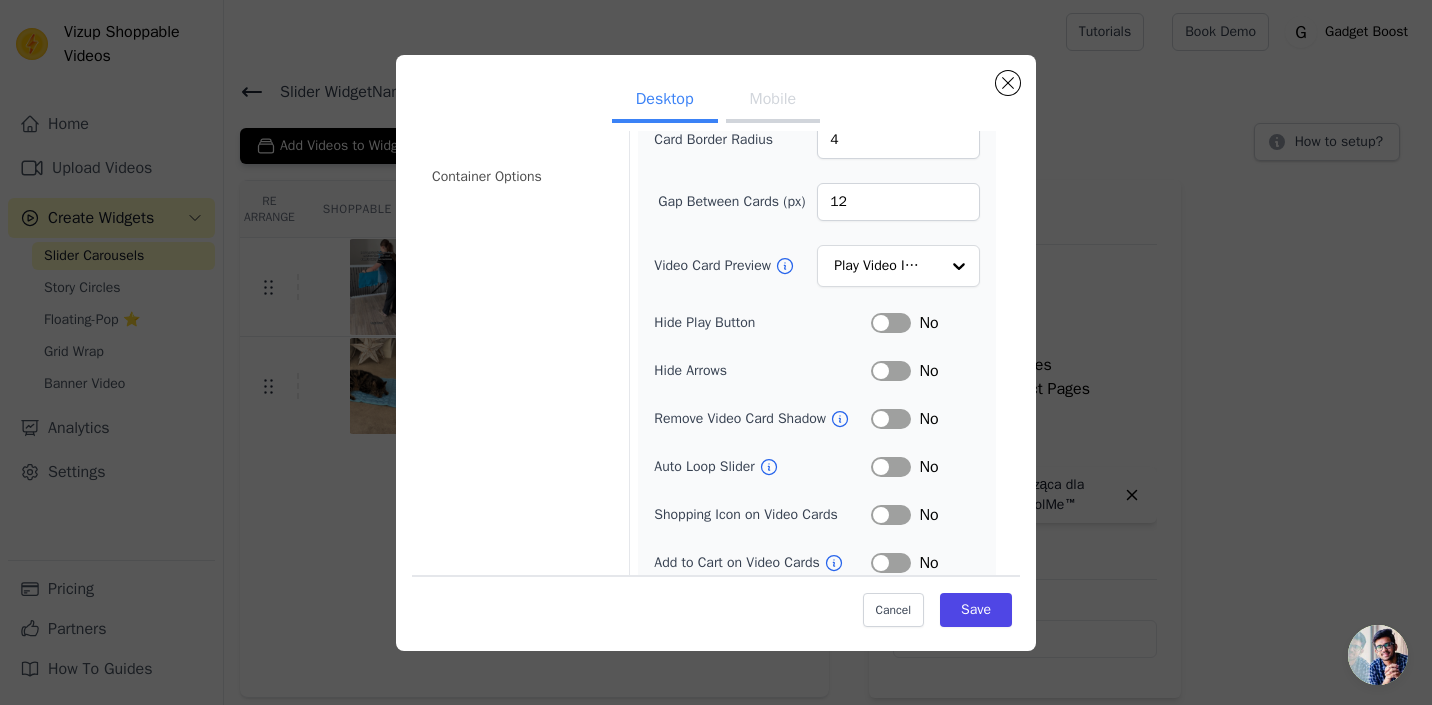 scroll, scrollTop: 181, scrollLeft: 0, axis: vertical 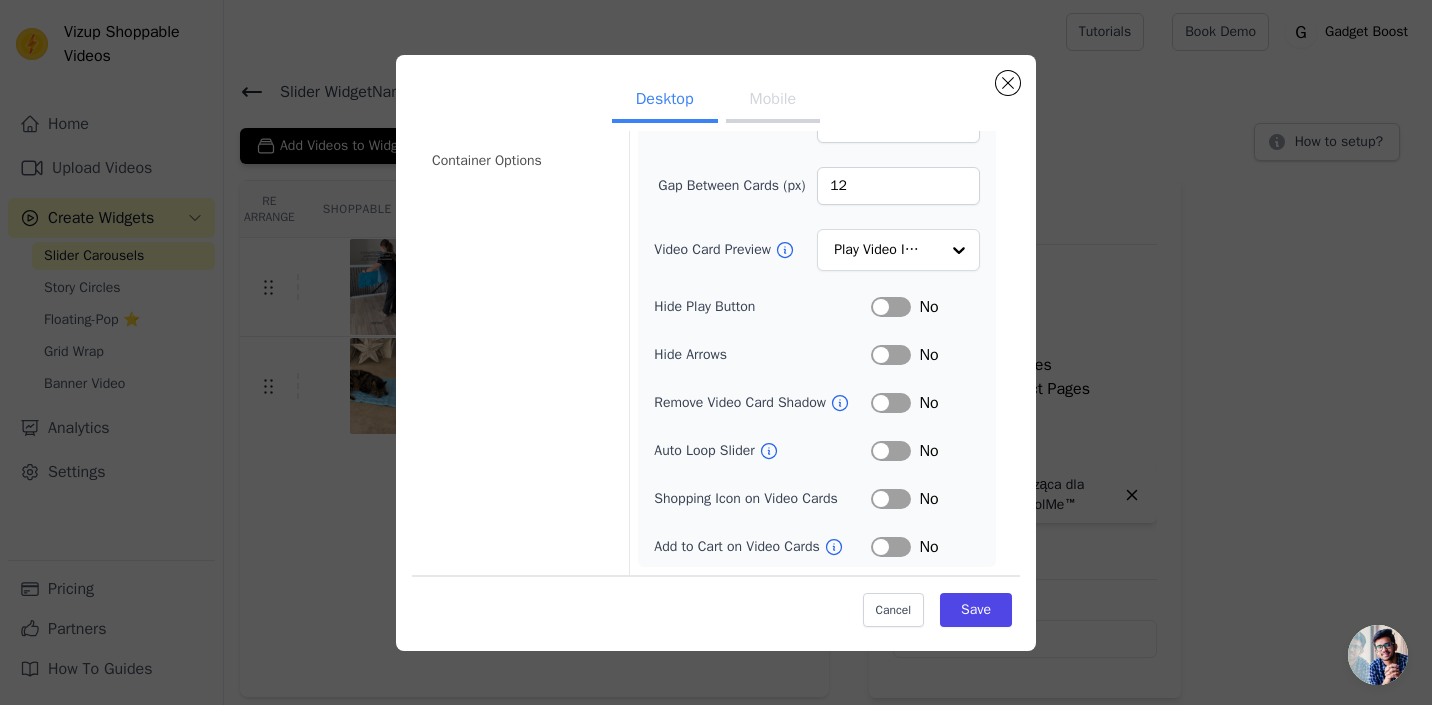 click on "Label" at bounding box center (891, 451) 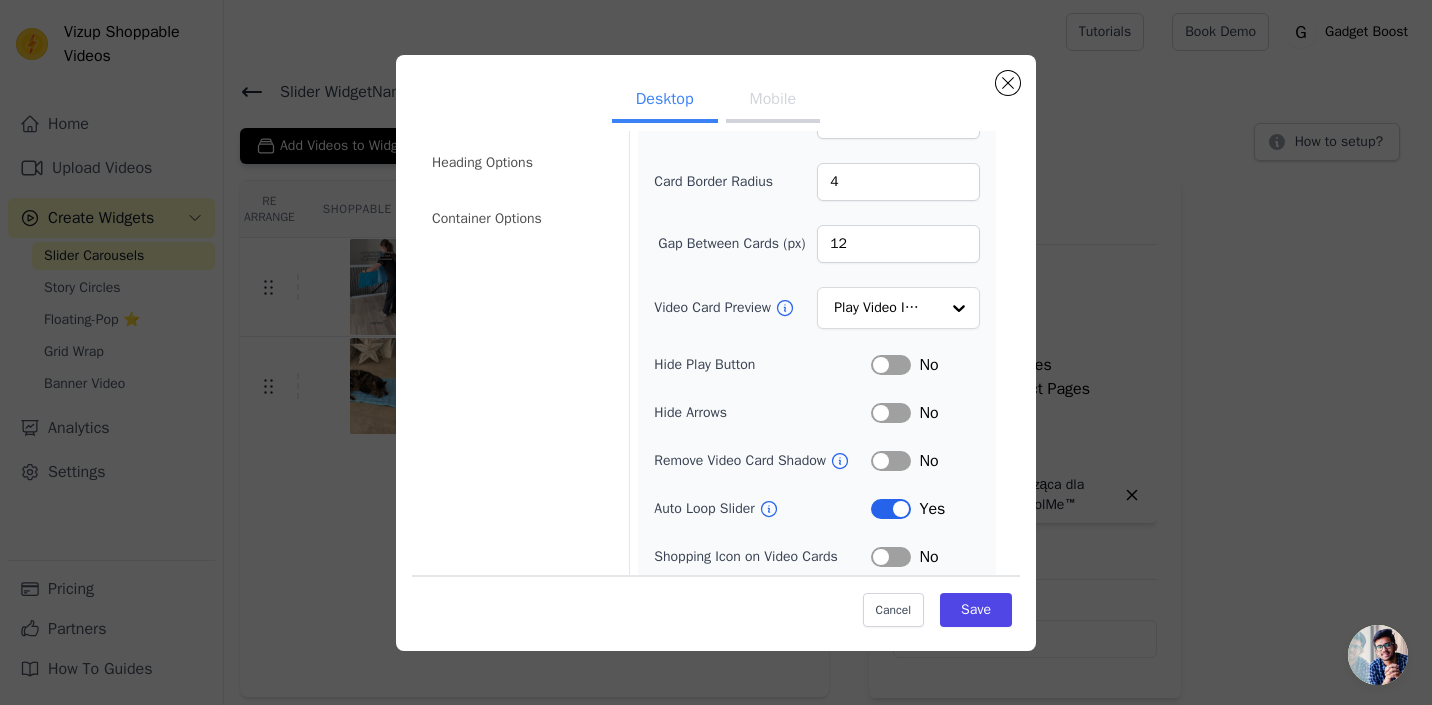 scroll, scrollTop: 120, scrollLeft: 0, axis: vertical 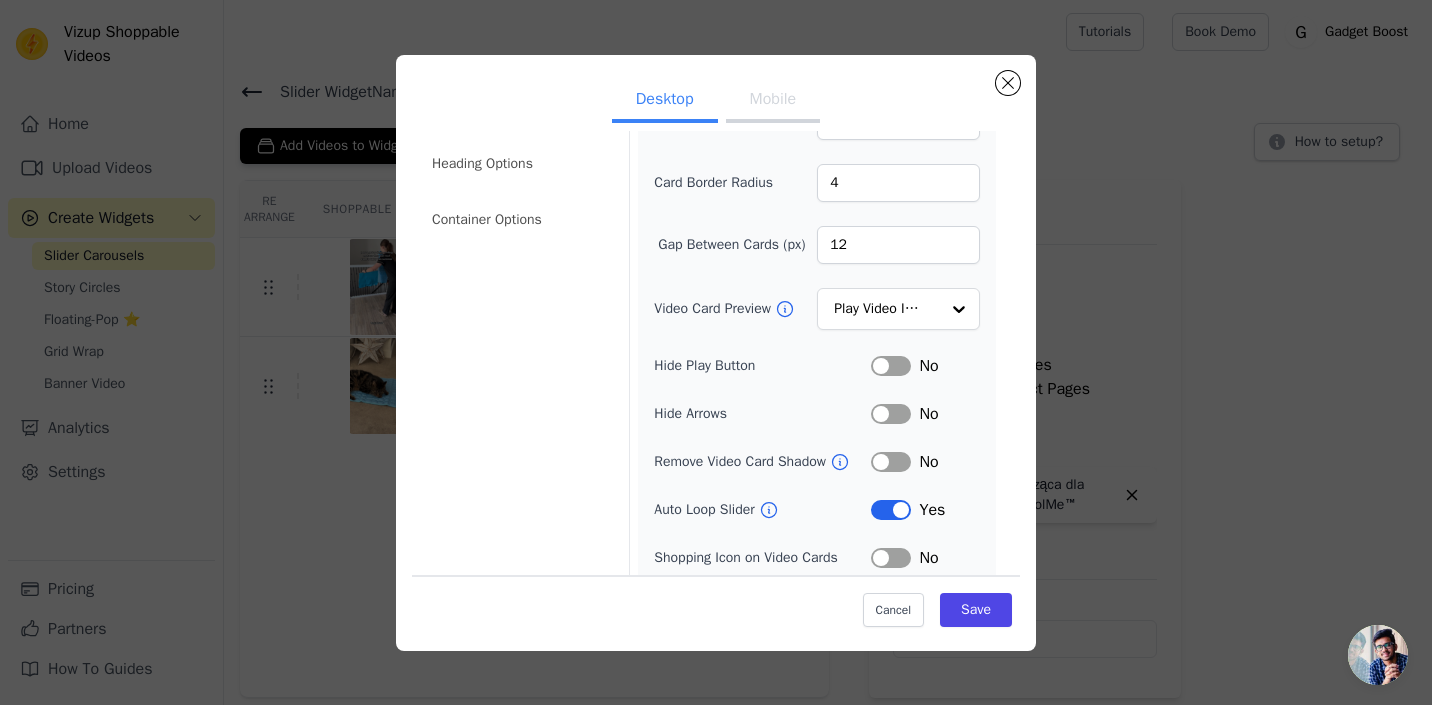 click on "Label" at bounding box center (891, 366) 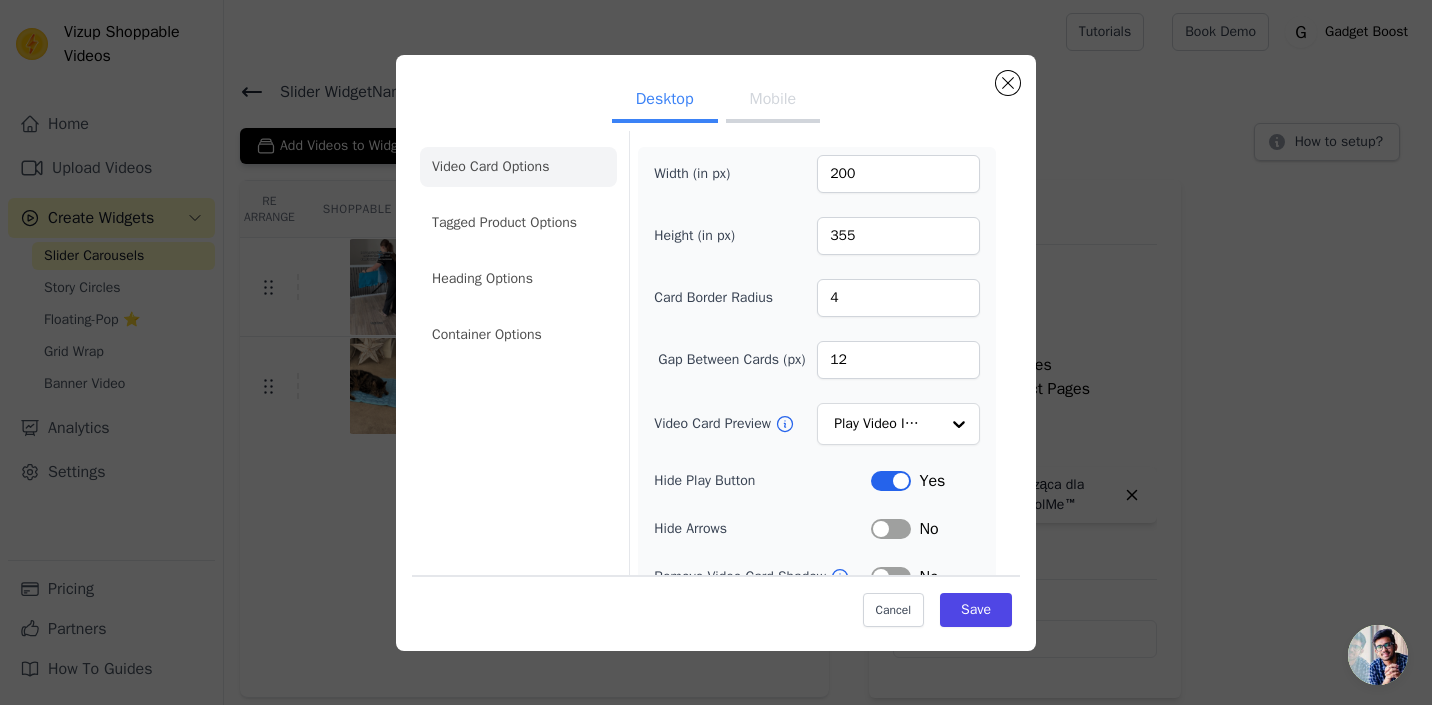 scroll, scrollTop: 0, scrollLeft: 0, axis: both 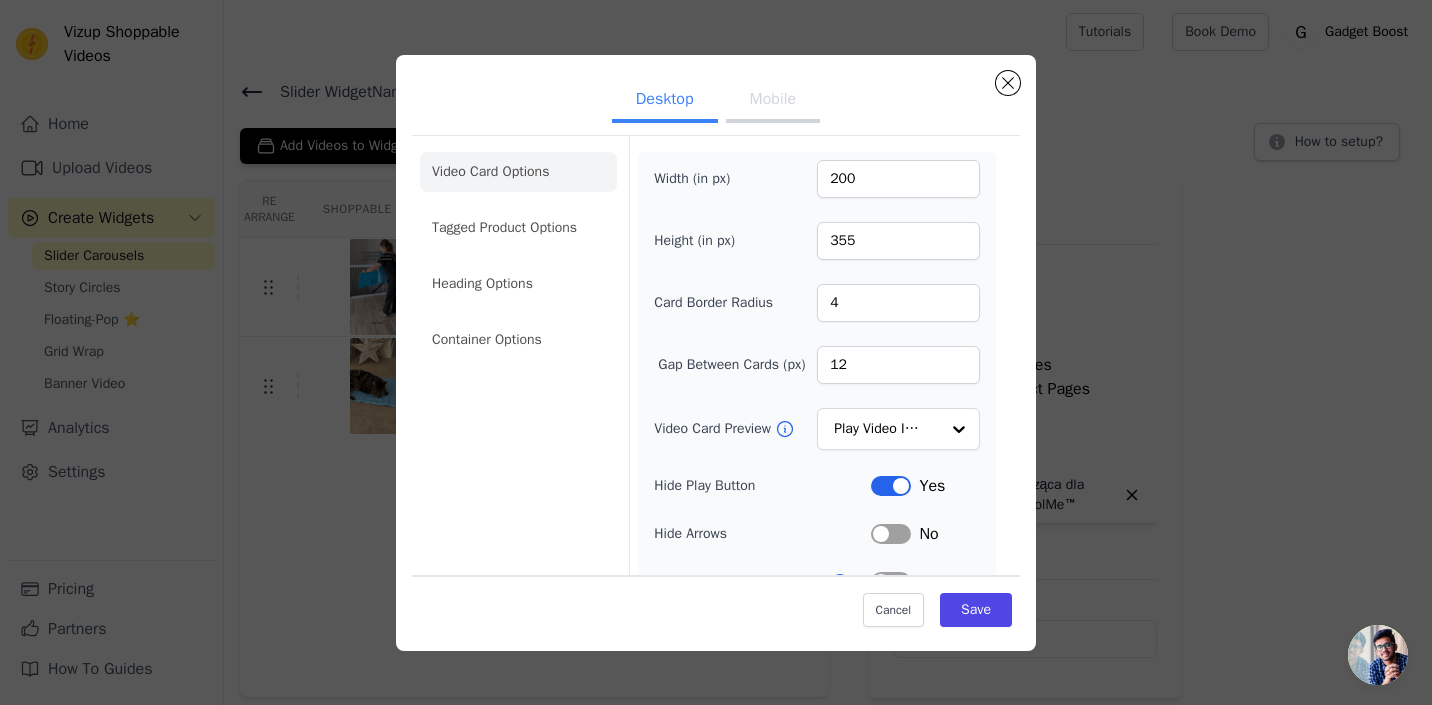 click on "Video Card Options Tagged Product Options Heading Options Container Options" at bounding box center (518, 256) 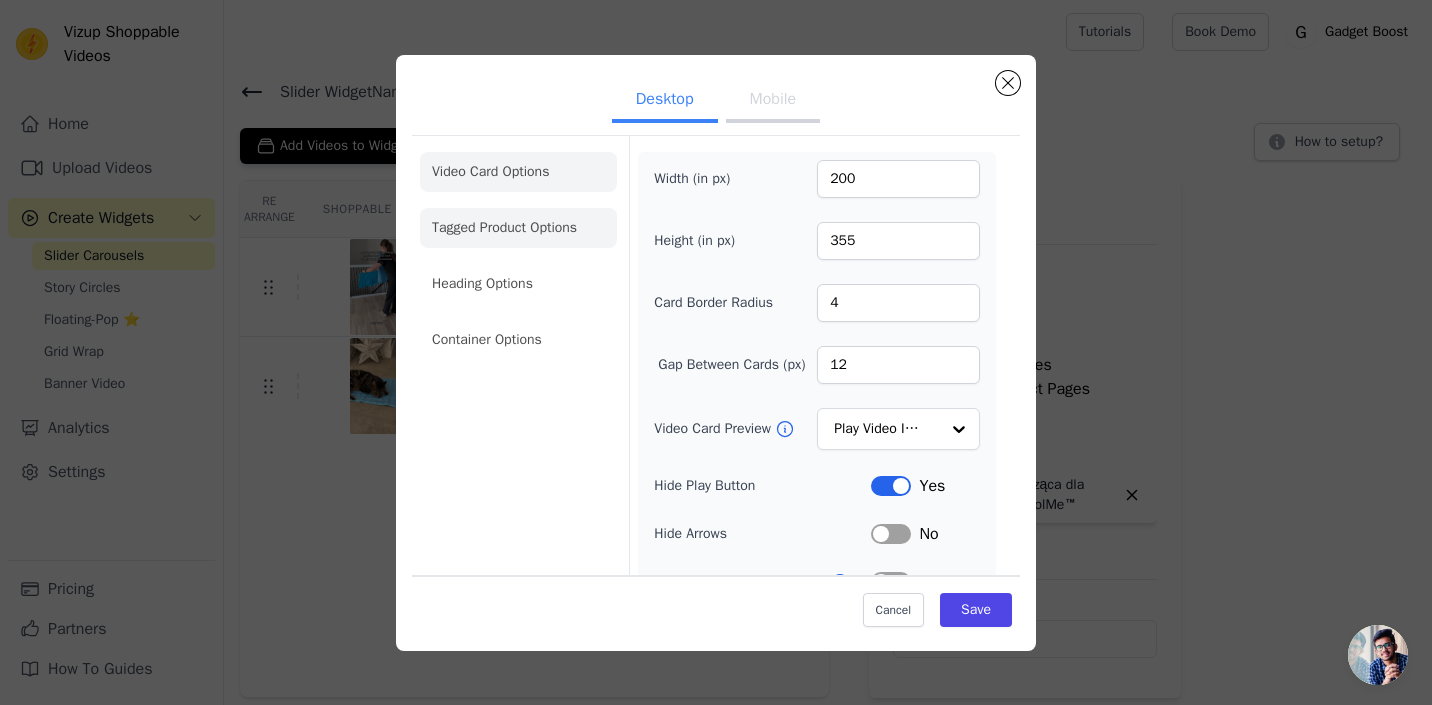 click on "Tagged Product Options" 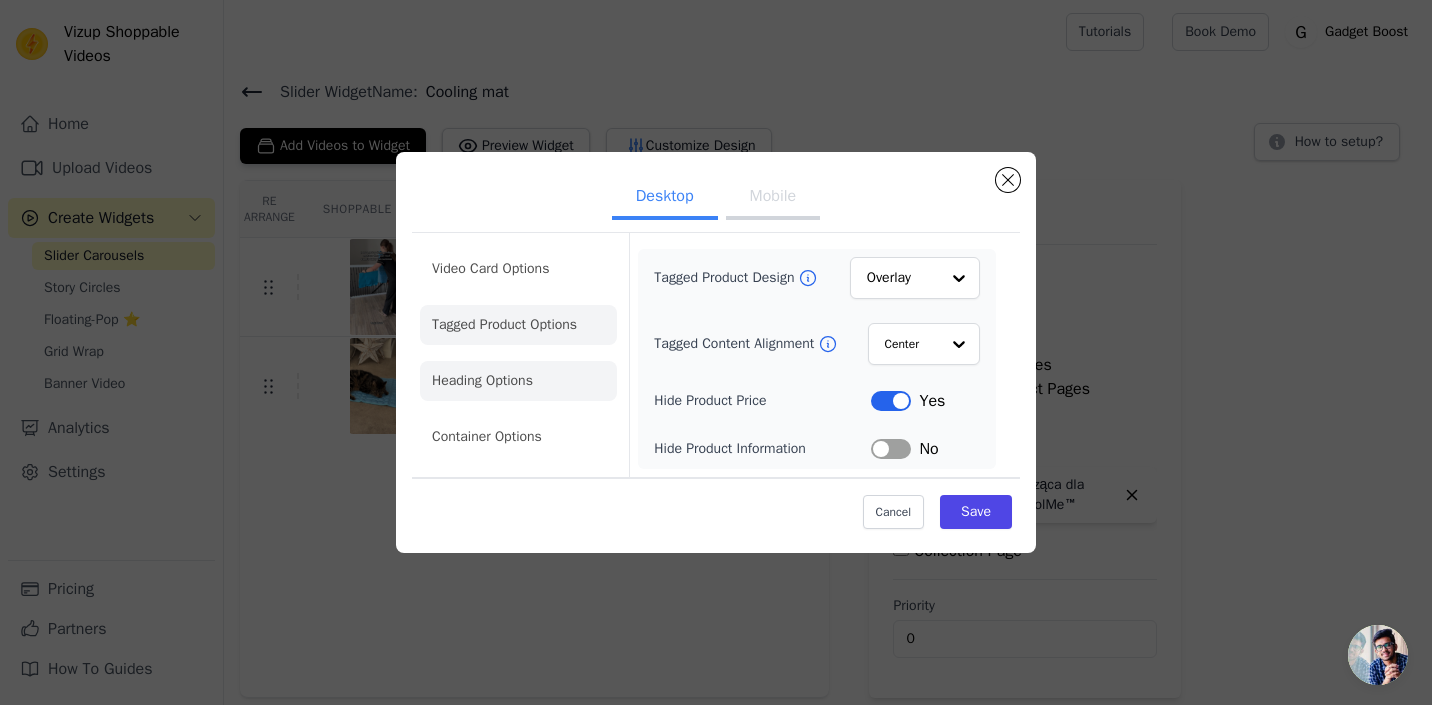 click on "Heading Options" 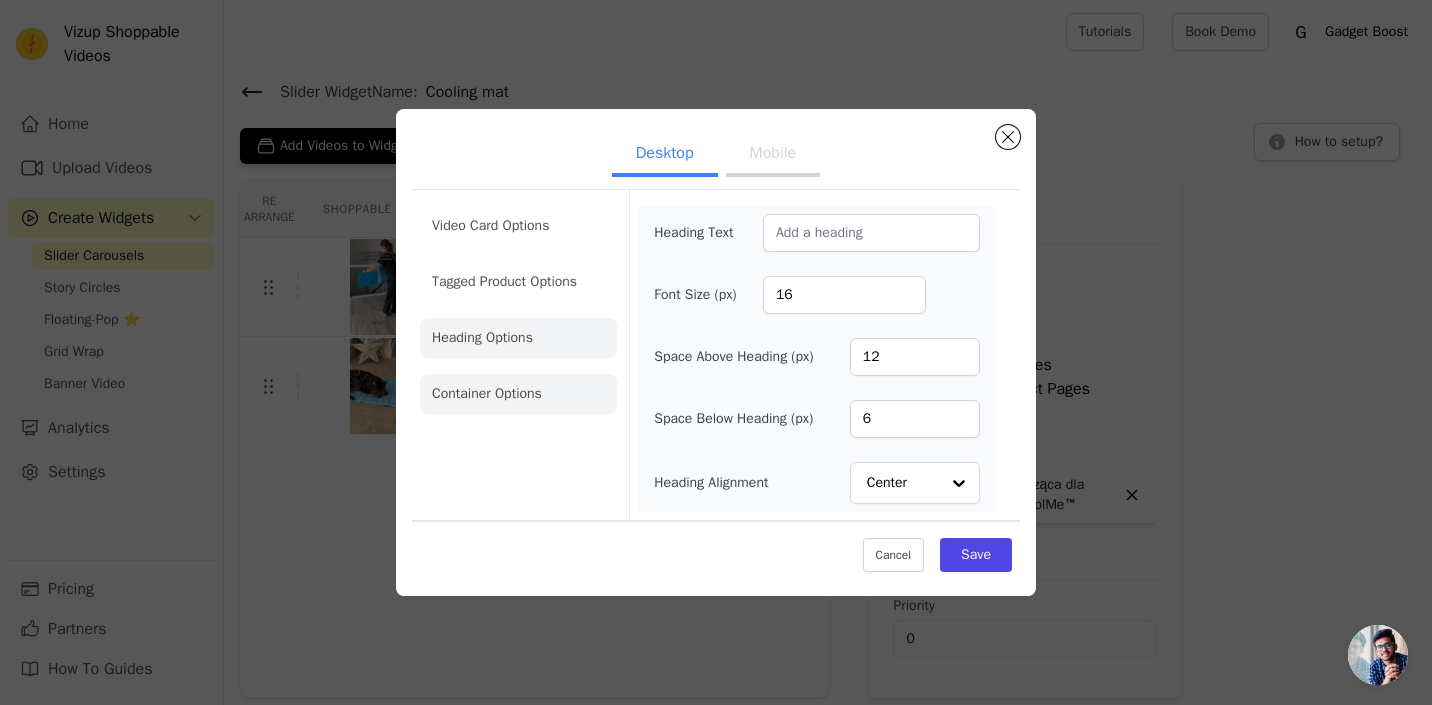 click on "Container Options" 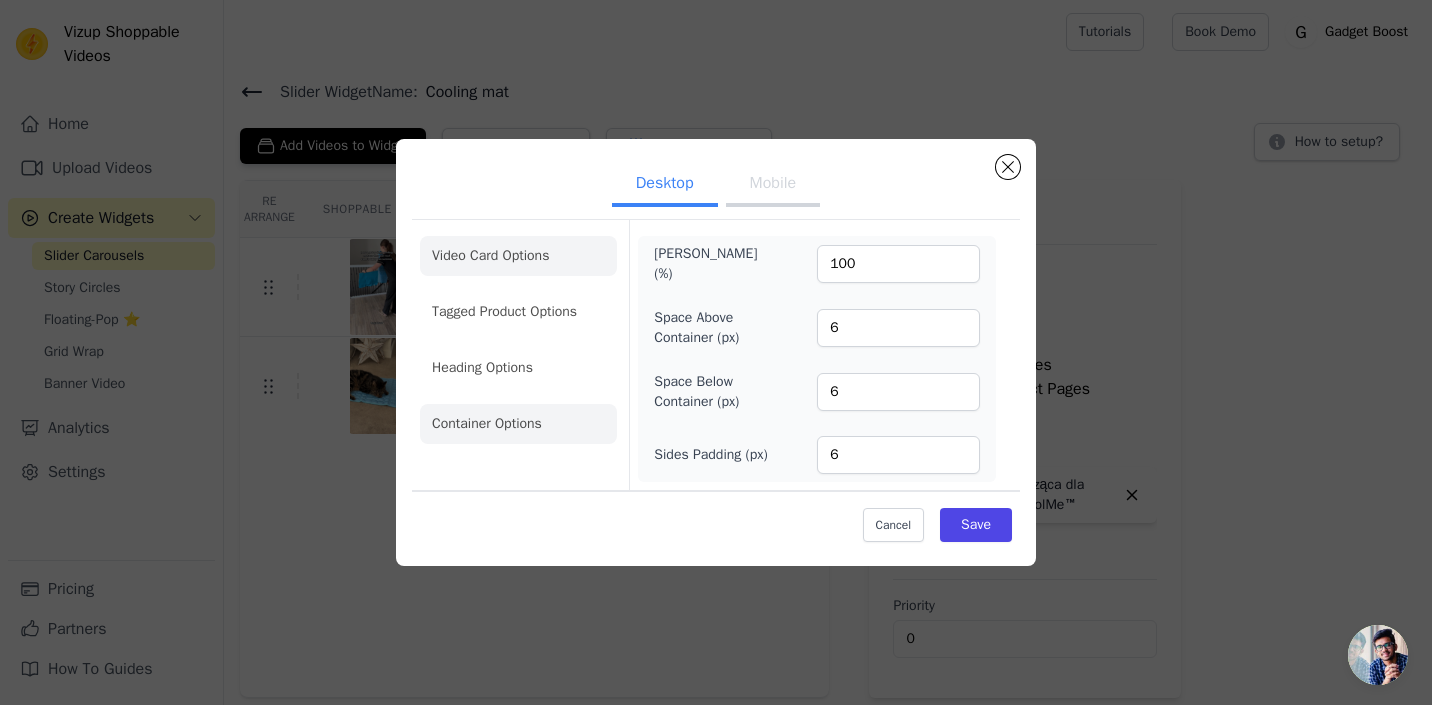 click on "Video Card Options" 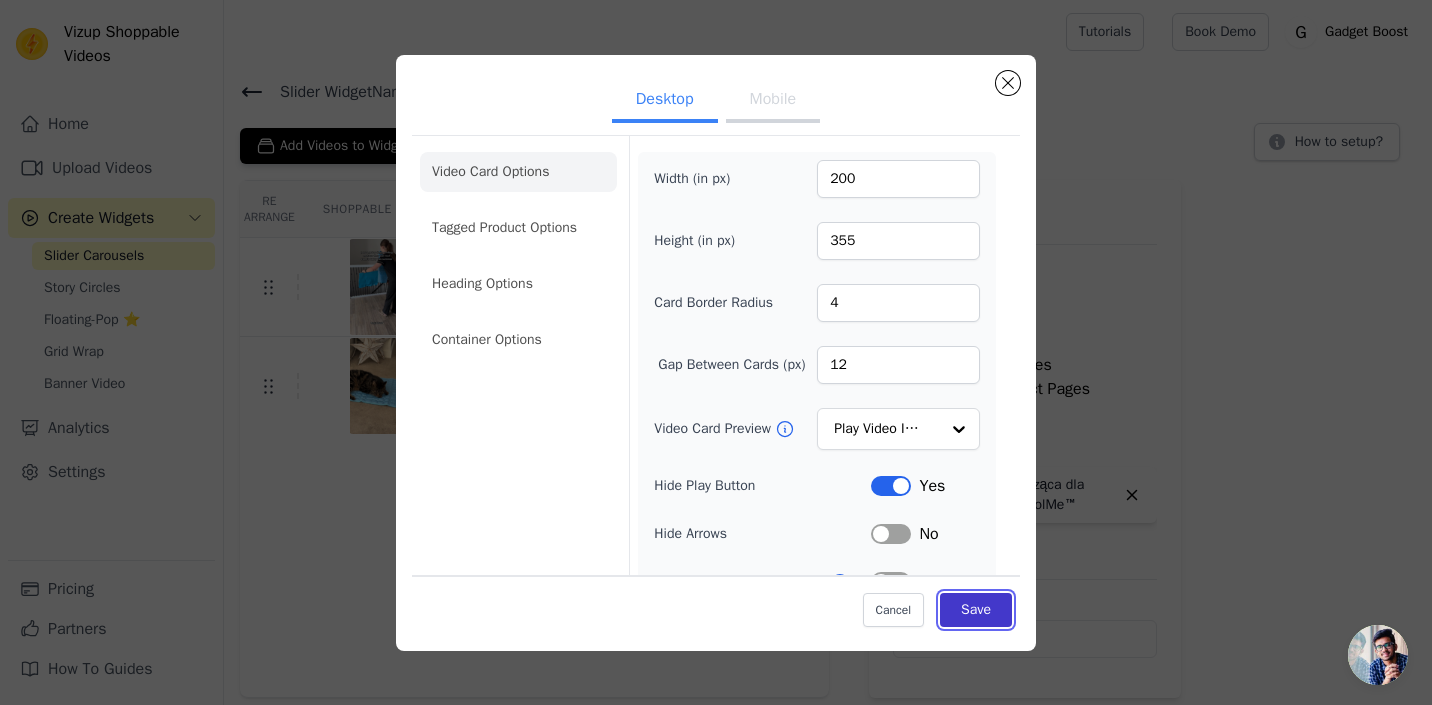 click on "Save" at bounding box center [976, 610] 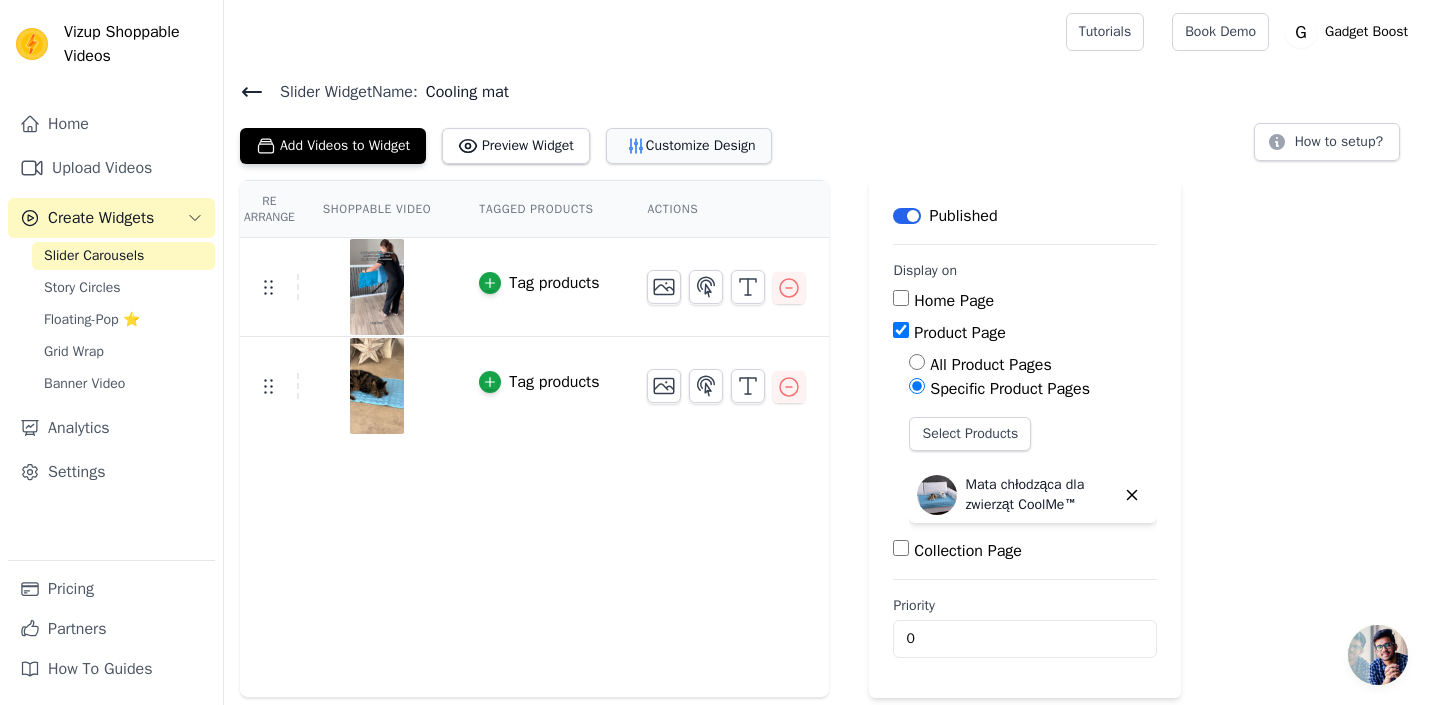 click on "Customize Design" at bounding box center (689, 146) 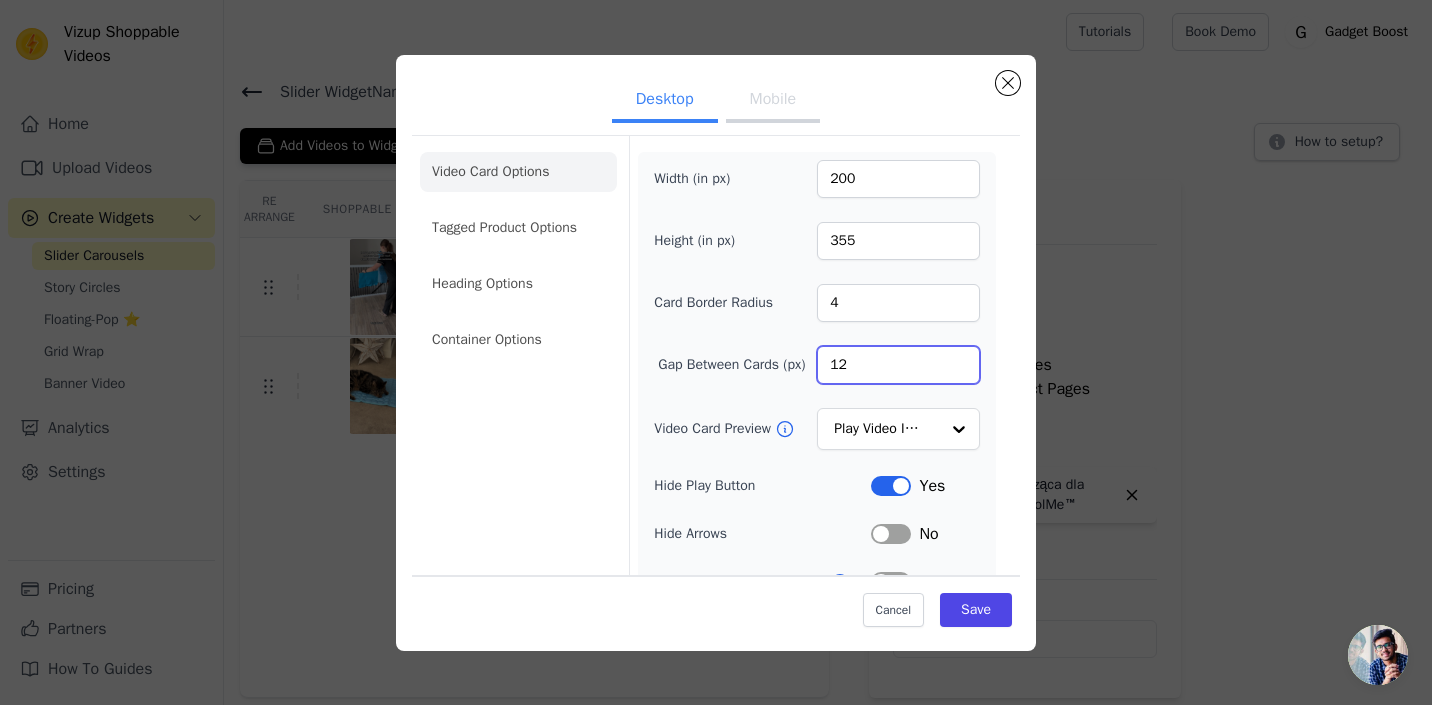 drag, startPoint x: 886, startPoint y: 371, endPoint x: 735, endPoint y: 358, distance: 151.55856 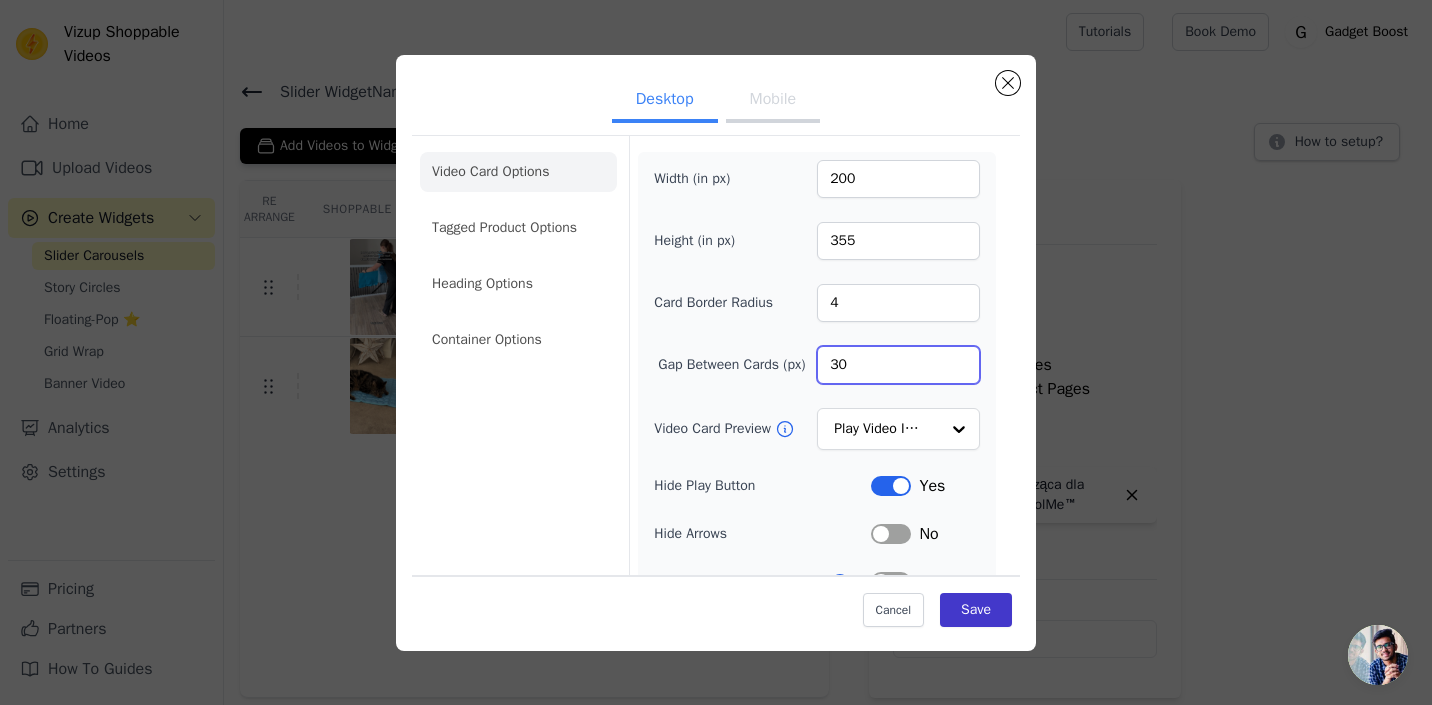 type on "30" 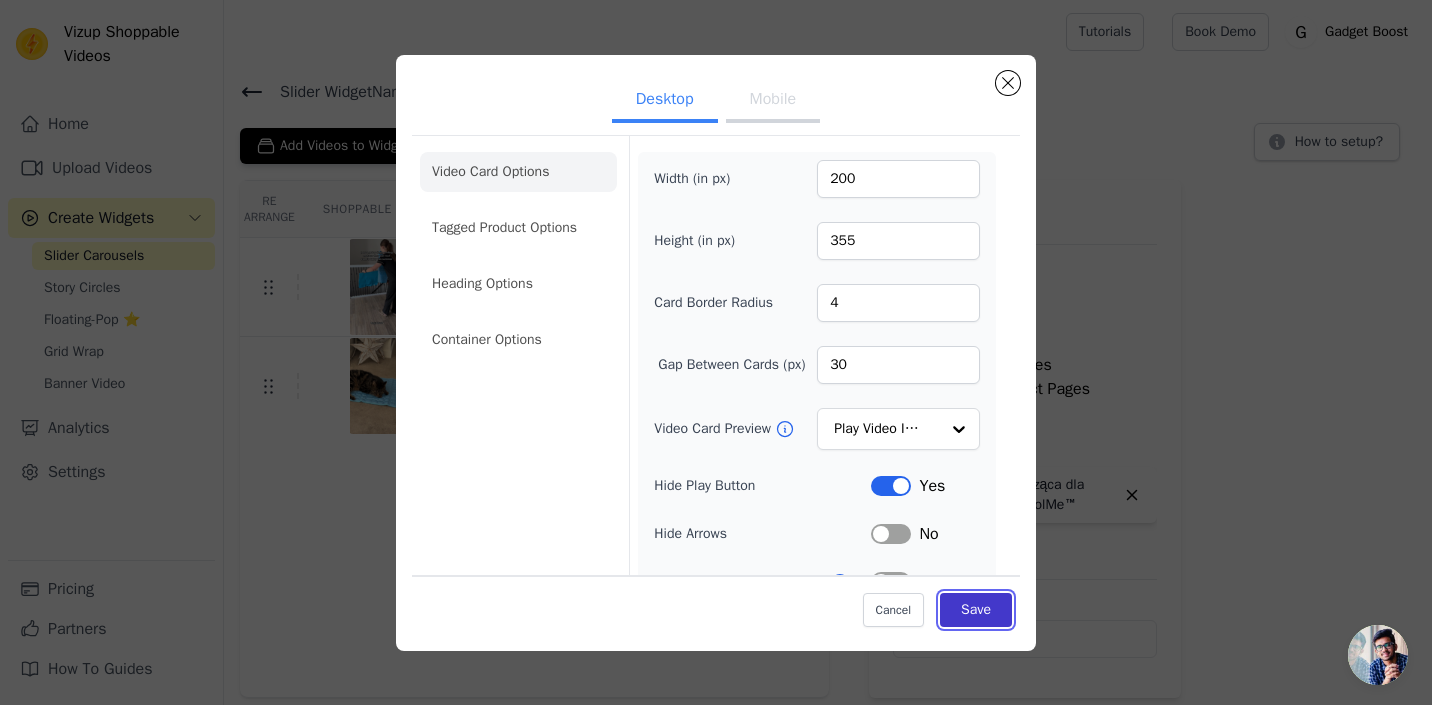 click on "Save" at bounding box center (976, 610) 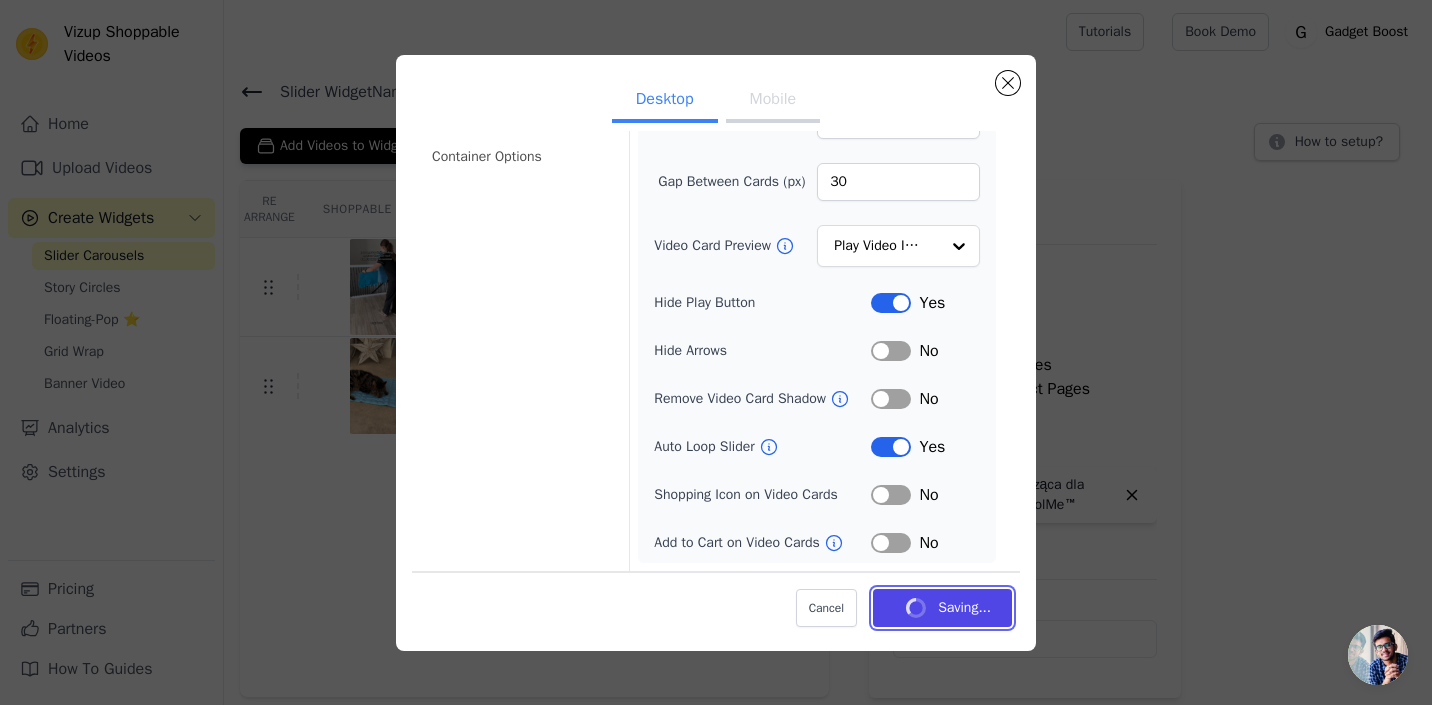 scroll, scrollTop: 0, scrollLeft: 0, axis: both 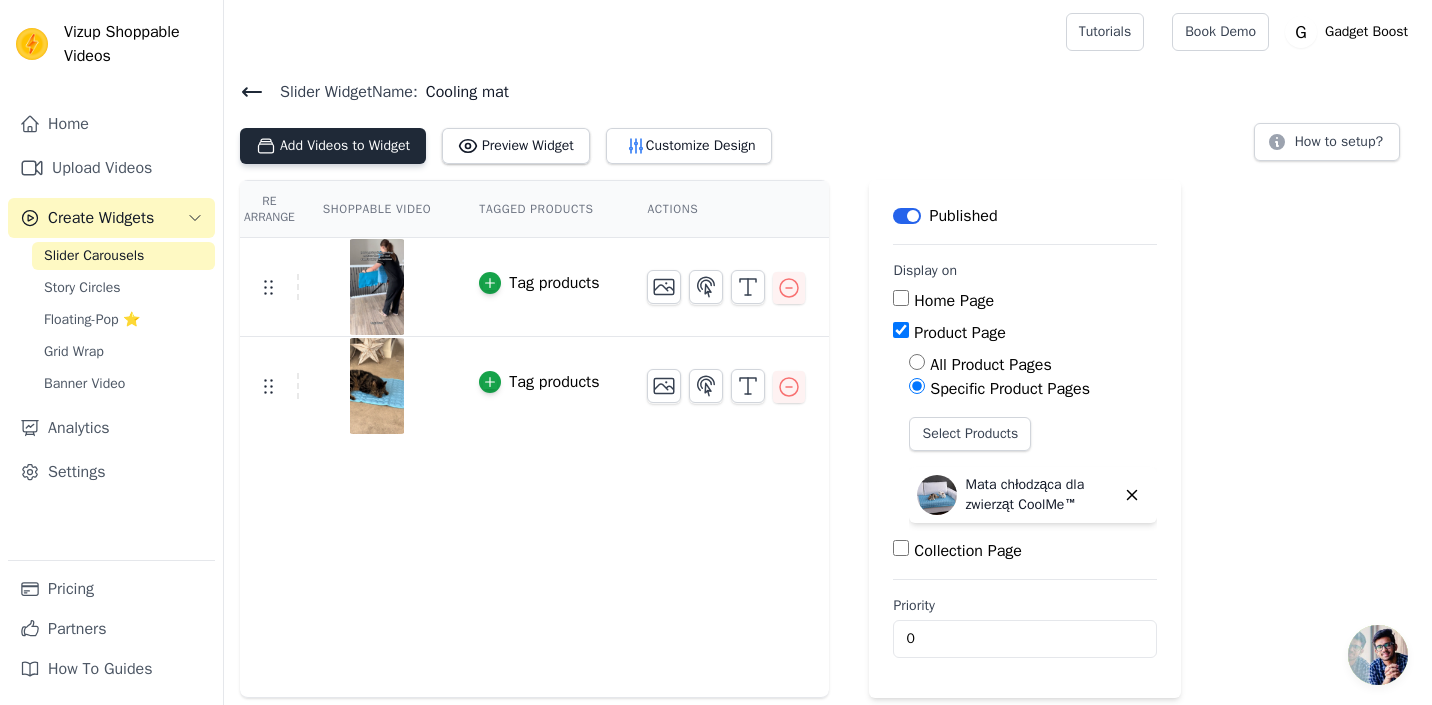 click on "Add Videos to Widget" at bounding box center (333, 146) 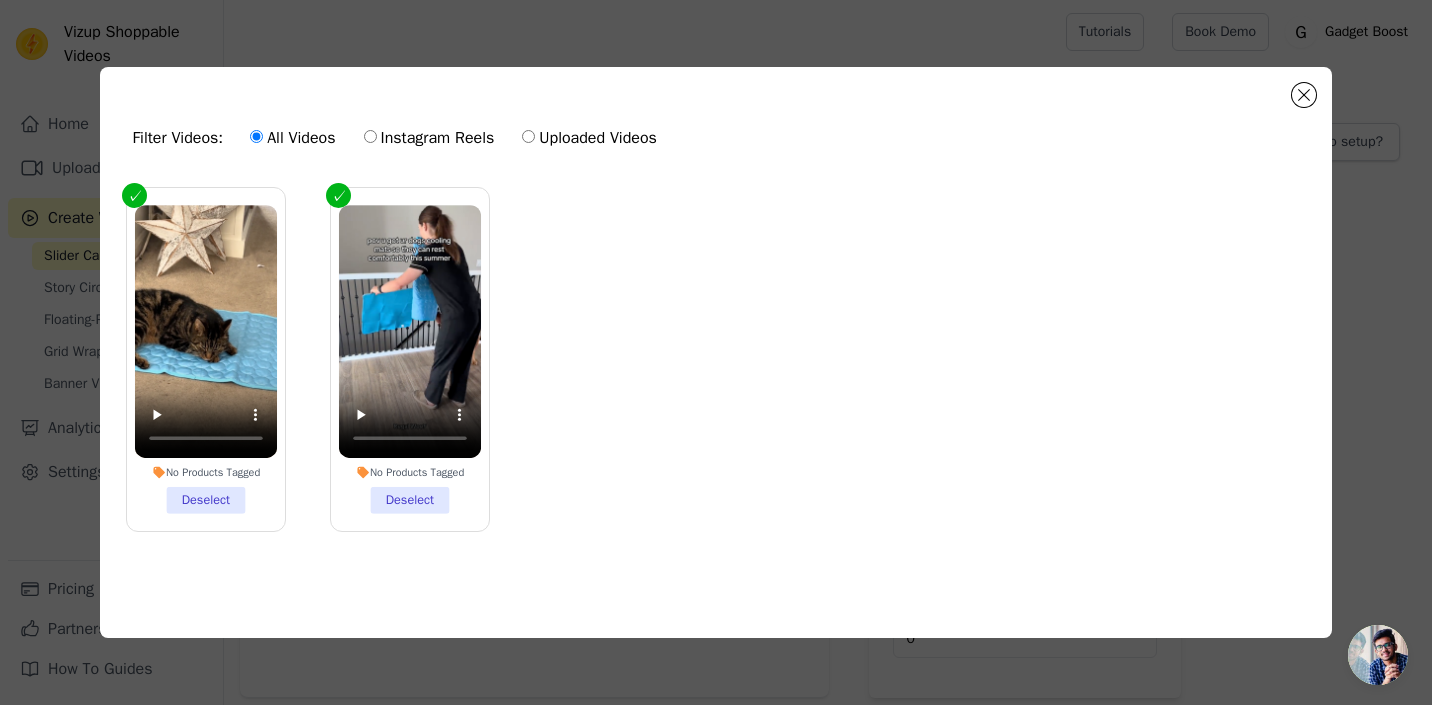 click on "All Videos
Instagram Reels
Uploaded Videos" at bounding box center (453, 138) 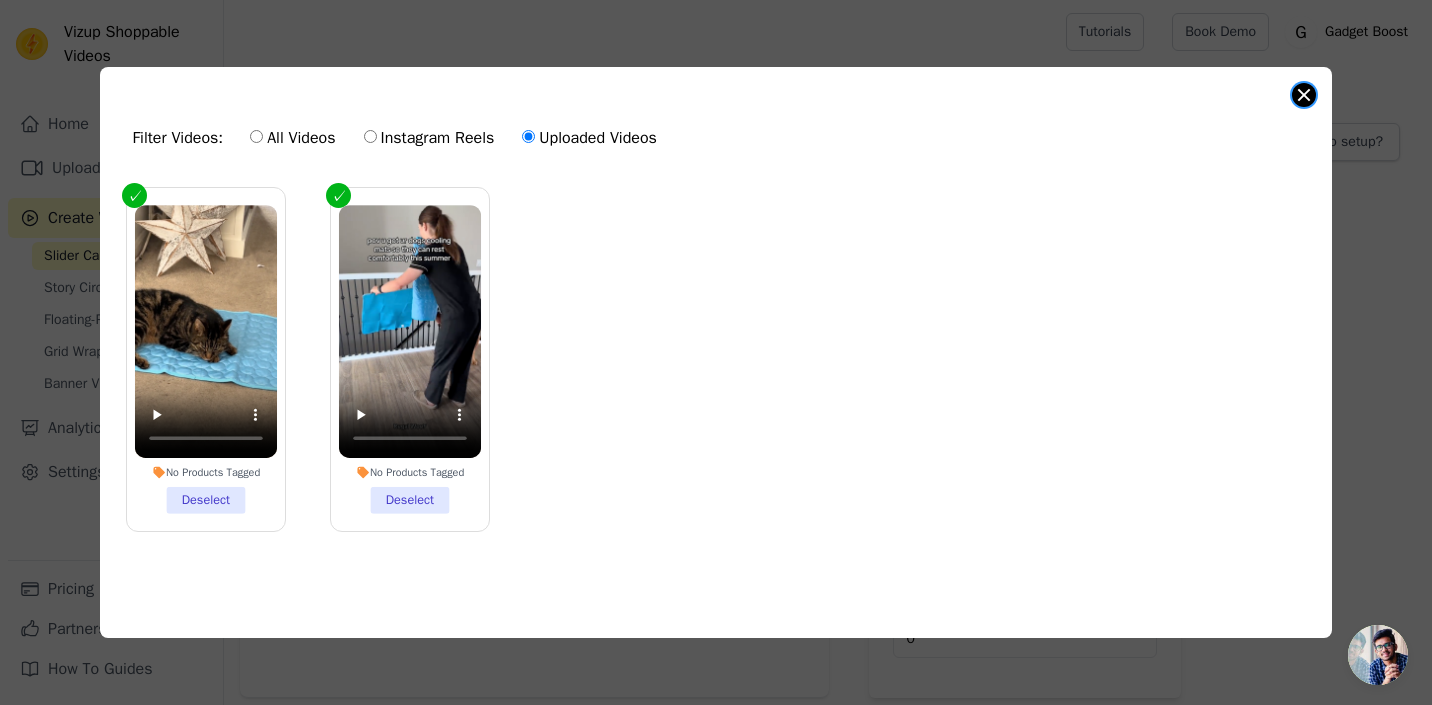 click at bounding box center [1304, 95] 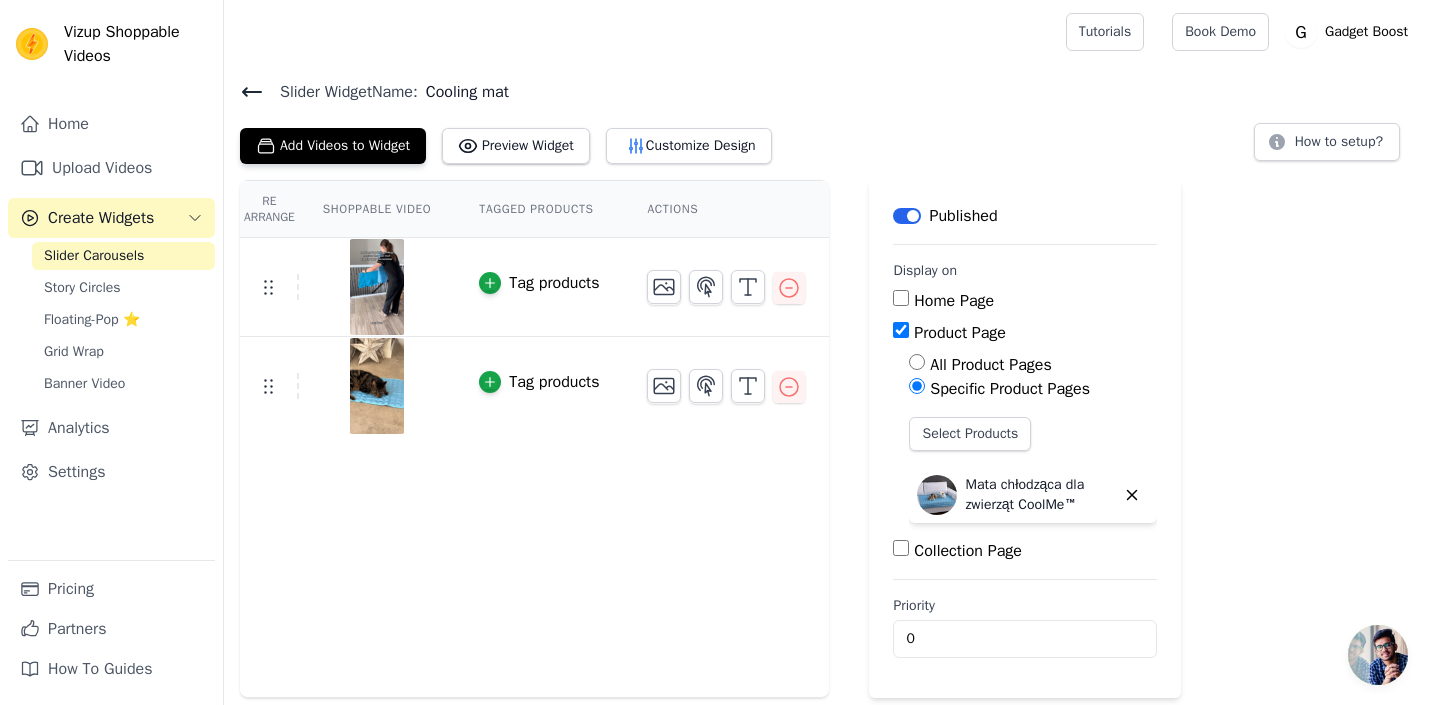 click on "Re Arrange   Shoppable Video   Tagged Products   Actions             Tag products                             Tag products" at bounding box center [534, 439] 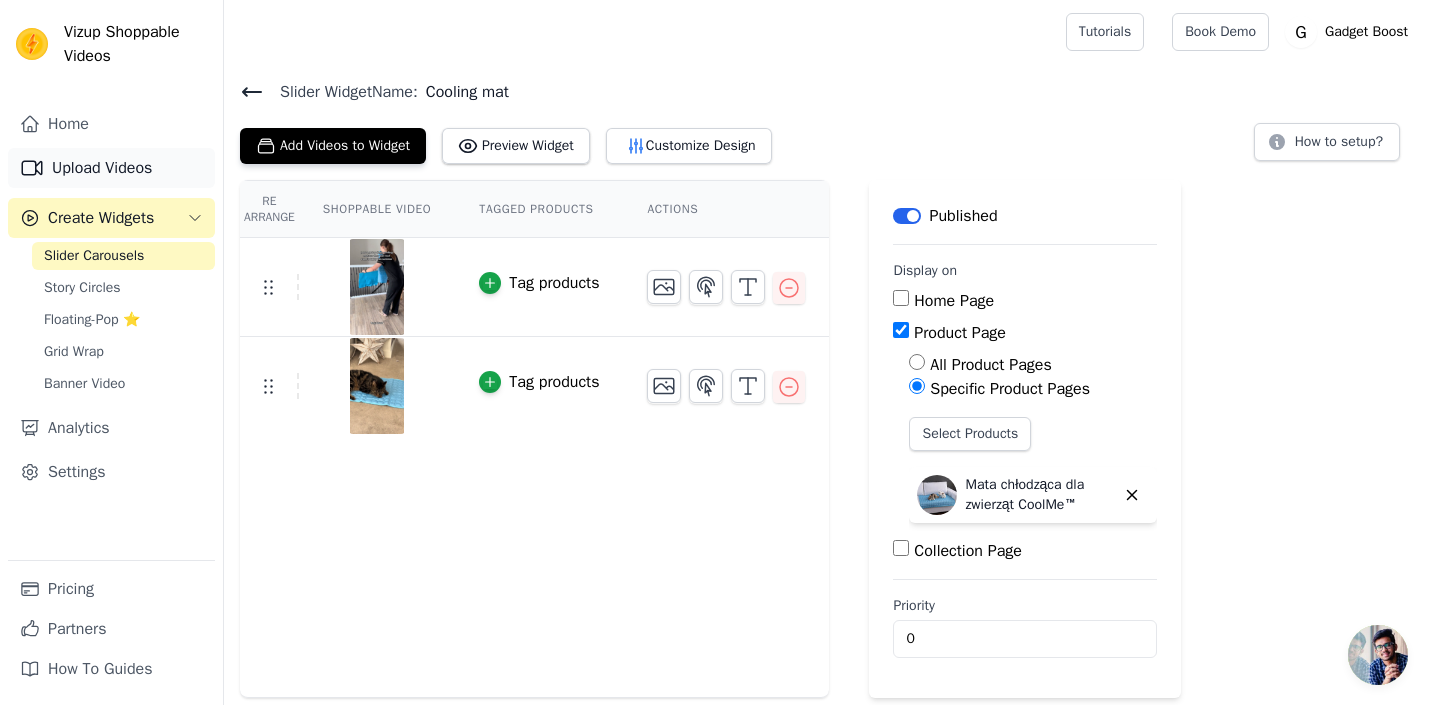 click on "Upload Videos" at bounding box center (111, 168) 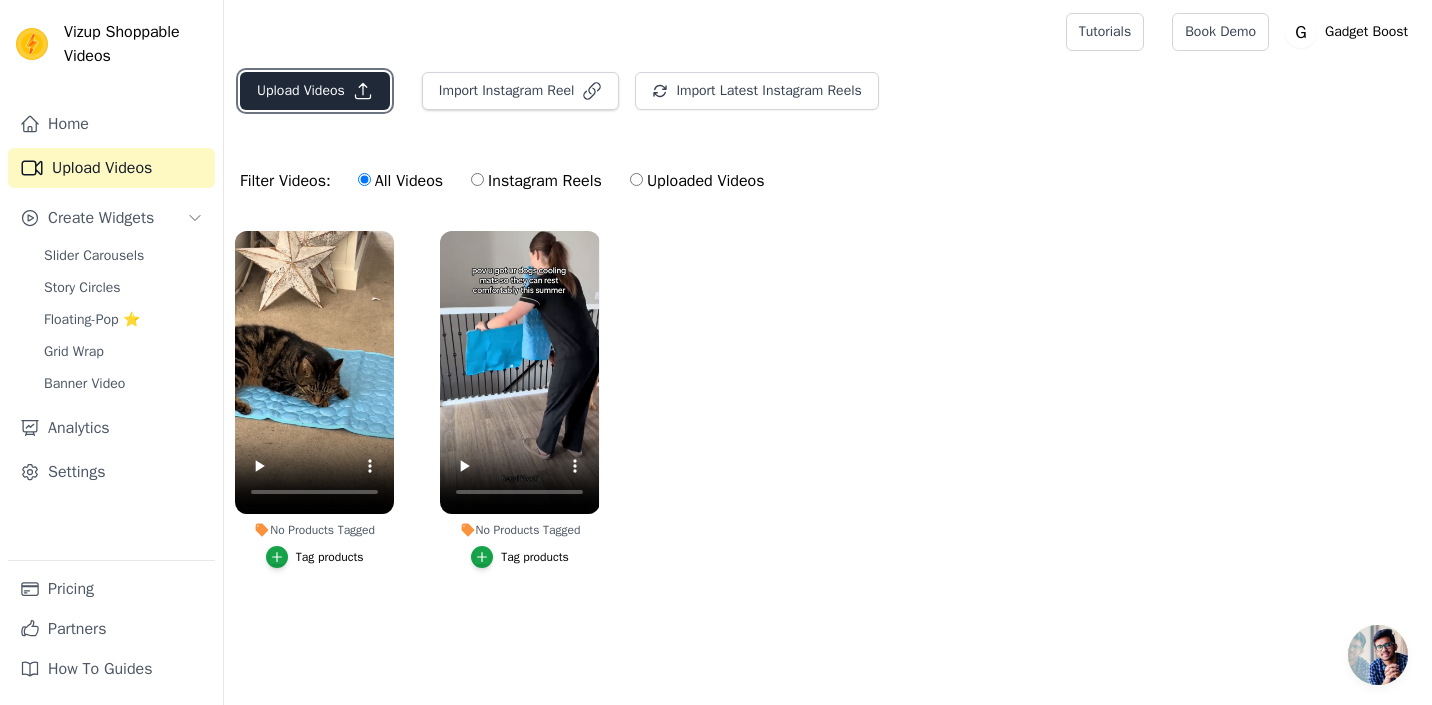 click on "Upload Videos" at bounding box center (315, 91) 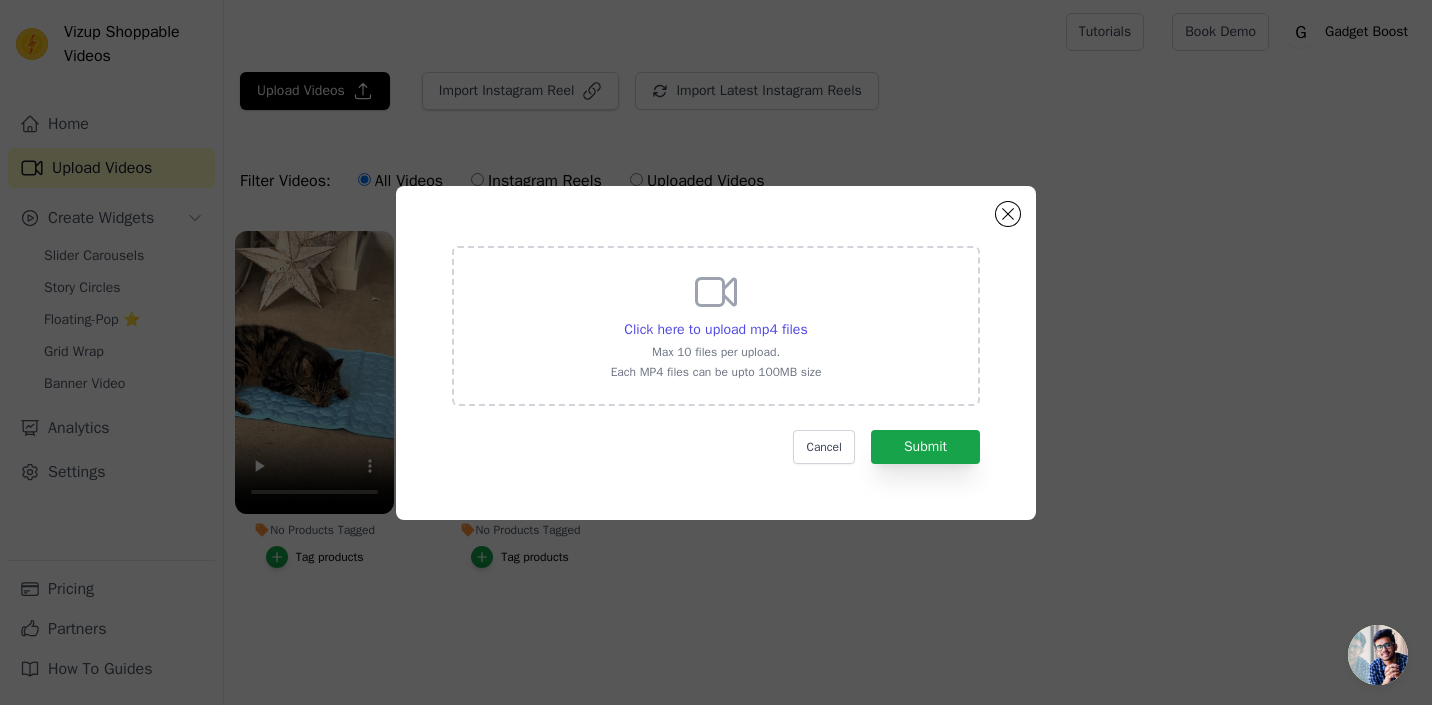 click on "Click here to upload mp4 files     Max 10 files per upload.   Each MP4 files can be upto 100MB size" at bounding box center [716, 326] 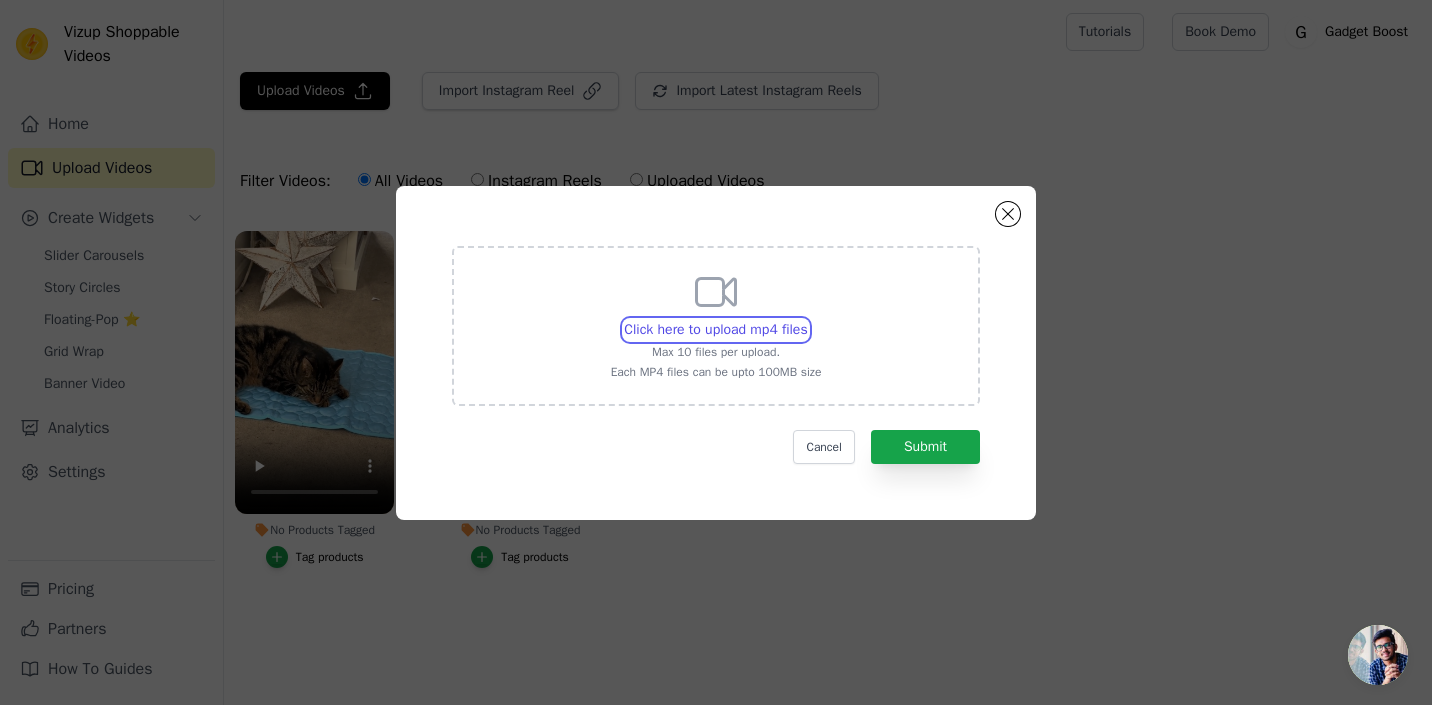 click on "Click here to upload mp4 files     Max 10 files per upload.   Each MP4 files can be upto 100MB size" at bounding box center [807, 319] 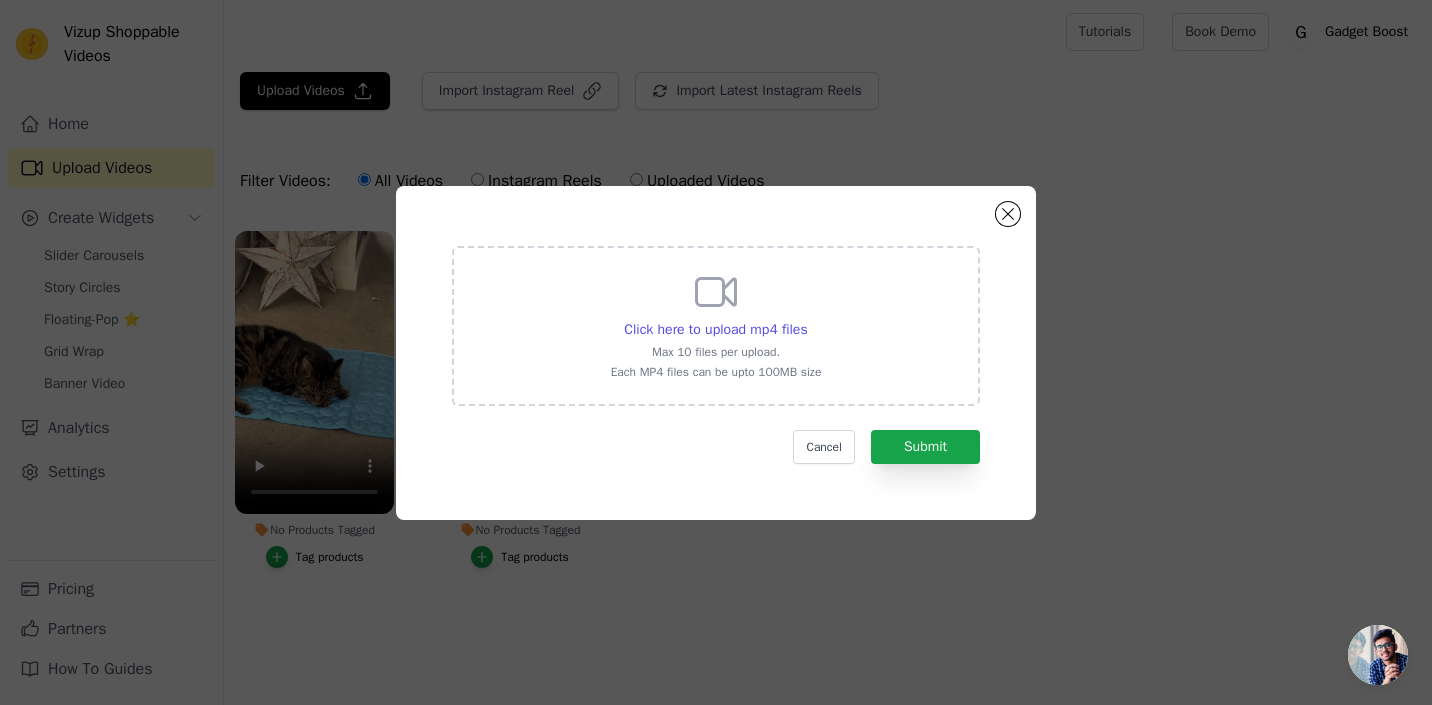 type on "C:\fakepath\[DOMAIN_NAME]_@[DOMAIN_NAME]_1752248083783.mp4" 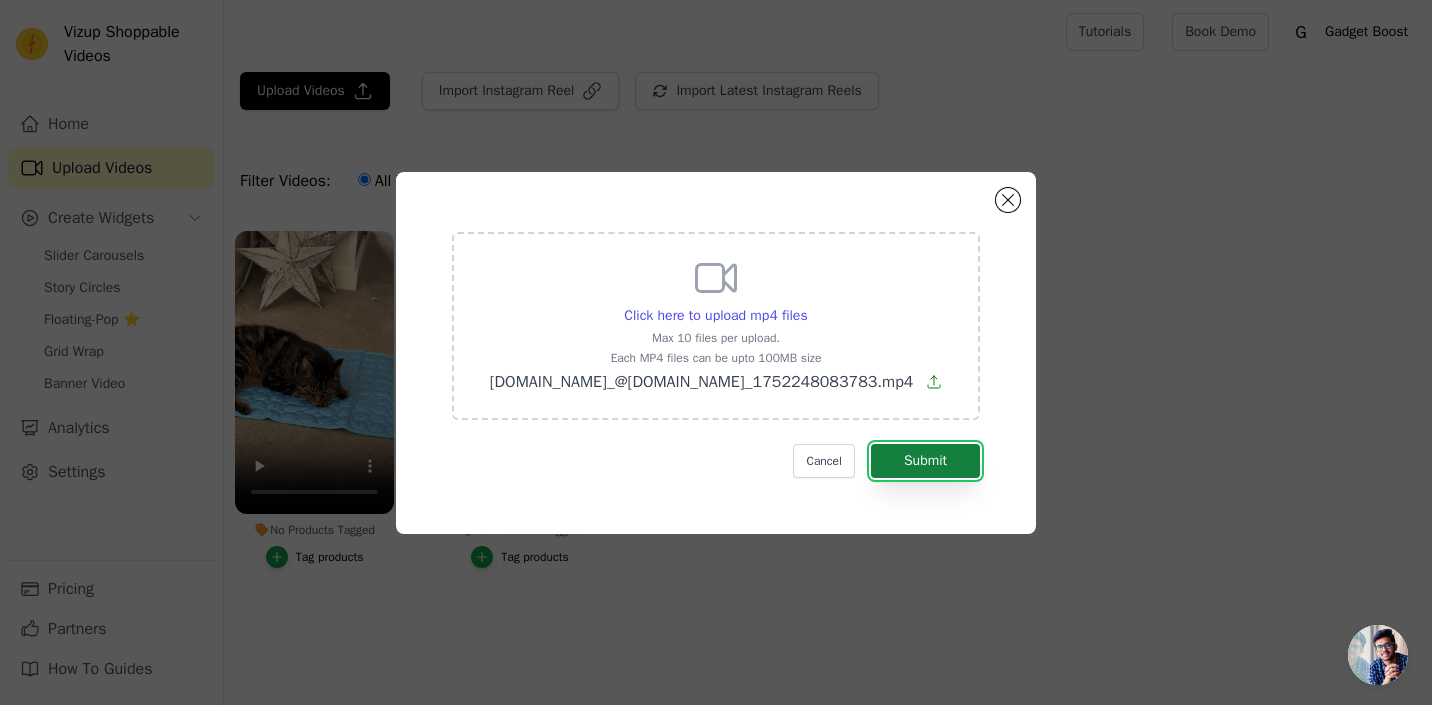 click on "Submit" at bounding box center (925, 461) 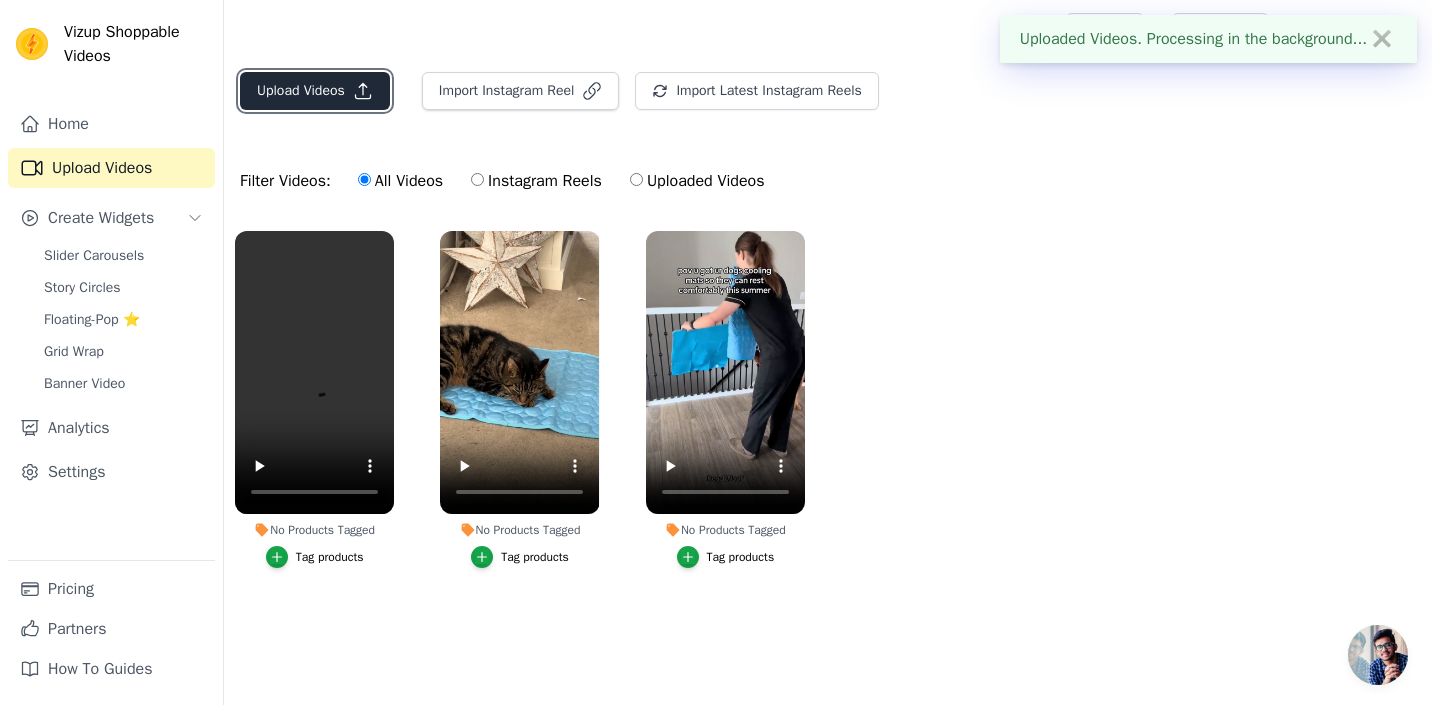 click on "Upload Videos" at bounding box center [315, 91] 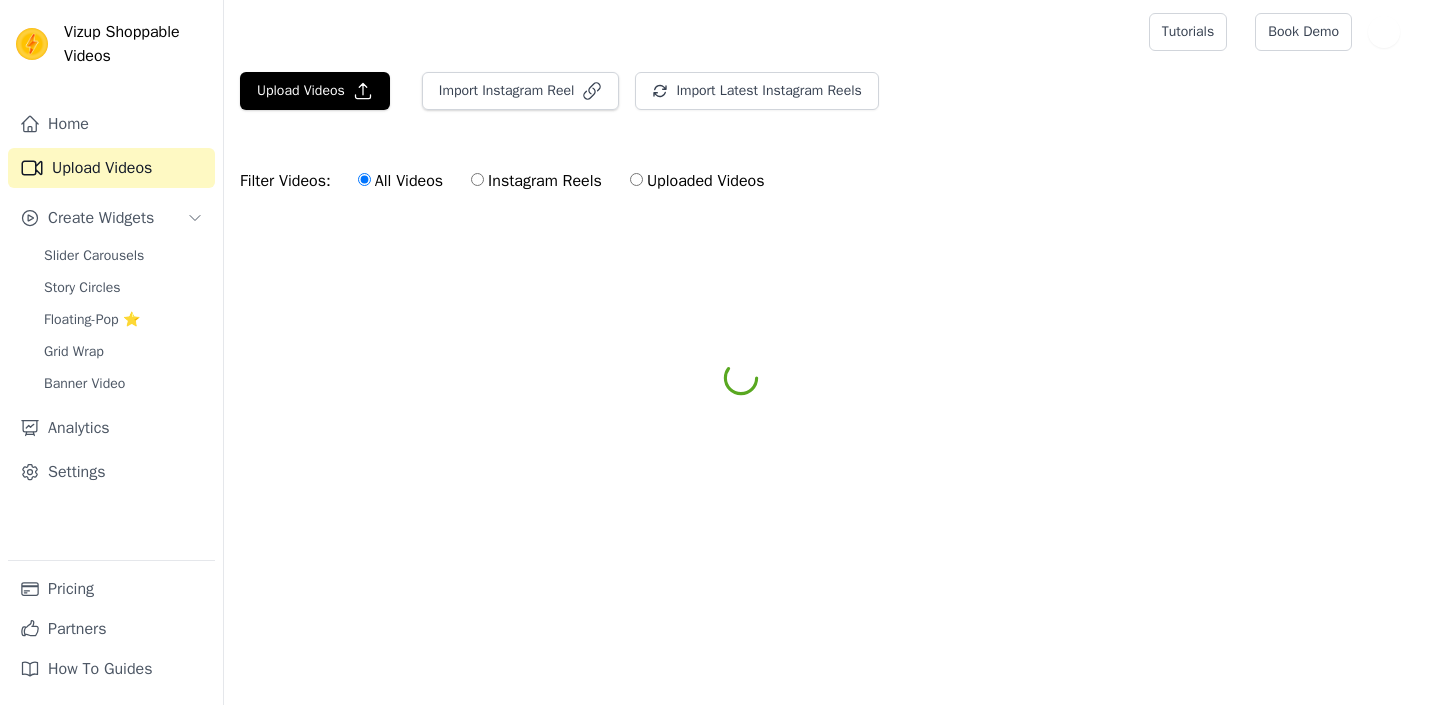 scroll, scrollTop: 0, scrollLeft: 0, axis: both 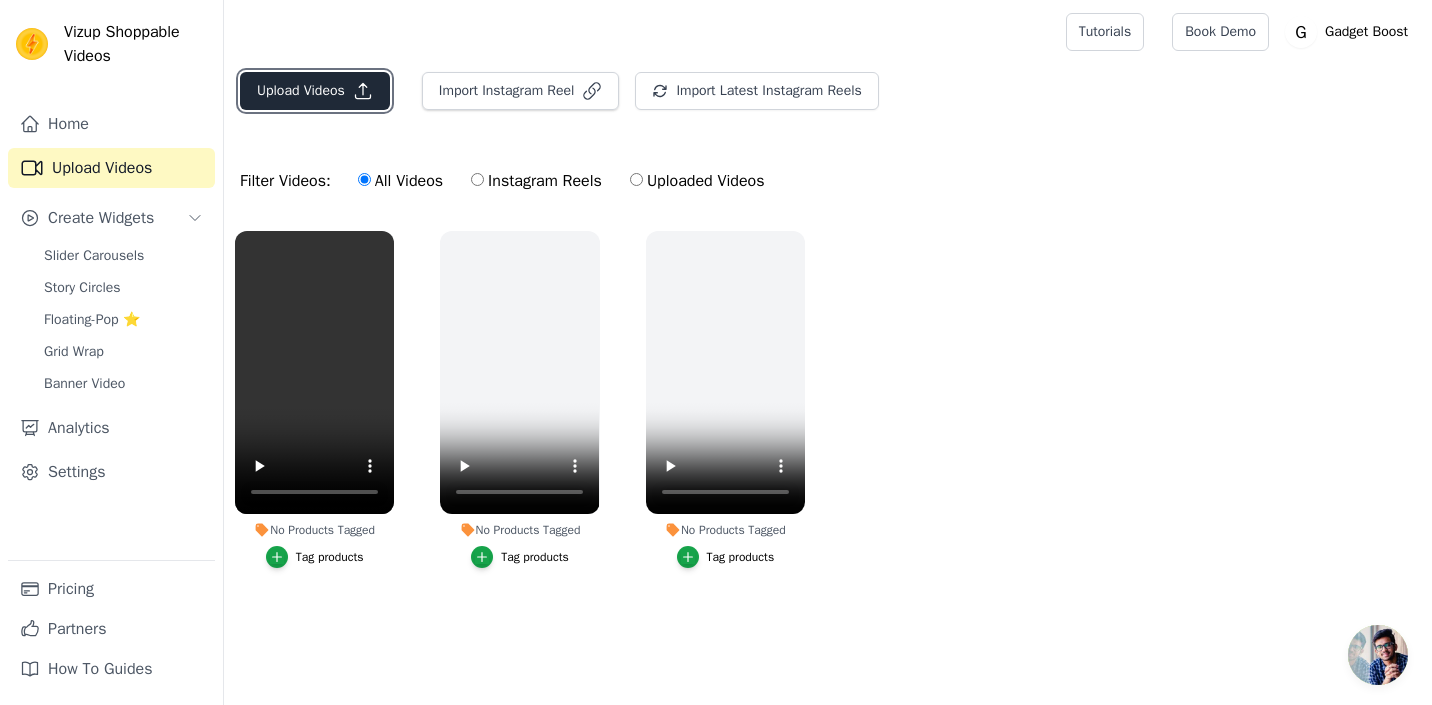 click on "Upload Videos" at bounding box center (315, 91) 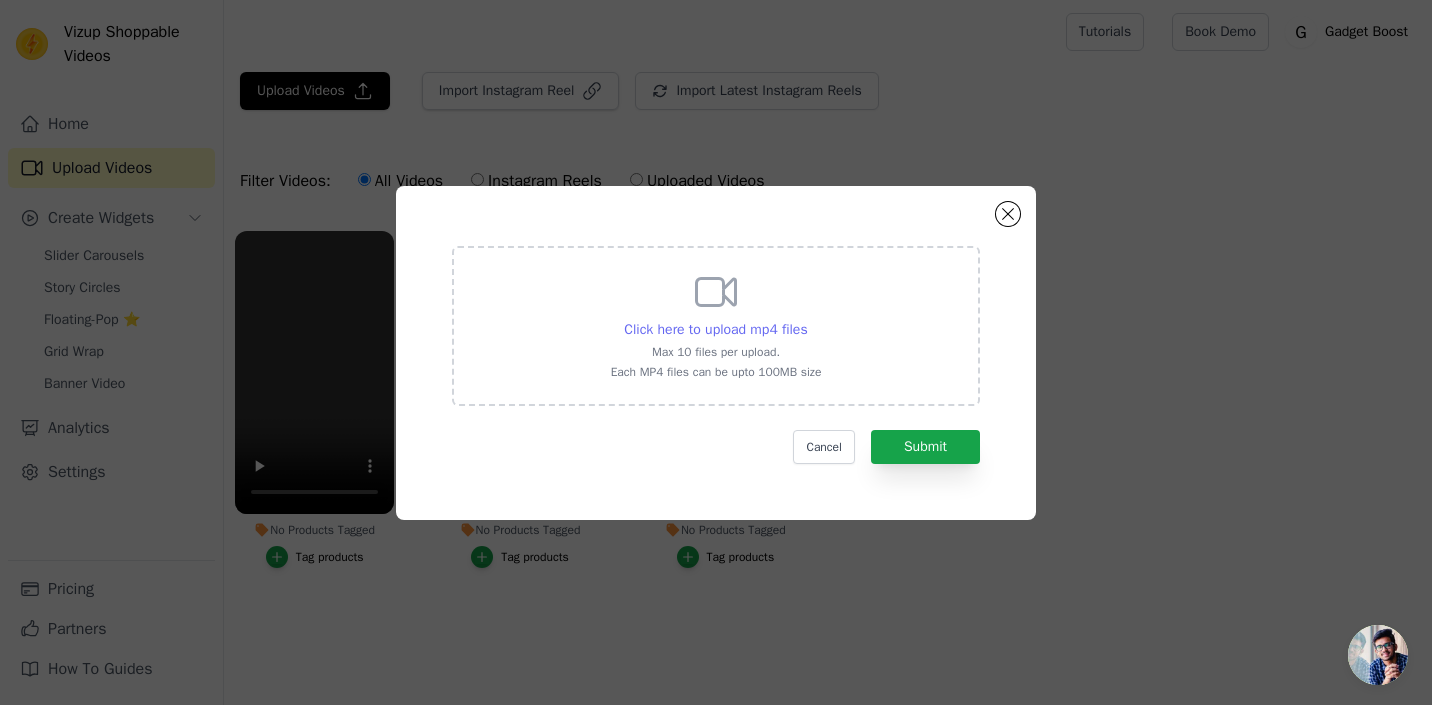 click on "Click here to upload mp4 files" at bounding box center (715, 329) 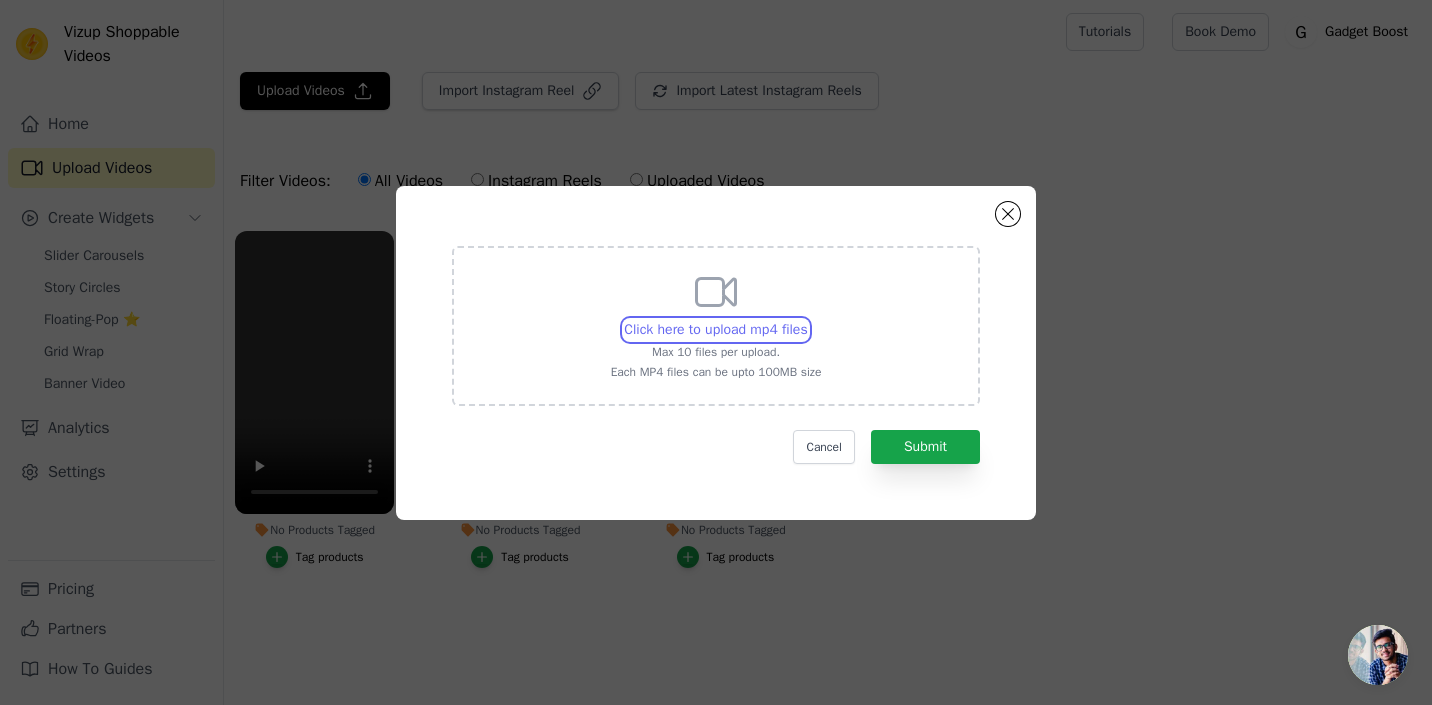 click on "Click here to upload mp4 files     Max 10 files per upload.   Each MP4 files can be upto 100MB size" at bounding box center (807, 319) 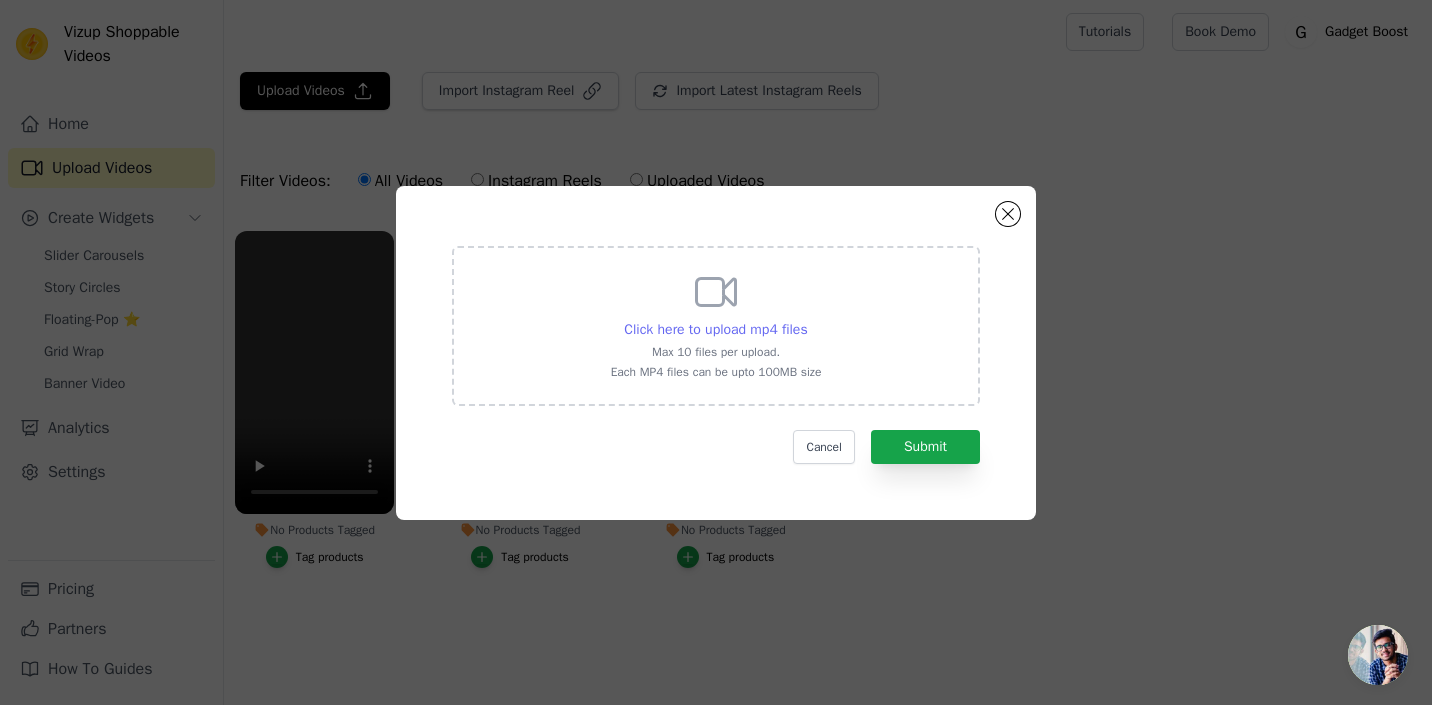 type on "C:\fakepath\[DOMAIN_NAME]_@[DOMAIN_NAME]_1752248083783.mp4" 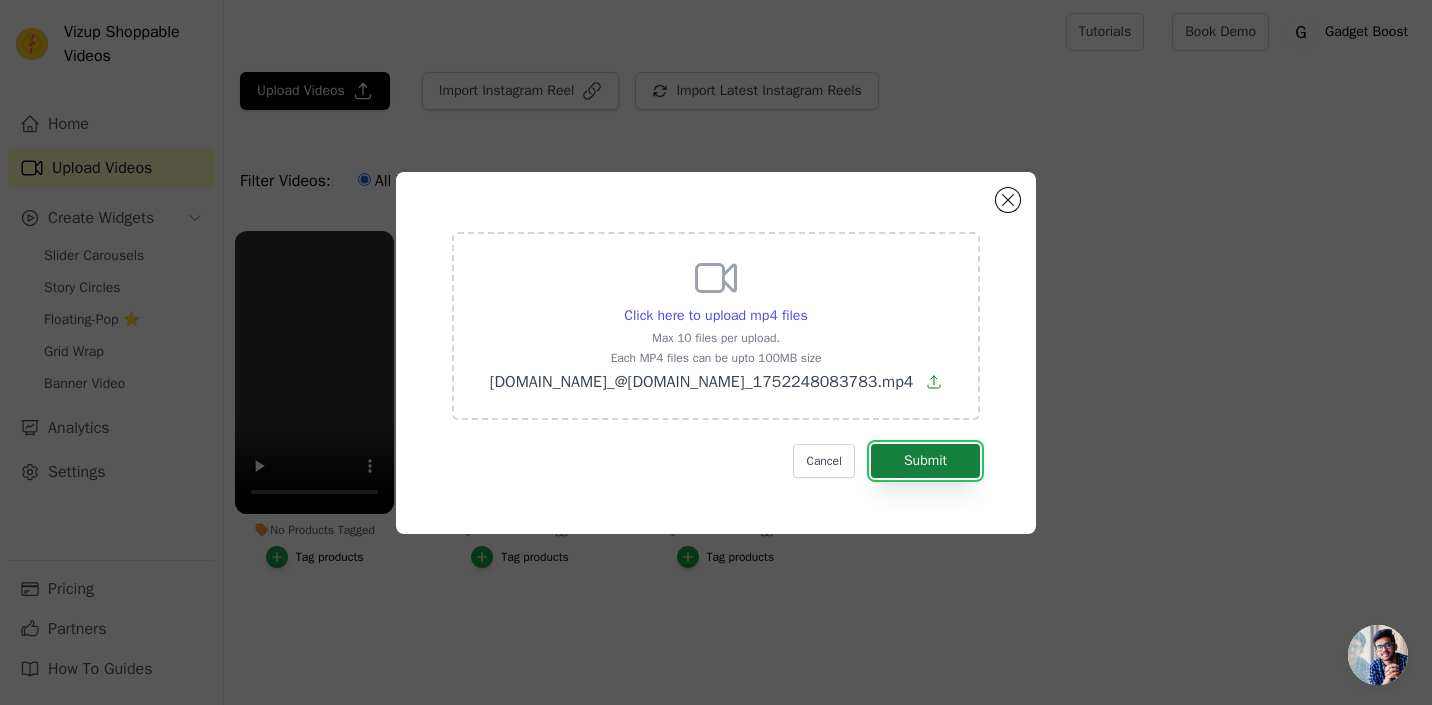 click on "Submit" at bounding box center [925, 461] 